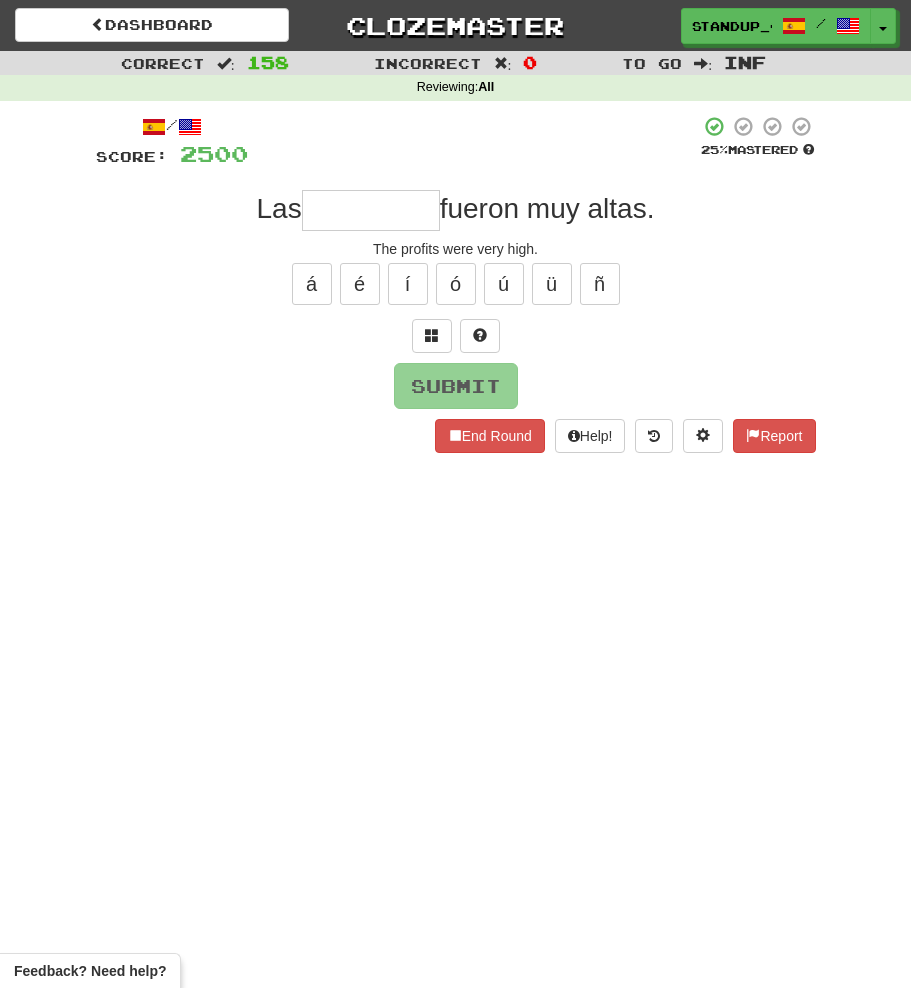 scroll, scrollTop: 0, scrollLeft: 0, axis: both 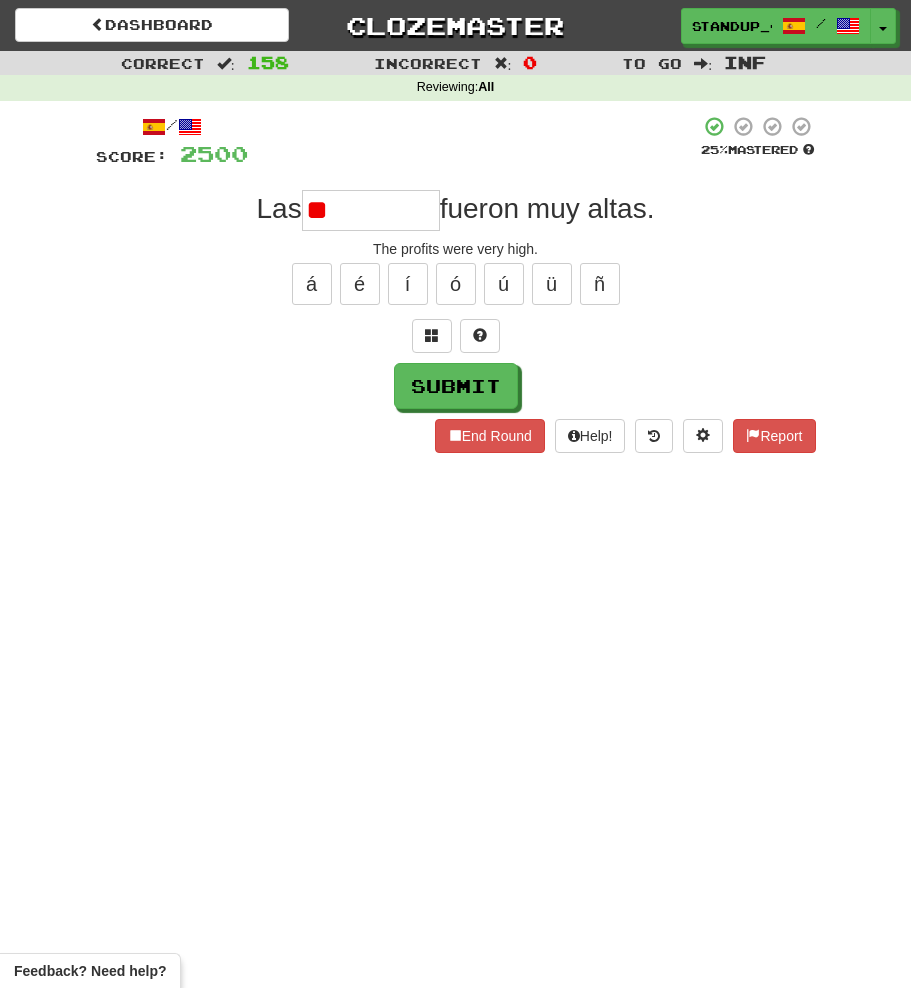 type on "*" 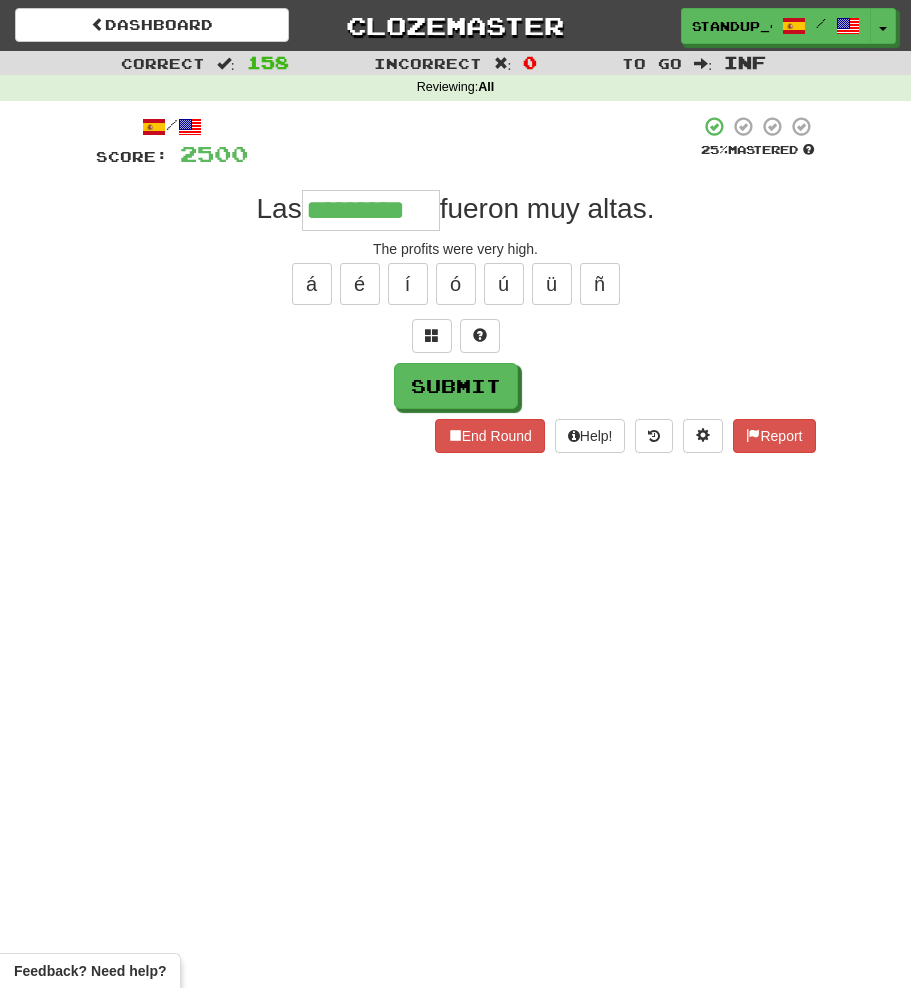 type on "*********" 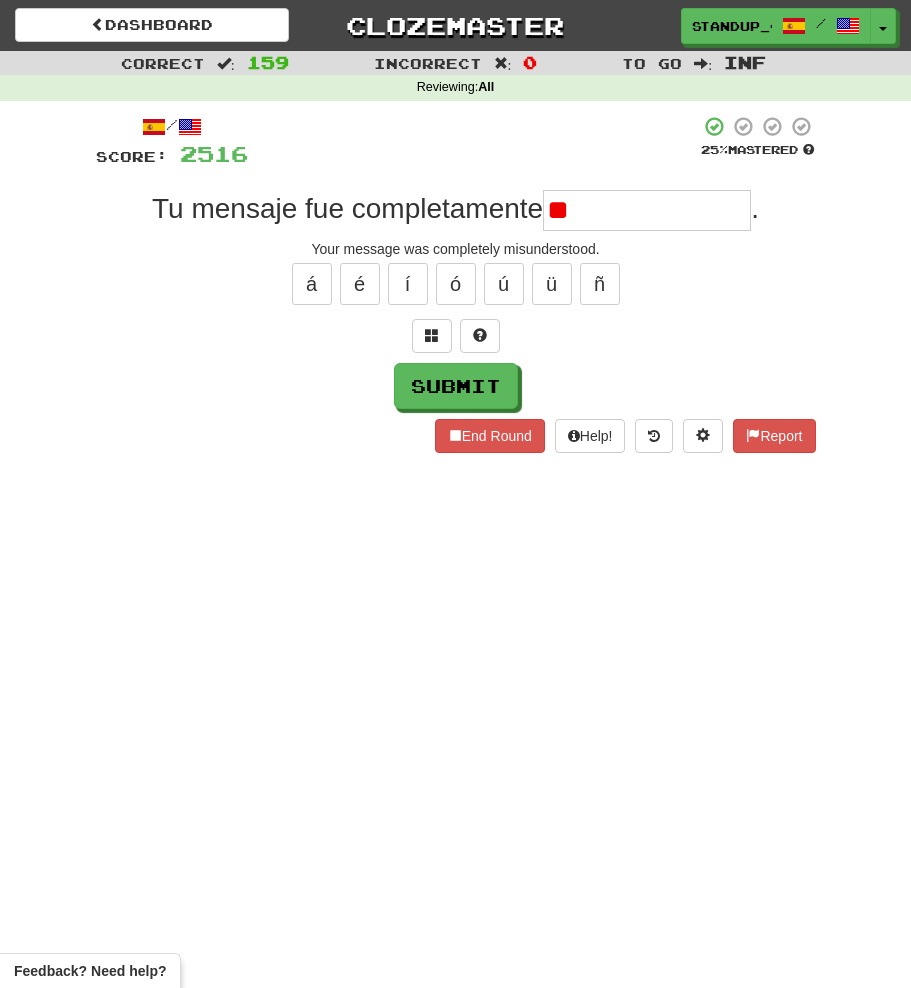 type on "*" 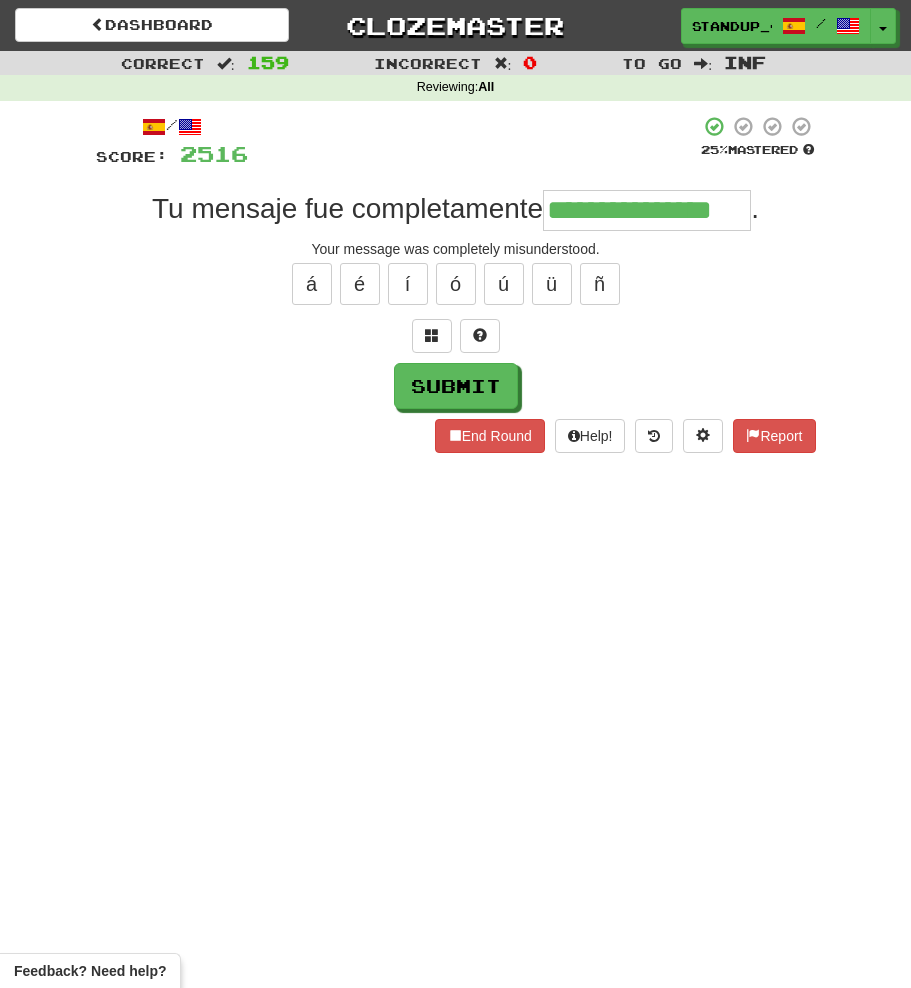 type on "**********" 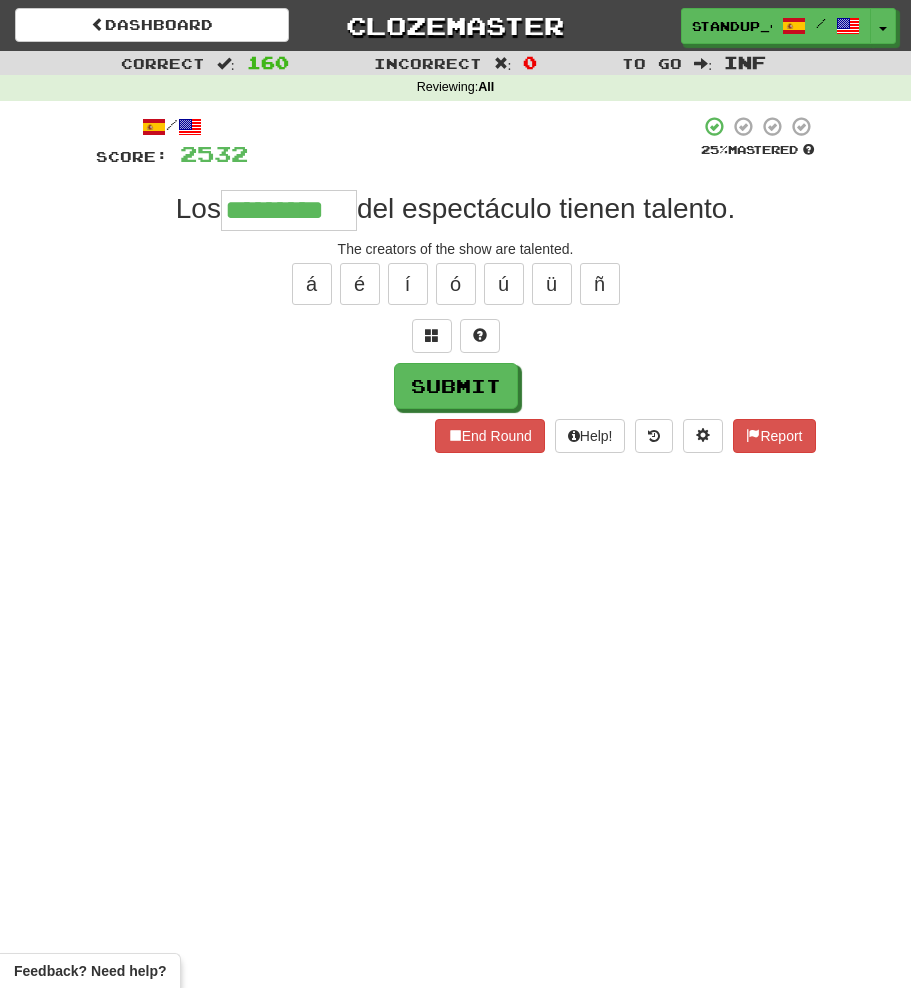 type on "*********" 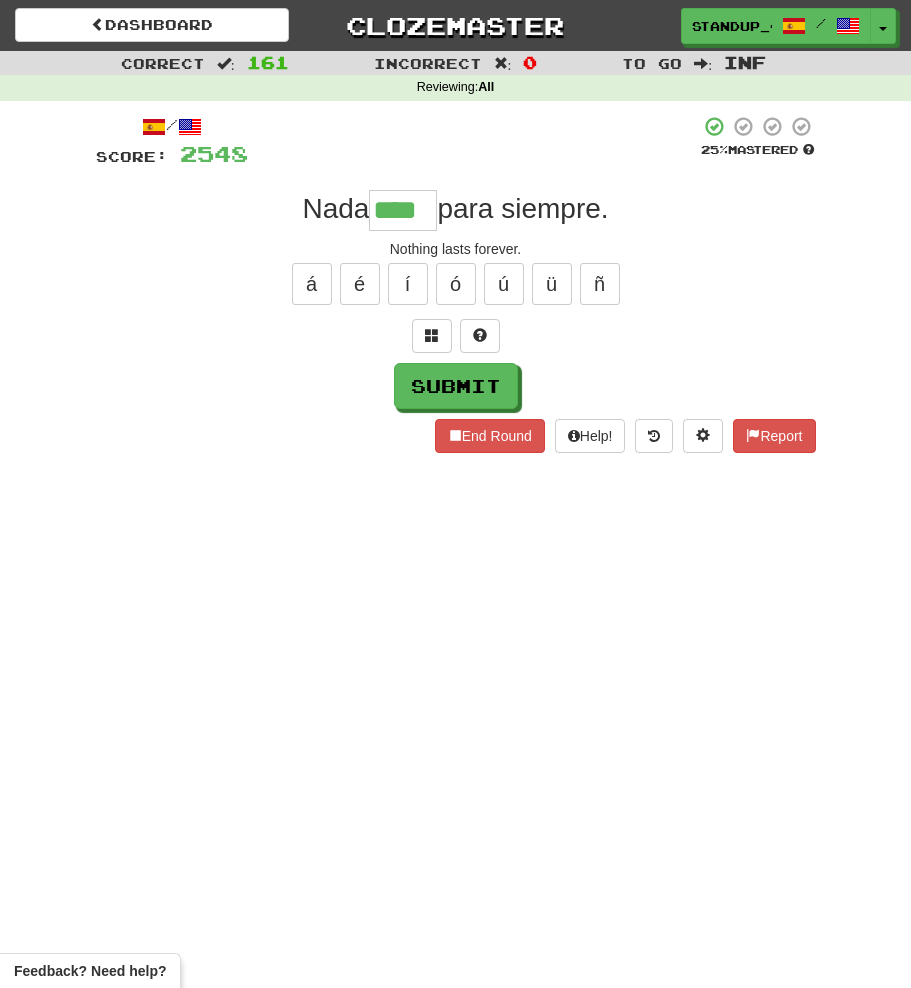 type on "****" 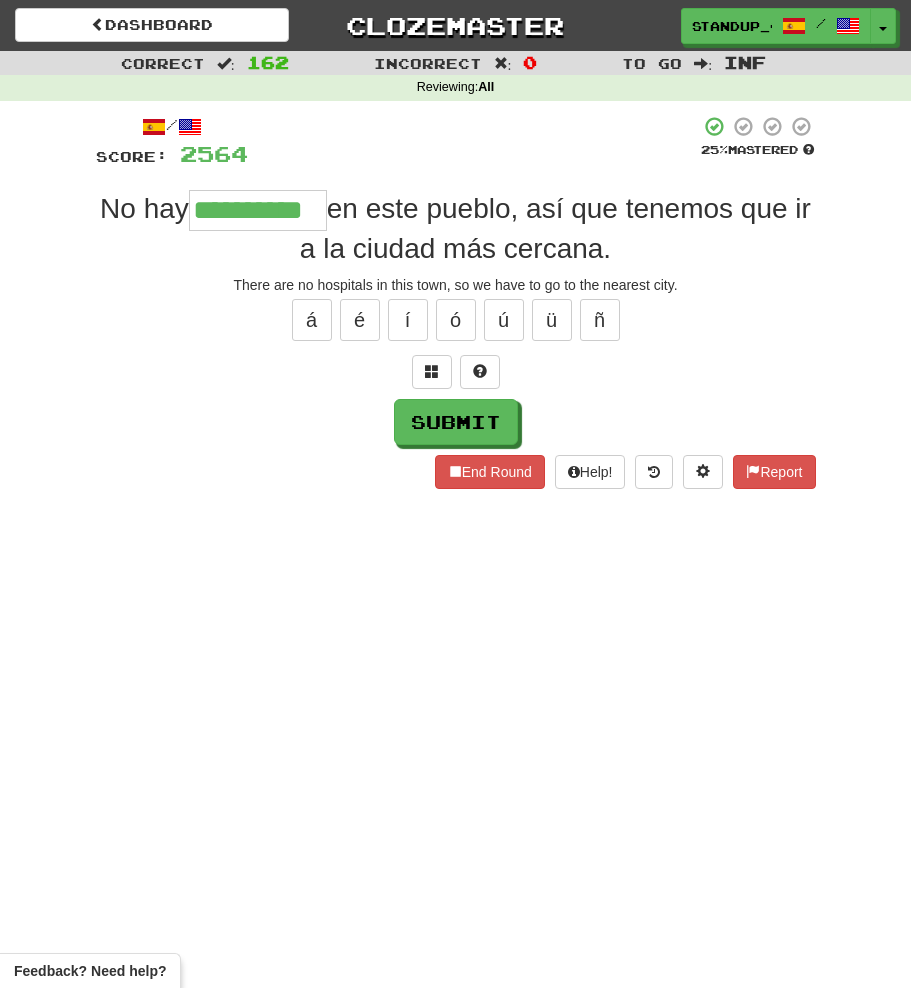 type on "**********" 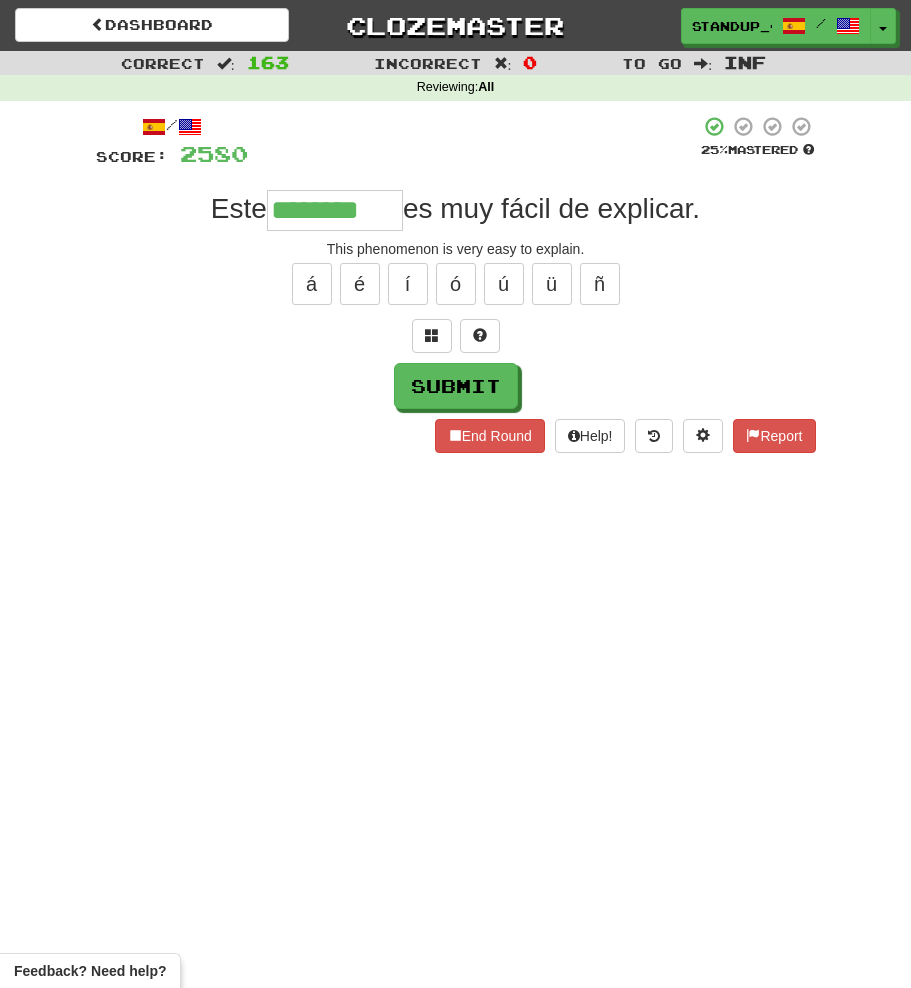 type on "********" 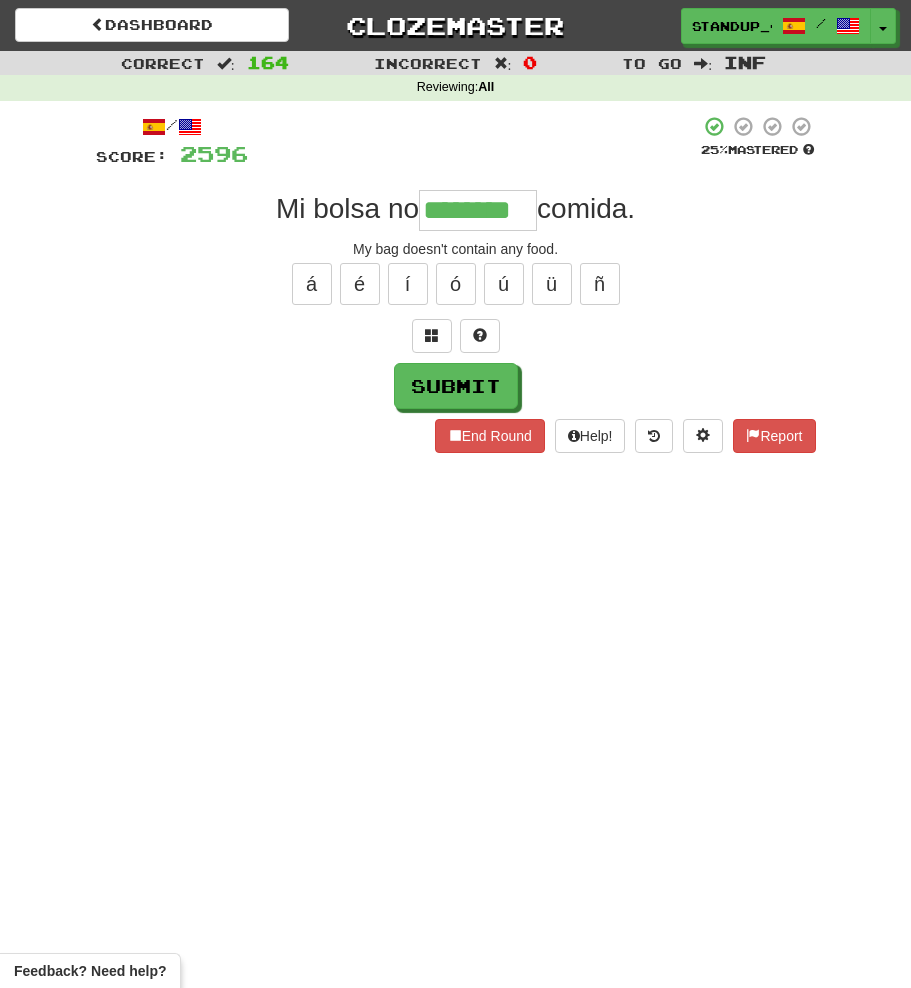 type on "********" 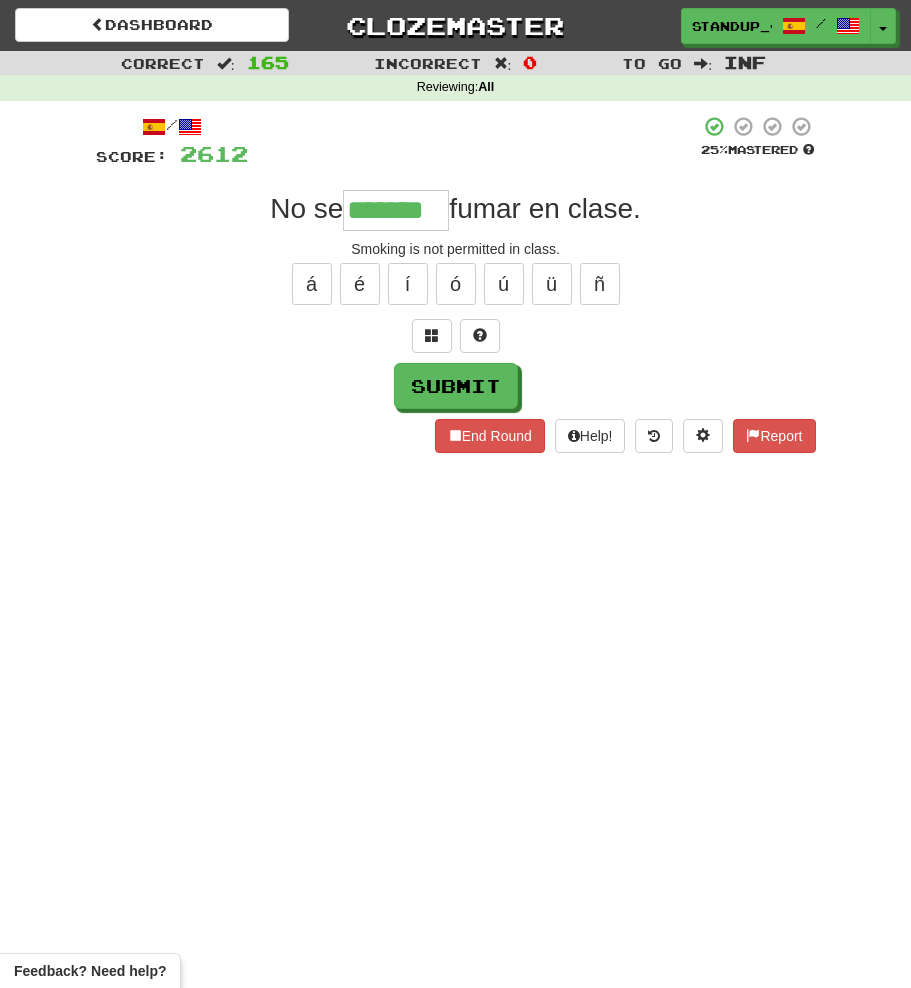 type on "*******" 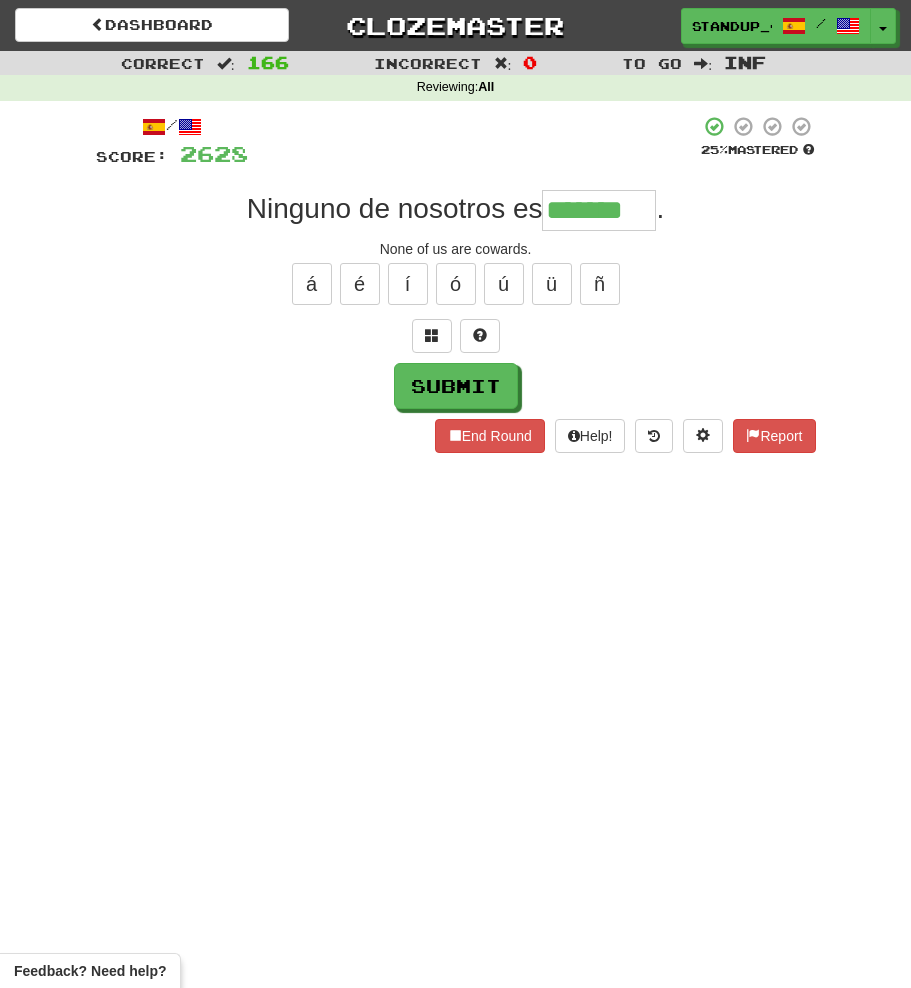 type on "*******" 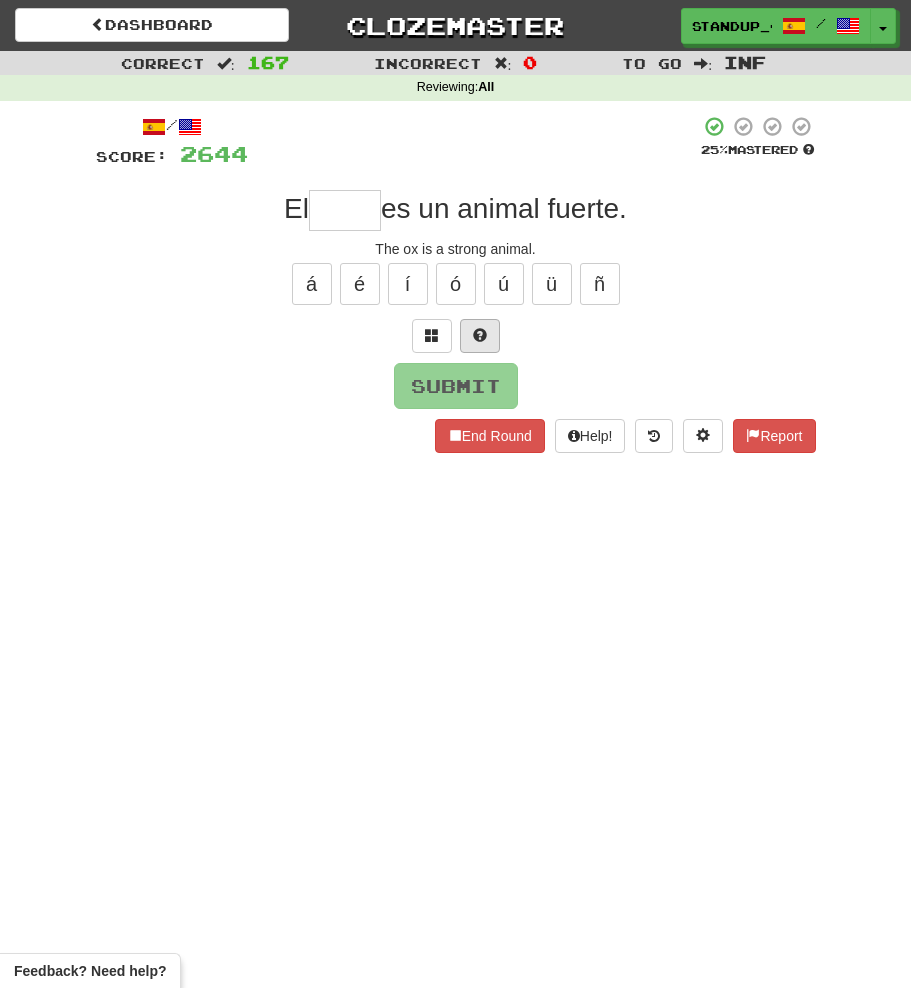 click at bounding box center [480, 336] 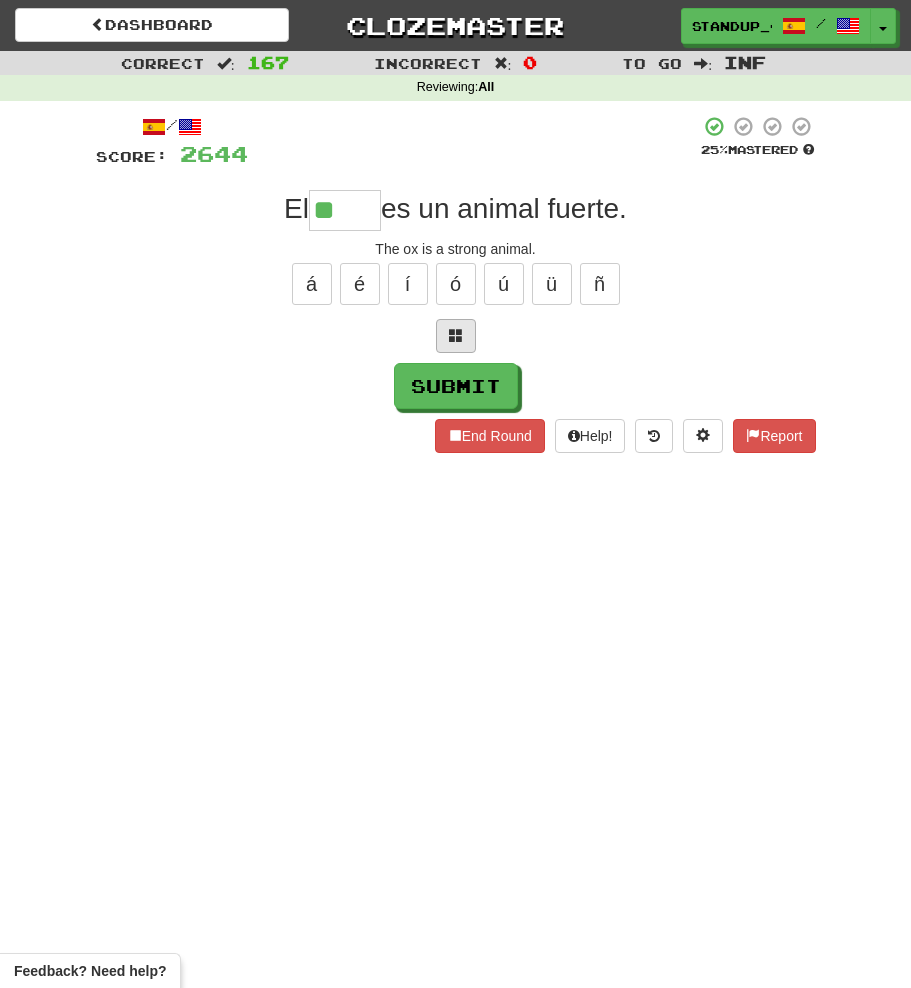 click at bounding box center [456, 336] 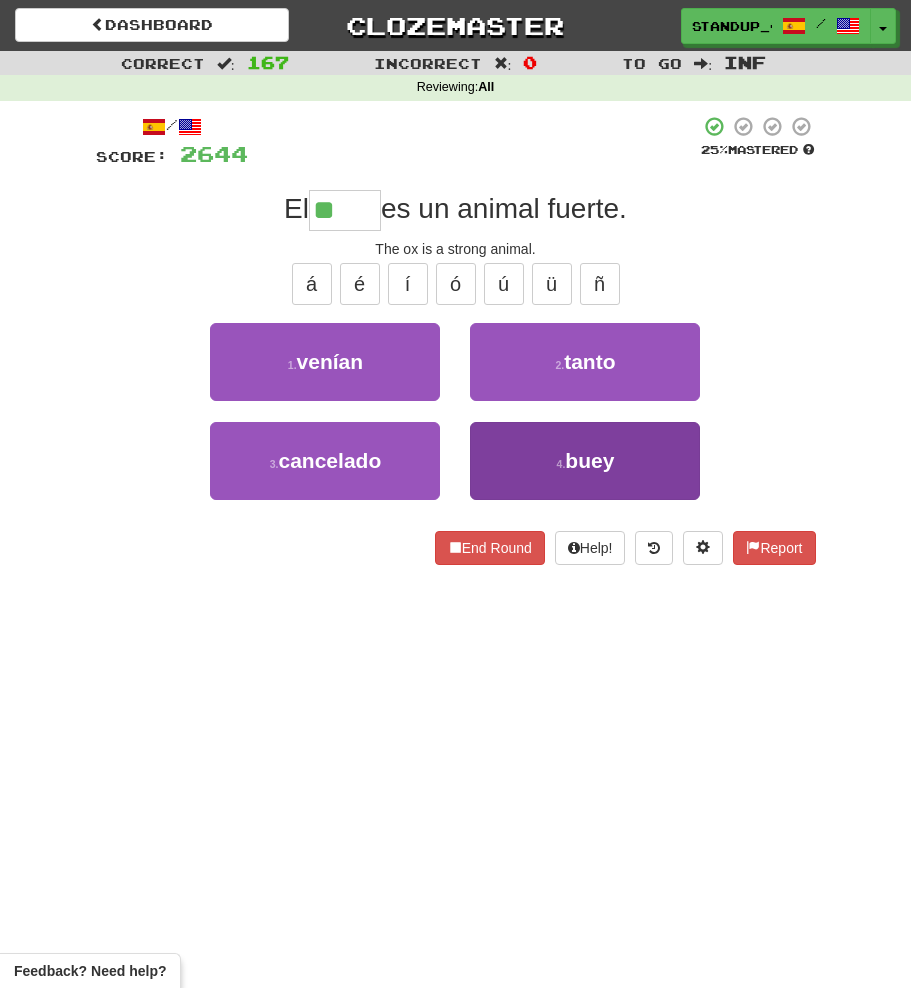 click on "4 .  buey" at bounding box center (585, 461) 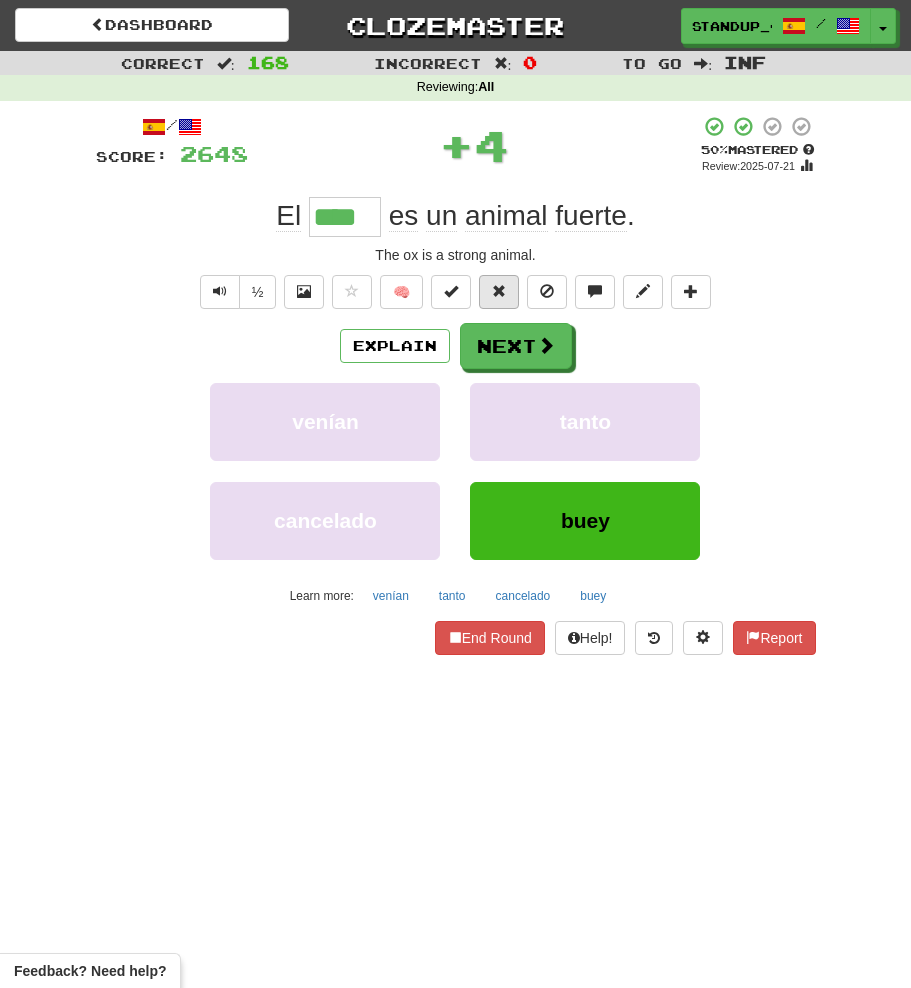 click at bounding box center (499, 292) 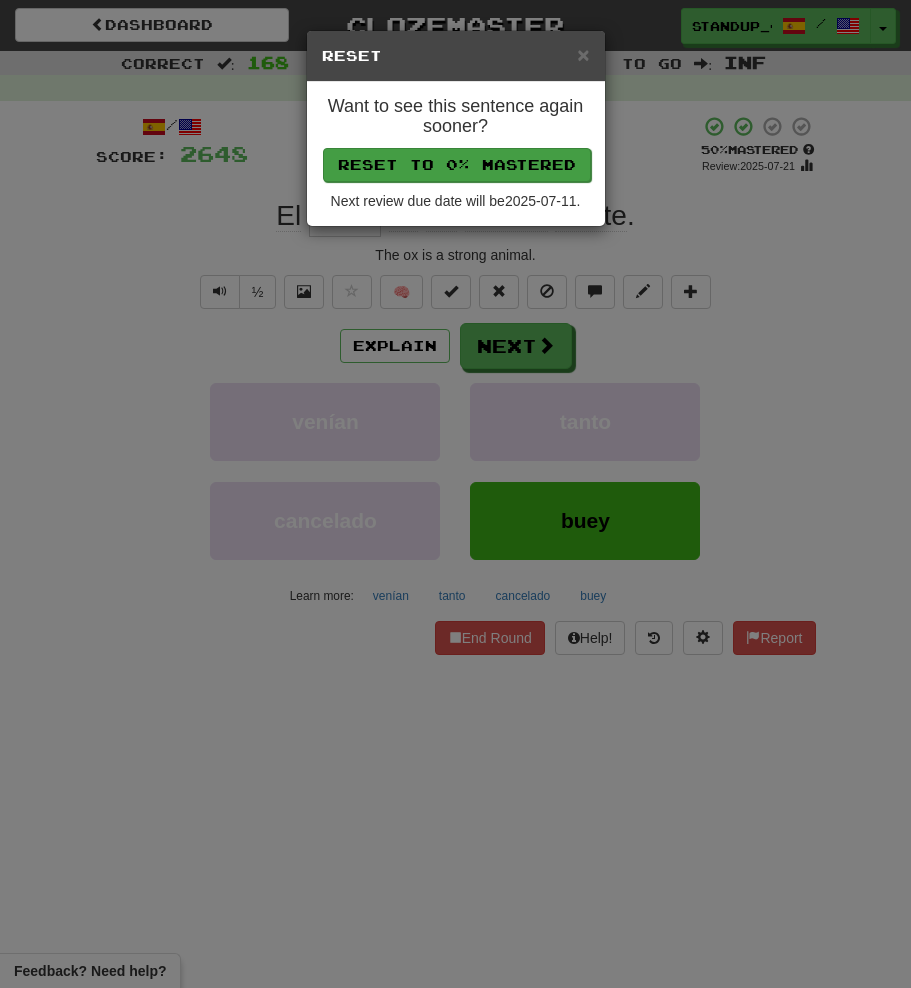 click on "Reset to 0% Mastered" at bounding box center (457, 165) 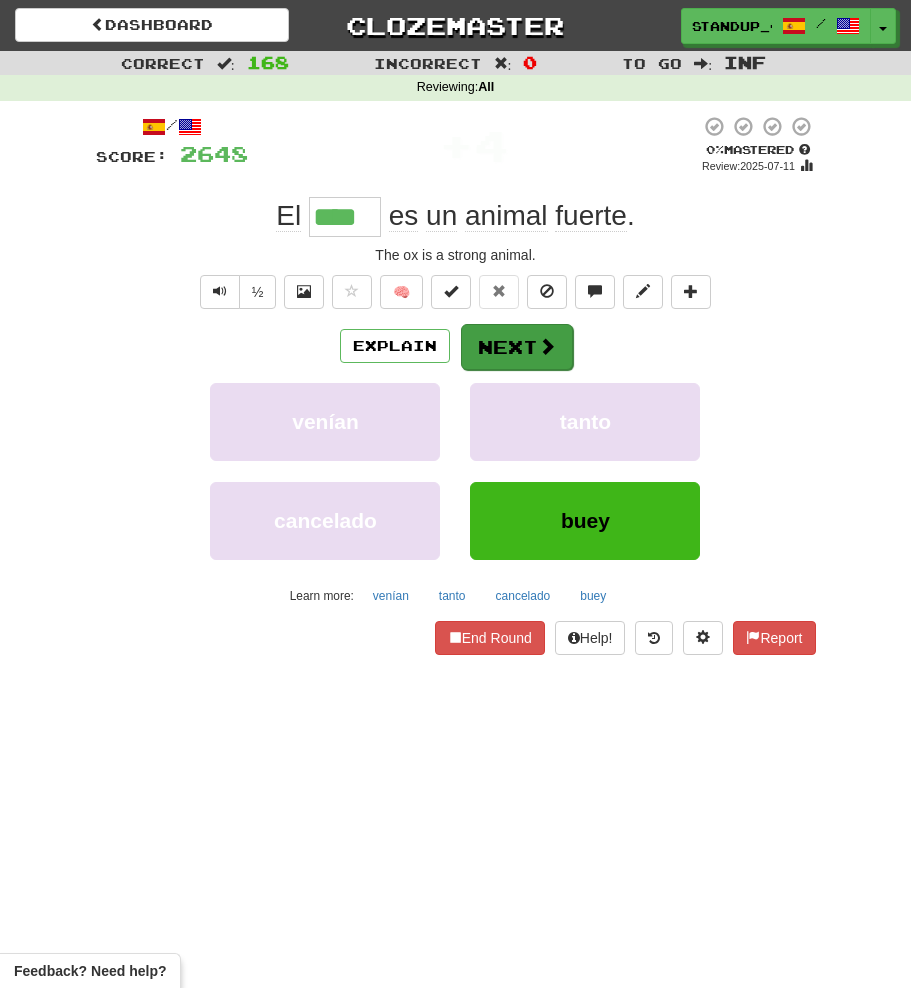 click on "Next" at bounding box center (517, 347) 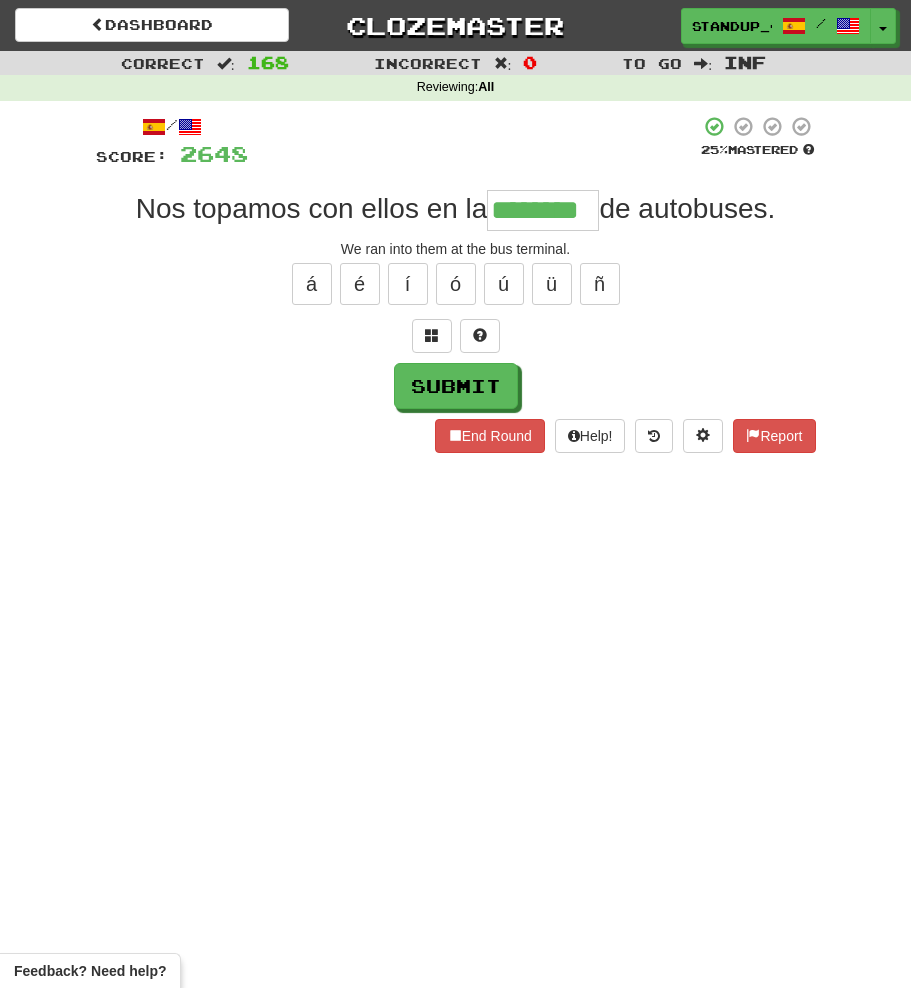 type on "********" 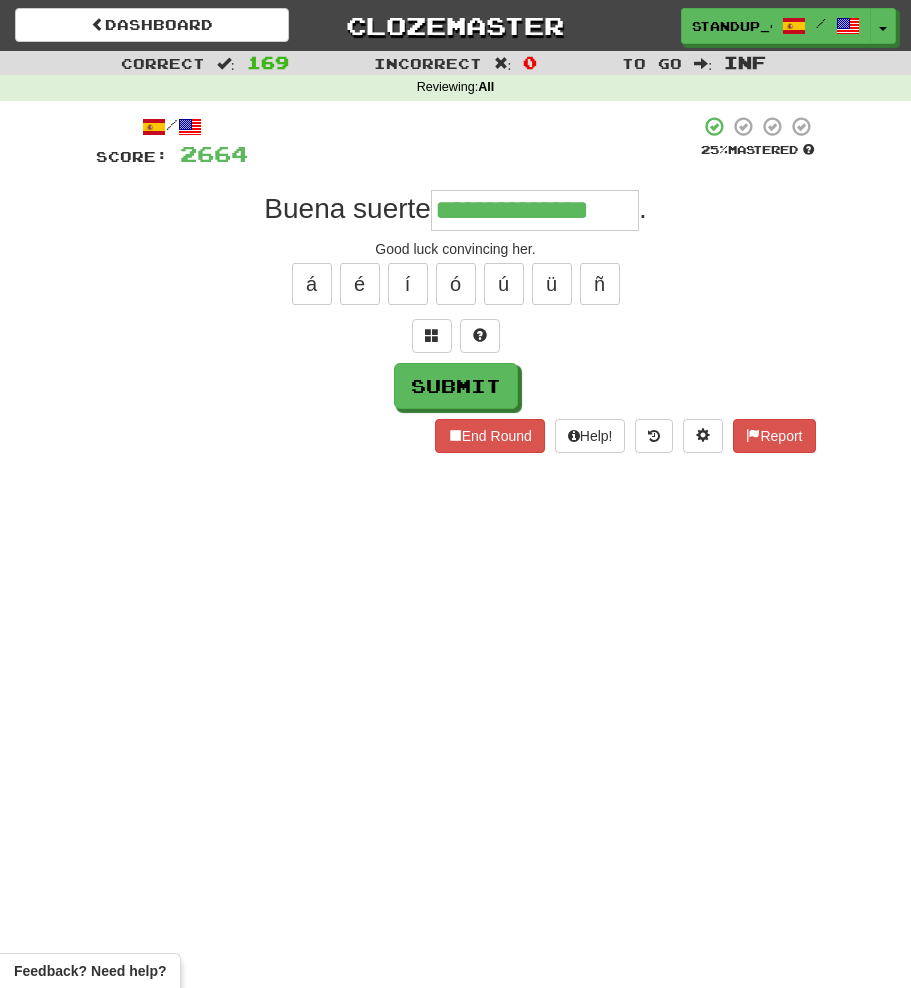 type on "**********" 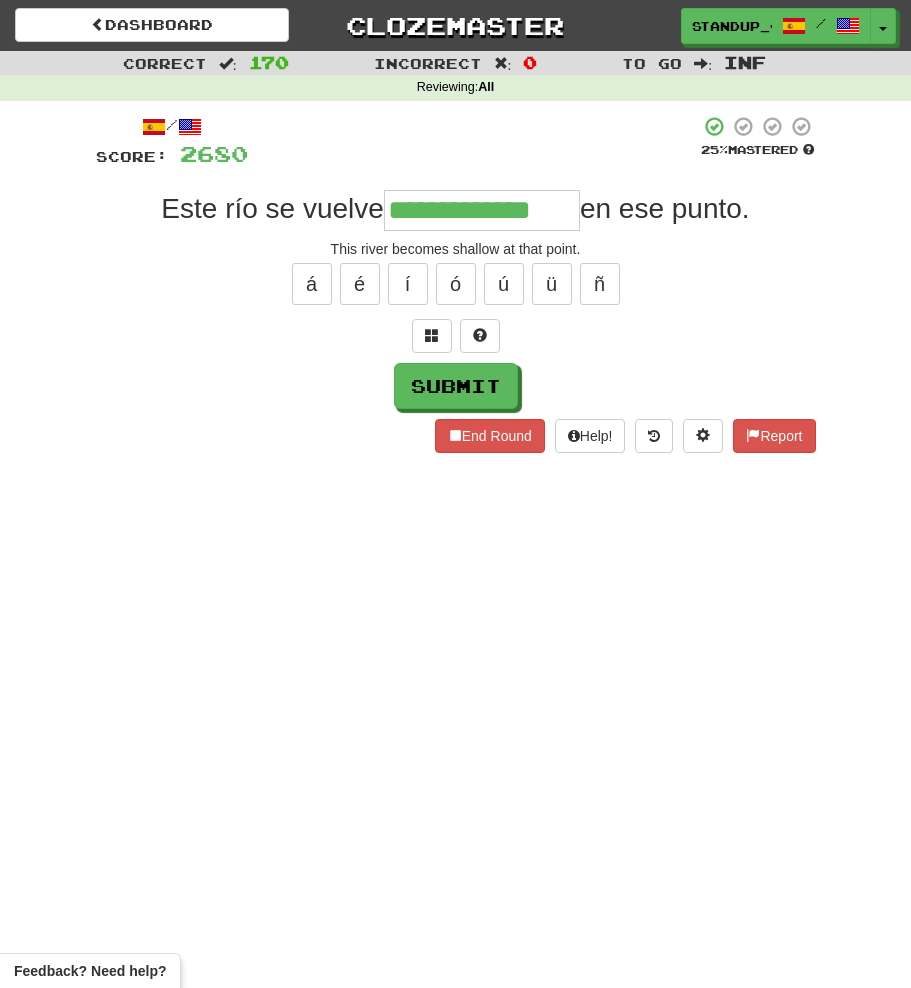 type on "**********" 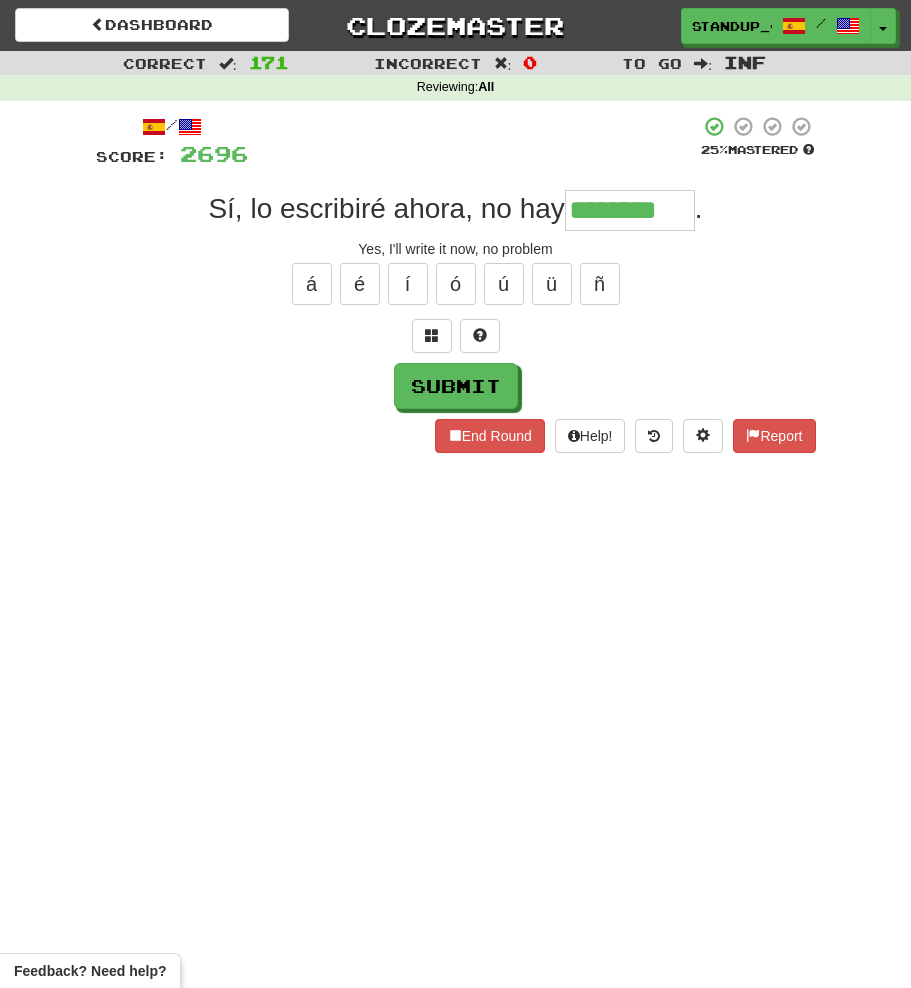 type on "********" 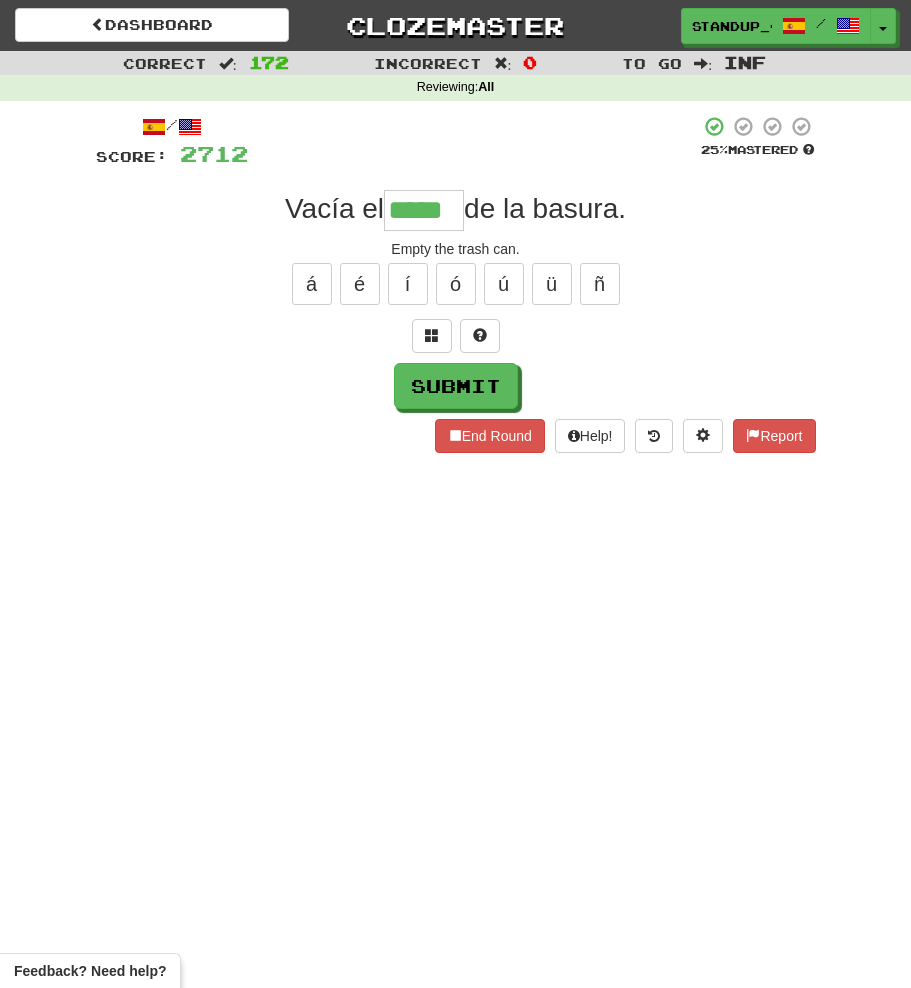 type on "*****" 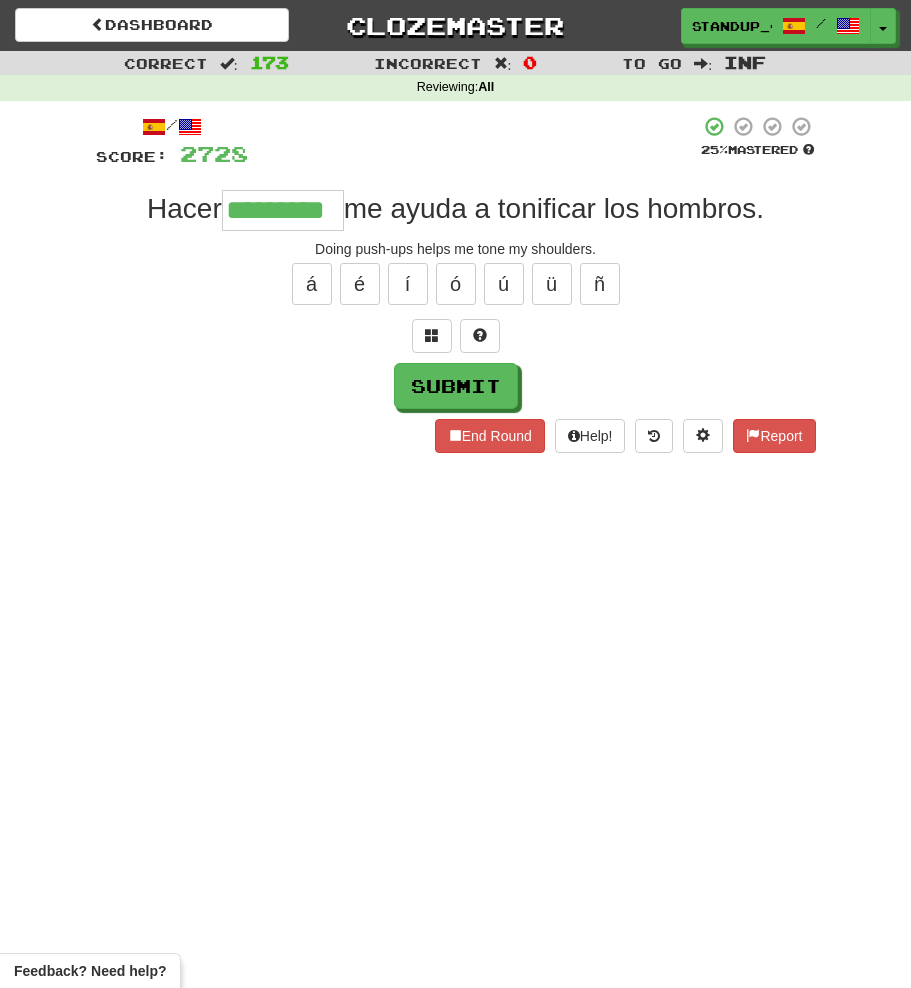 type on "*********" 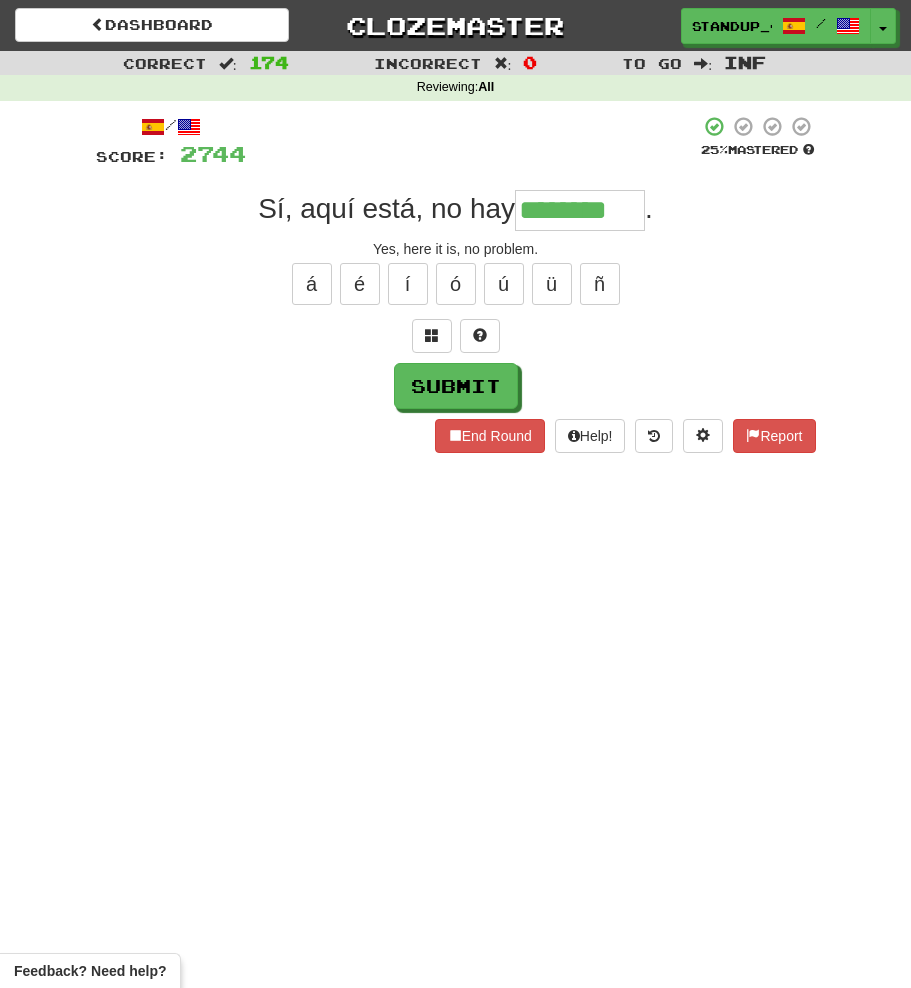 type on "********" 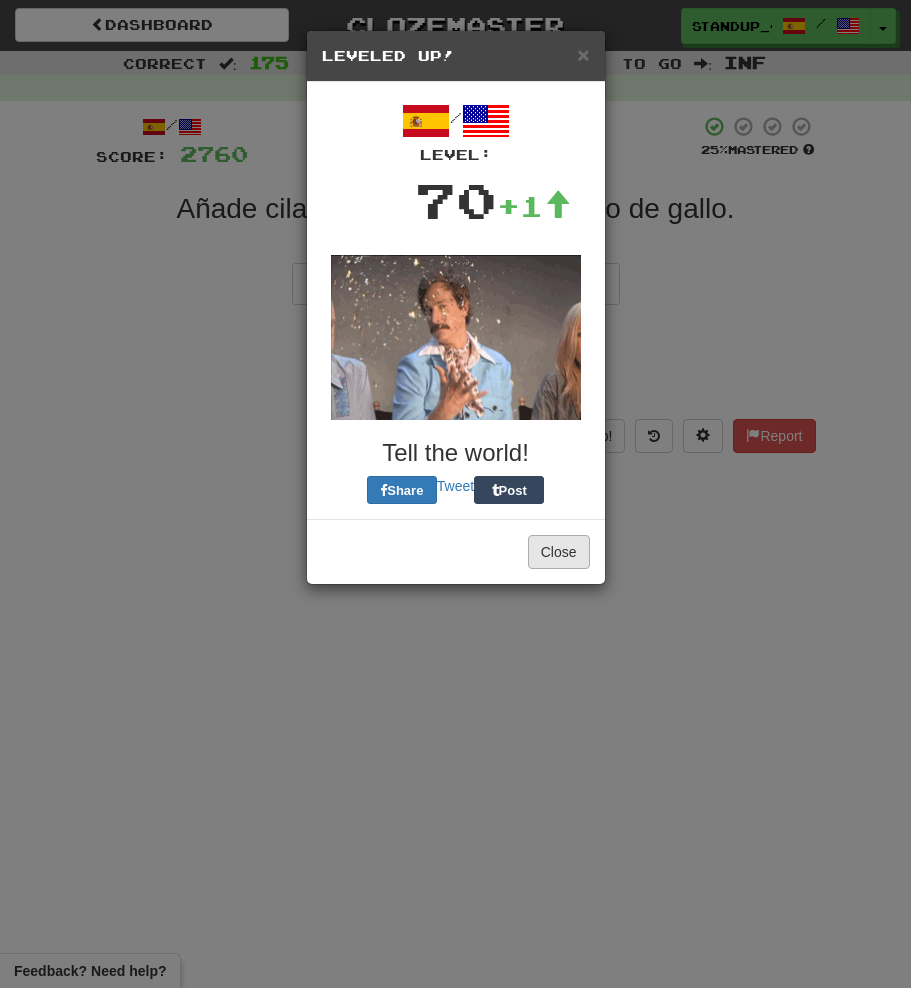 click on "Close" at bounding box center (559, 552) 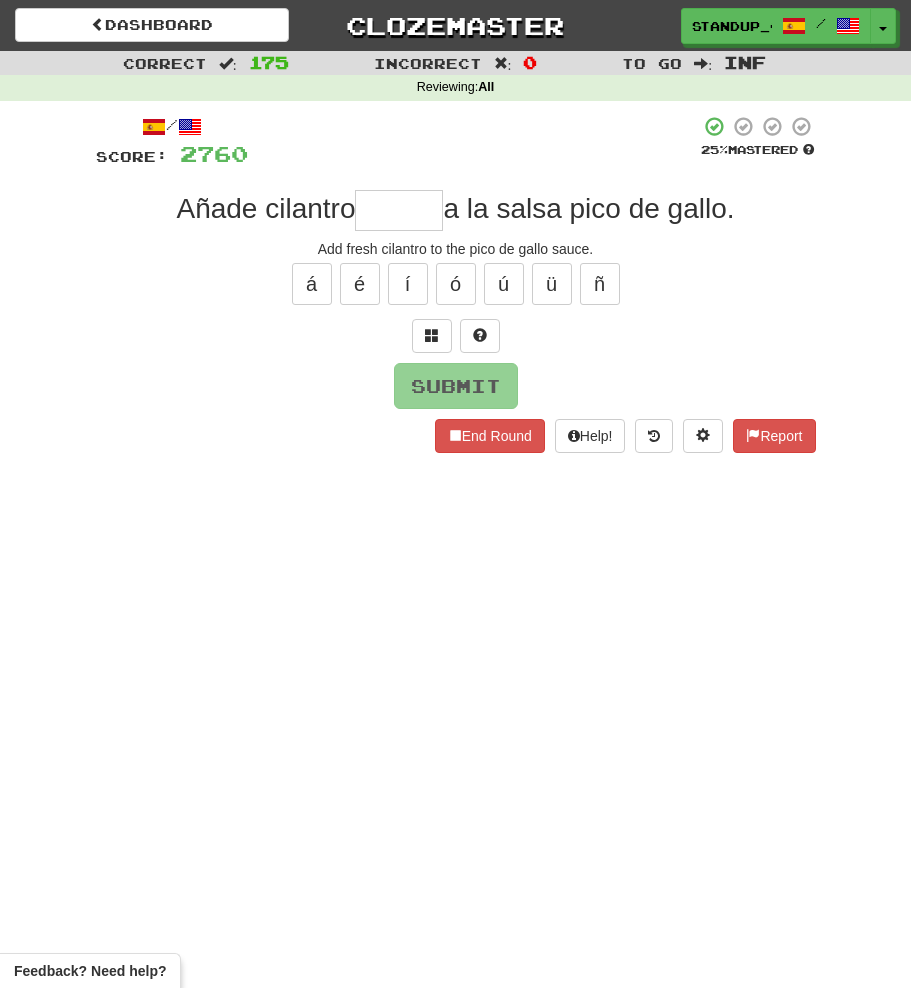 click at bounding box center [399, 210] 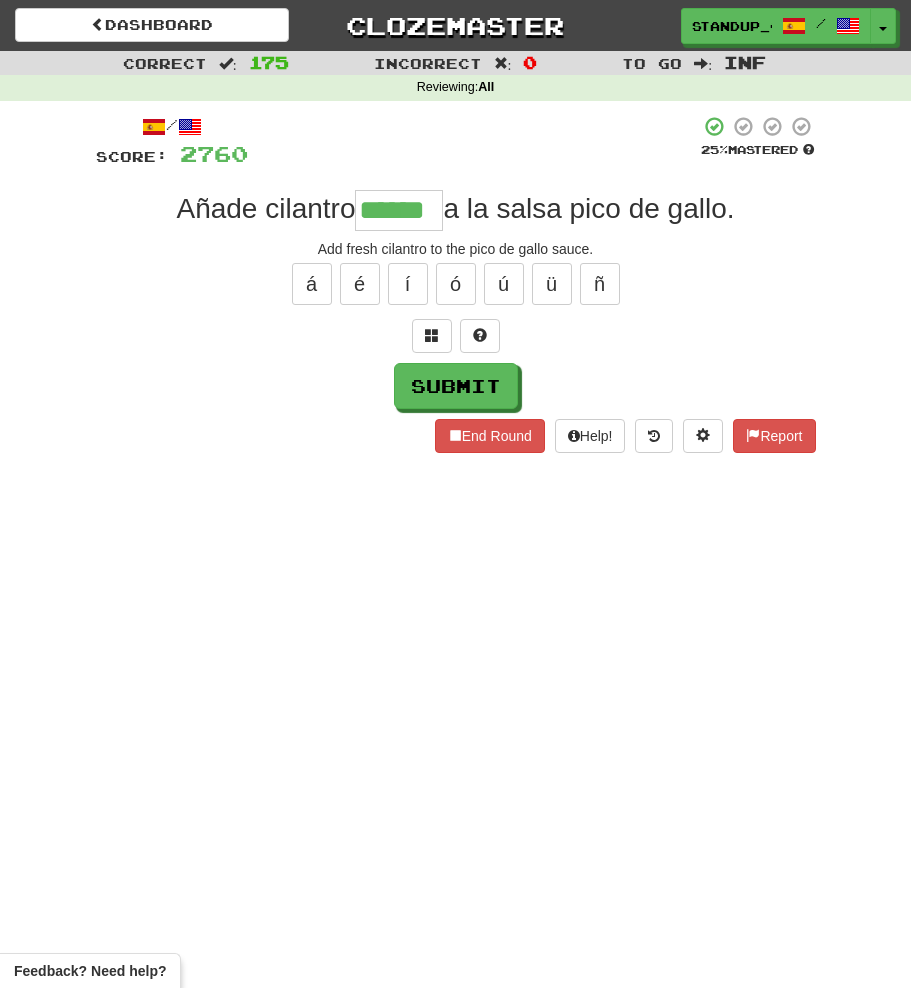 type on "******" 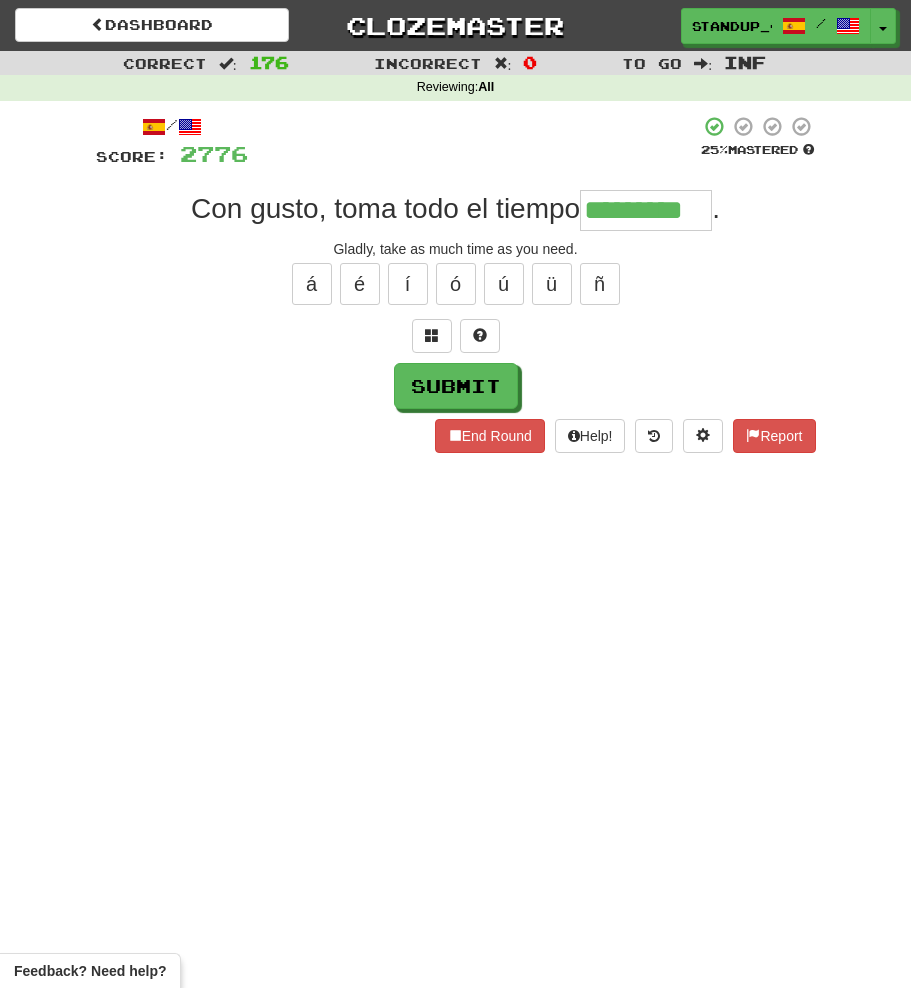 type on "*********" 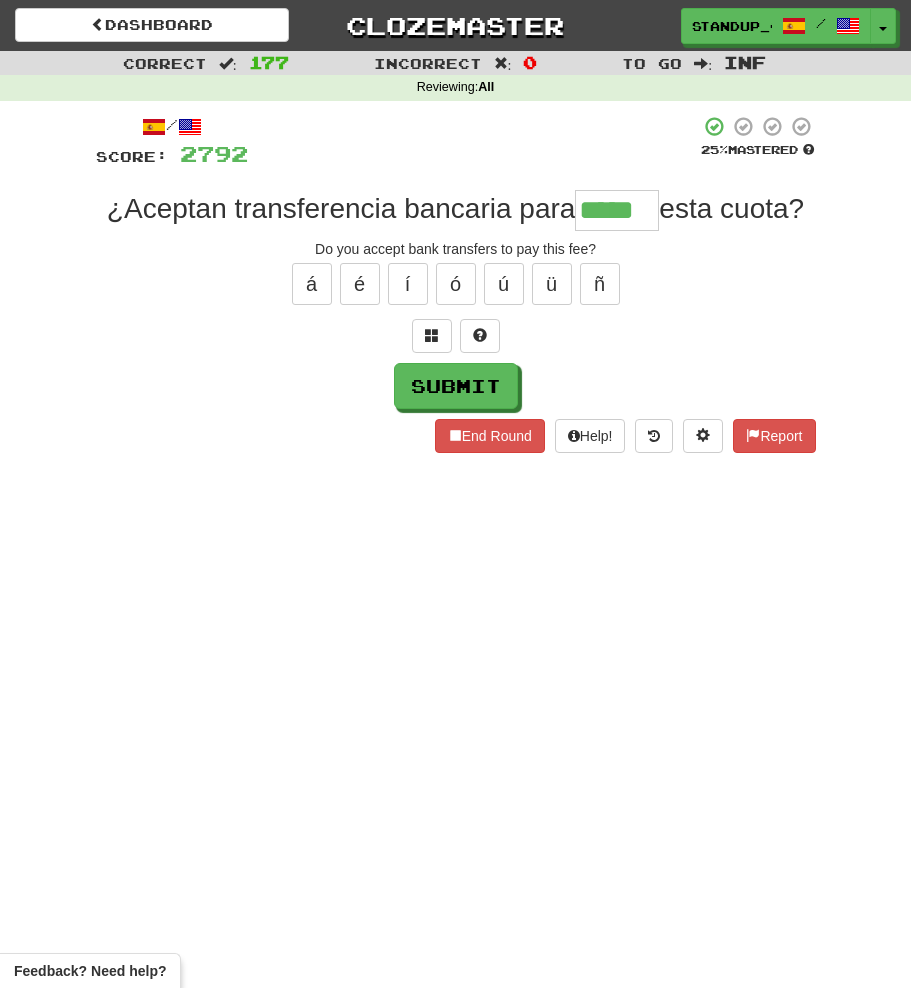 type on "*****" 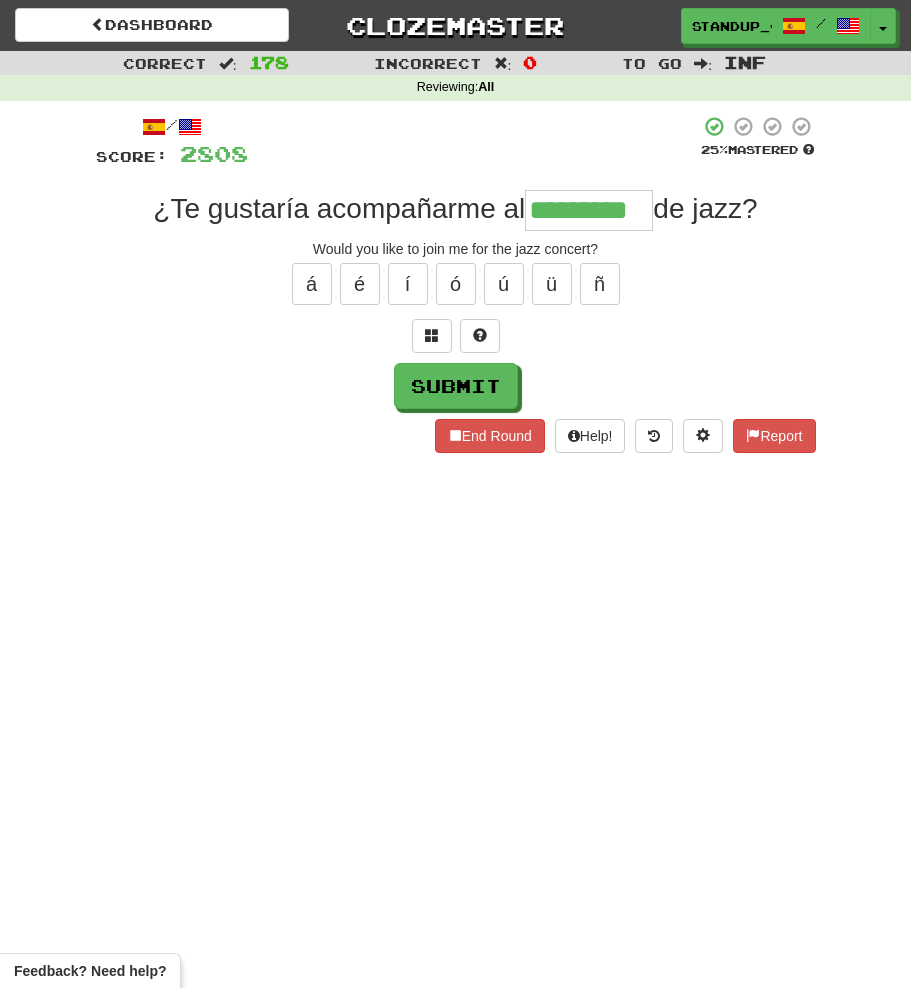 type on "*********" 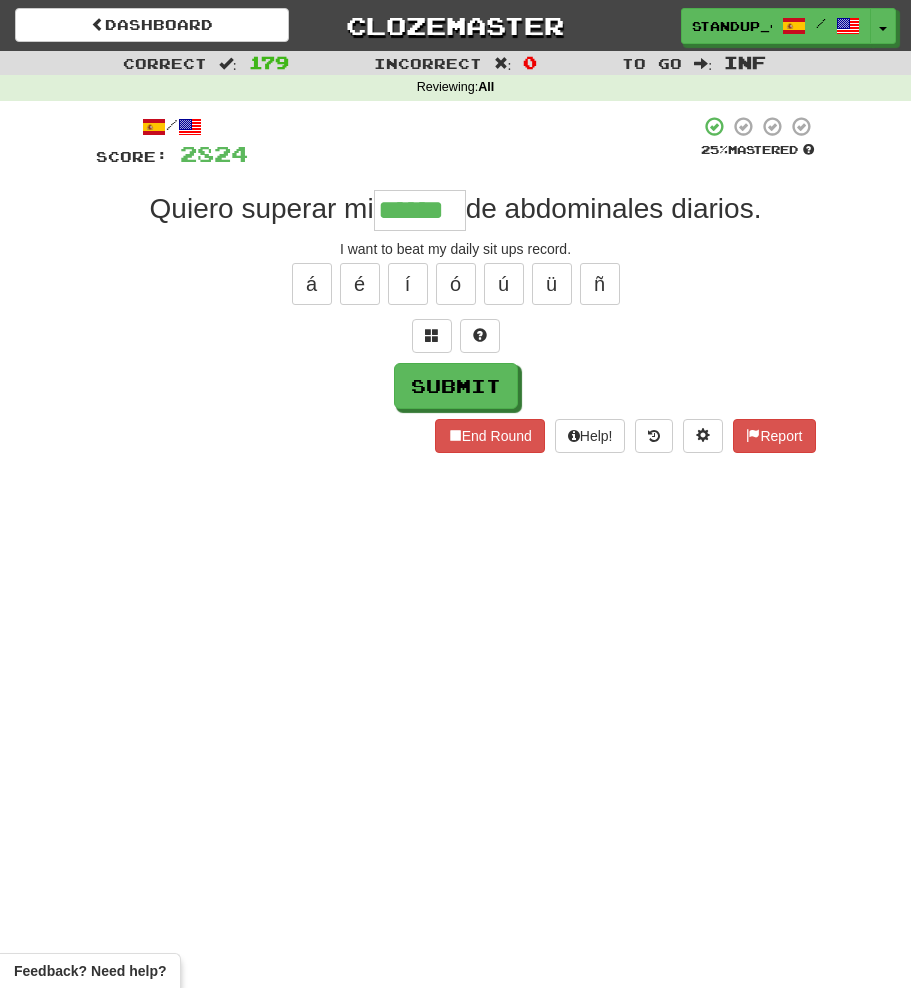 type on "******" 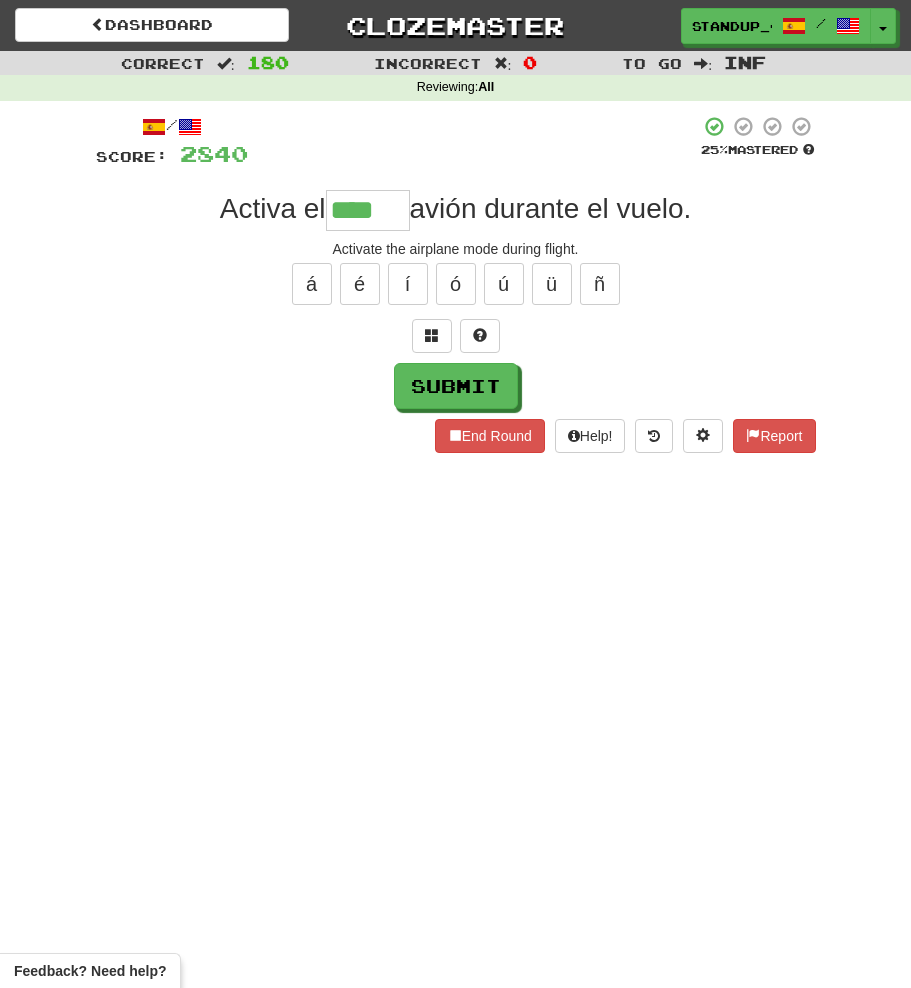 type on "****" 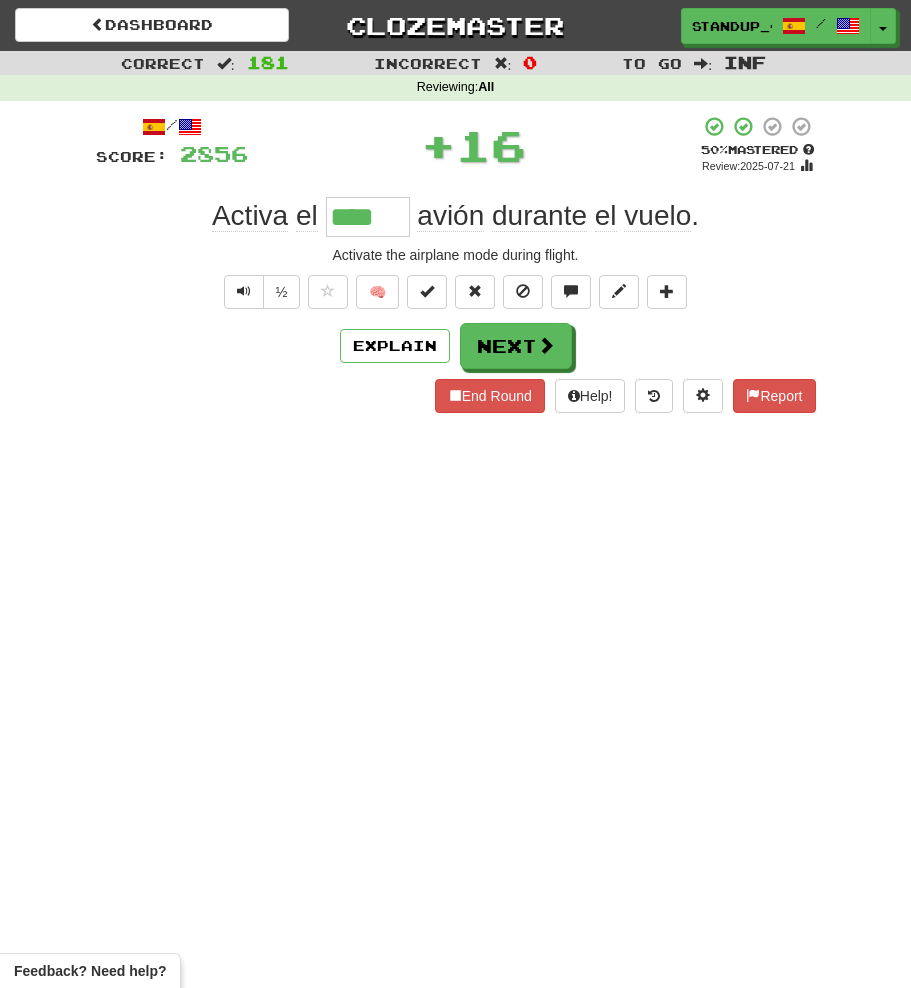 type 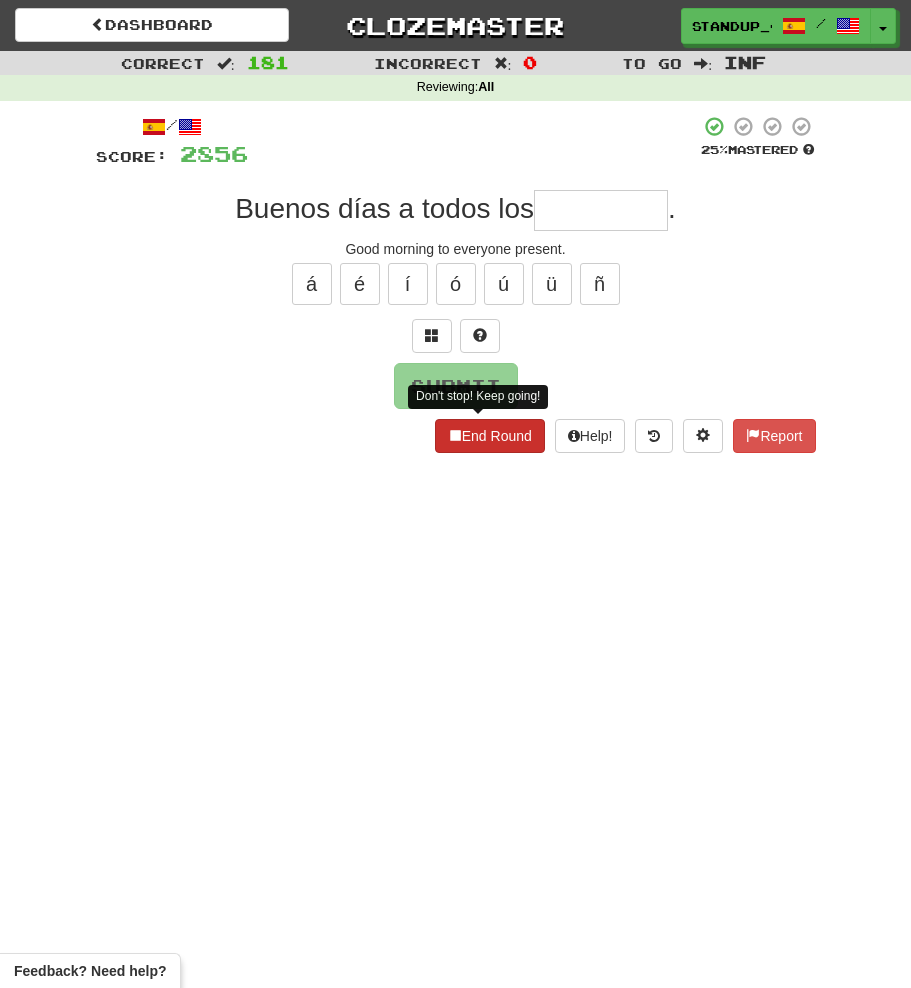 click on "End Round" at bounding box center [490, 436] 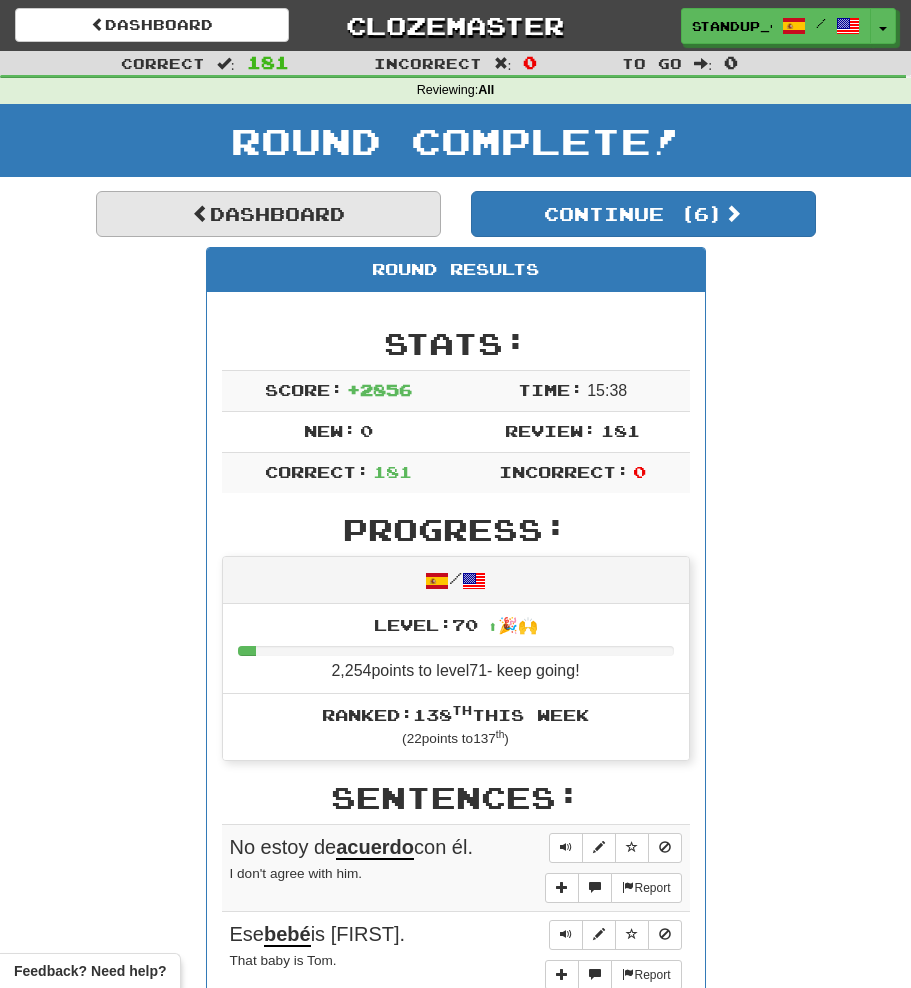 click on "Dashboard" at bounding box center [268, 214] 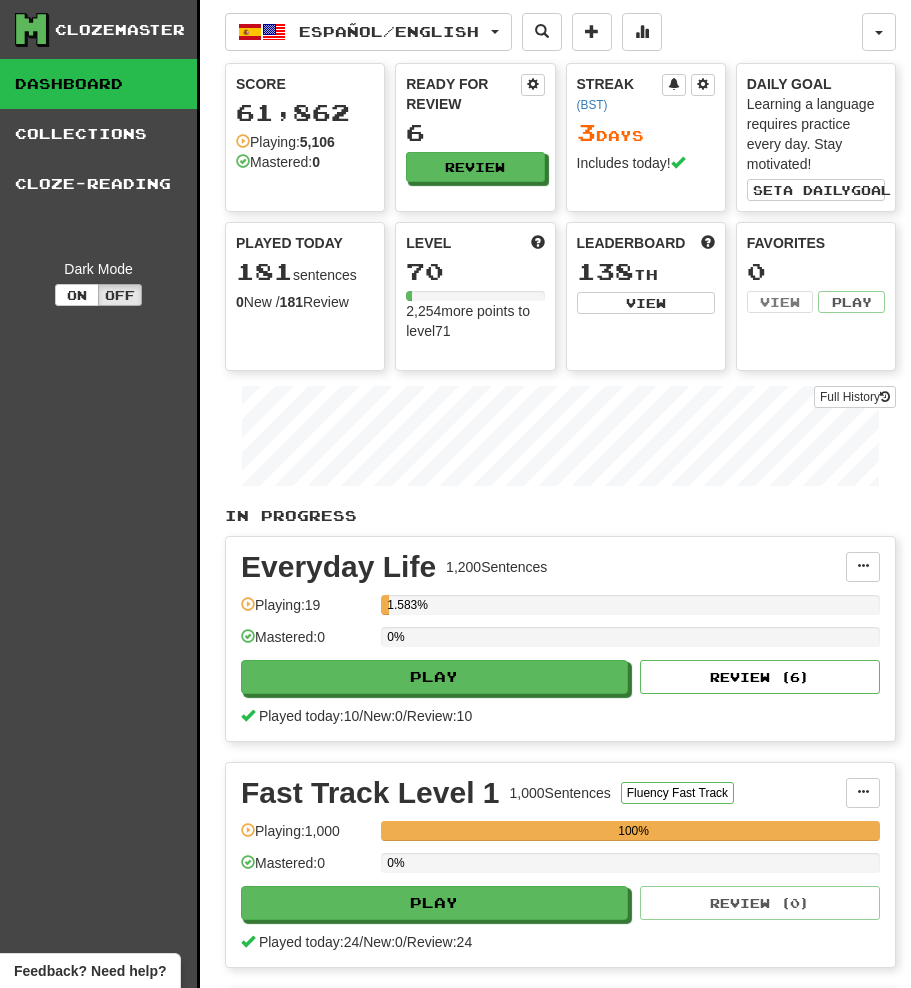 scroll, scrollTop: 0, scrollLeft: 0, axis: both 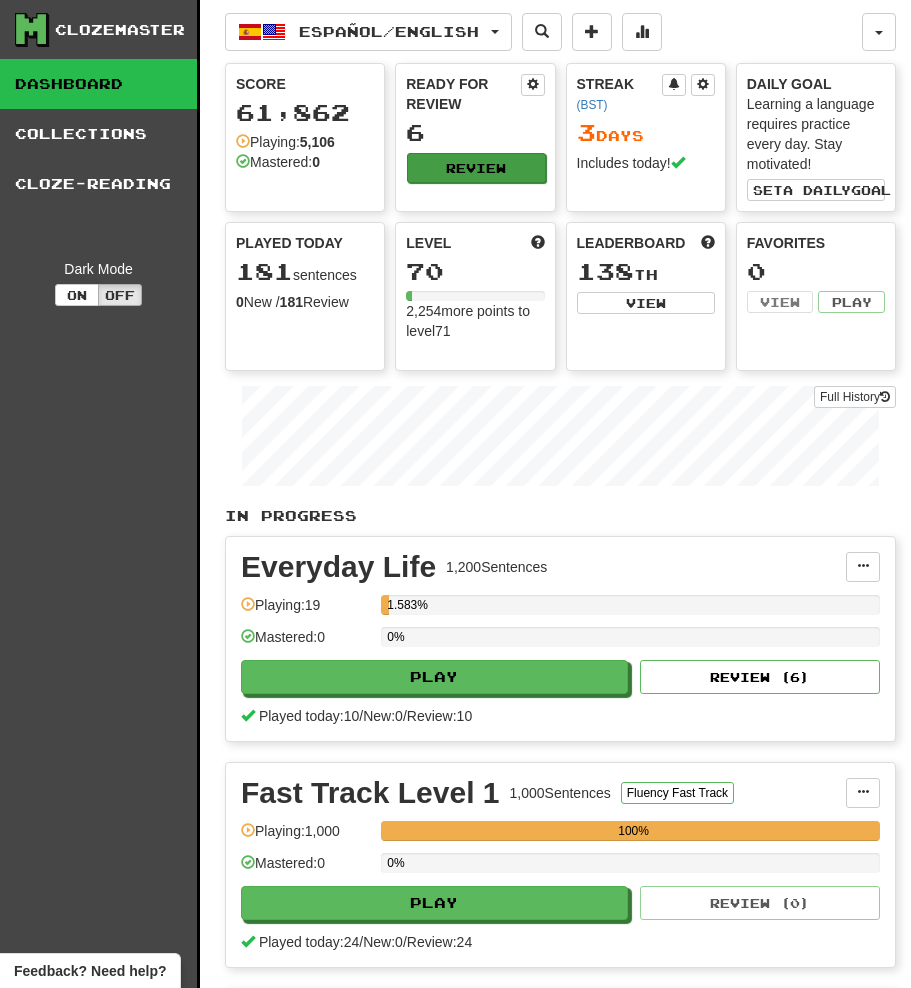 click on "Review" at bounding box center [476, 168] 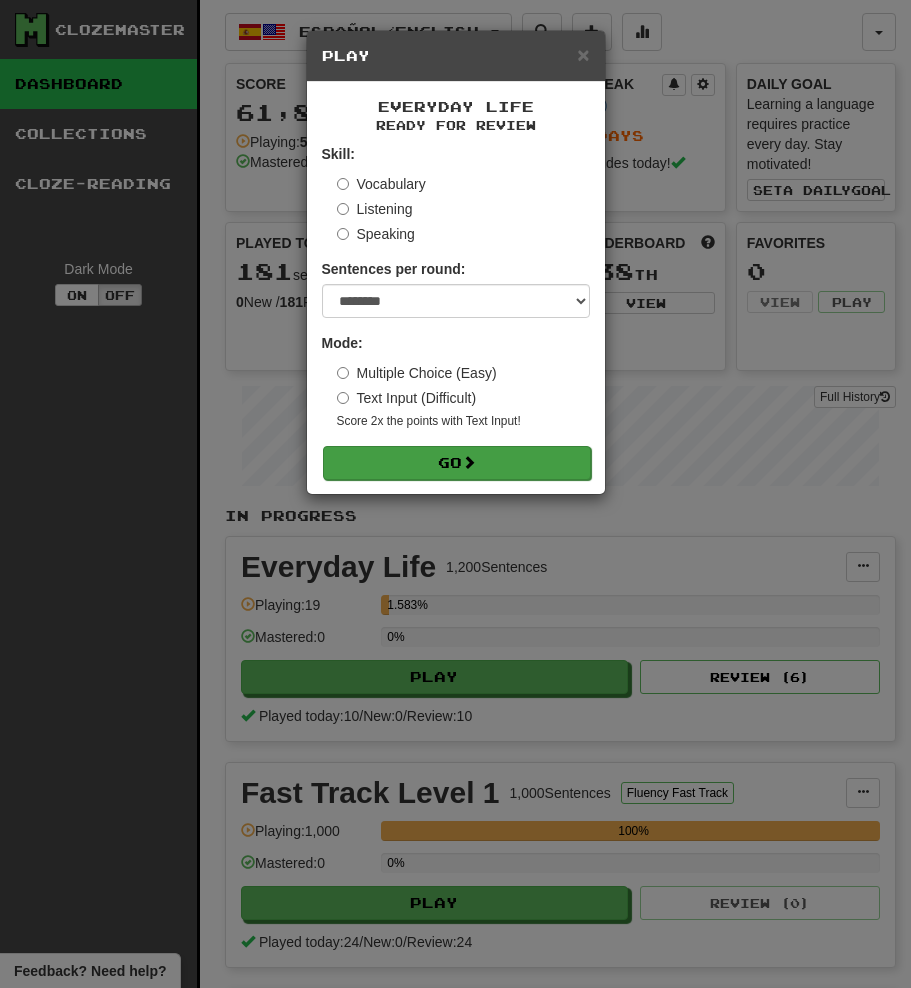 click on "Go" at bounding box center (457, 463) 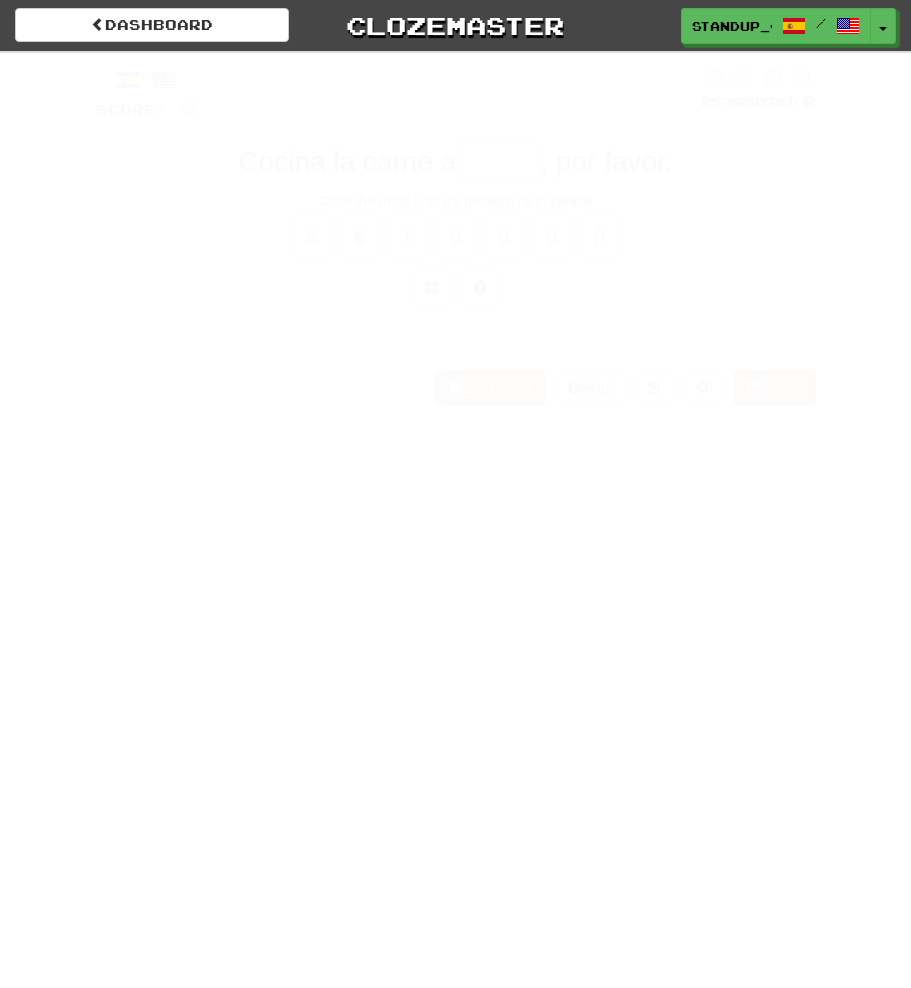 scroll, scrollTop: 0, scrollLeft: 0, axis: both 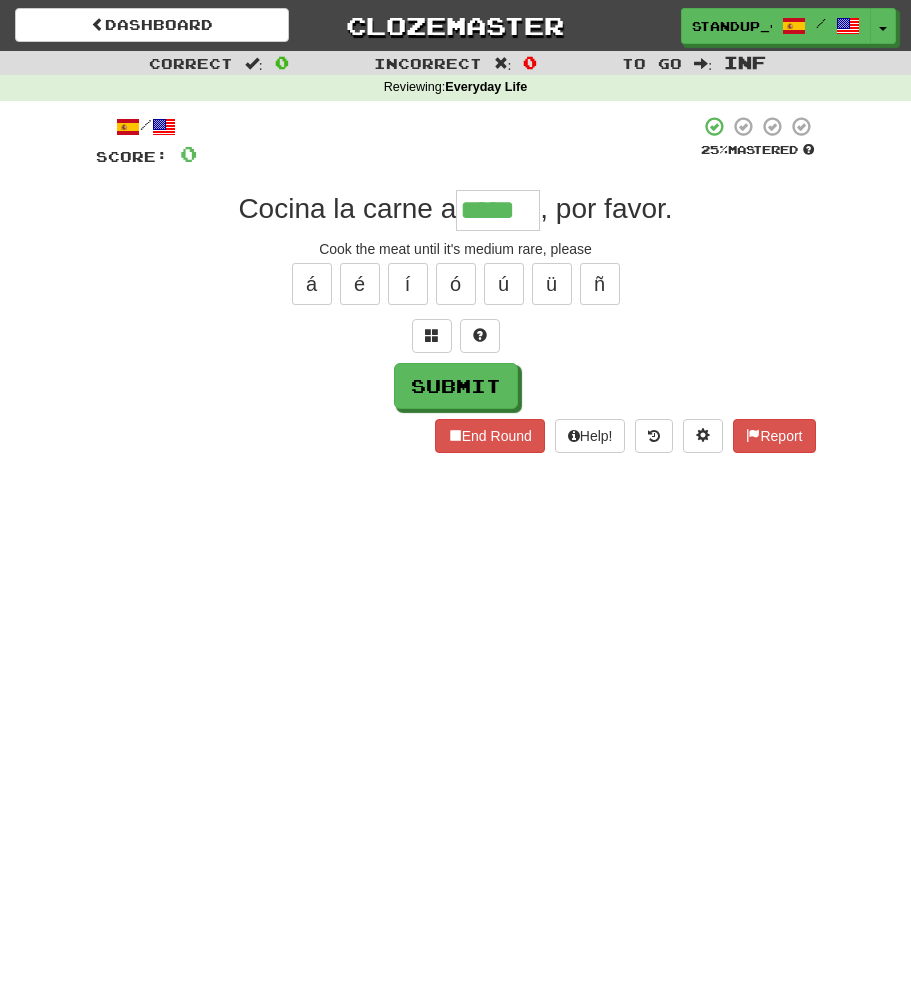 type on "*****" 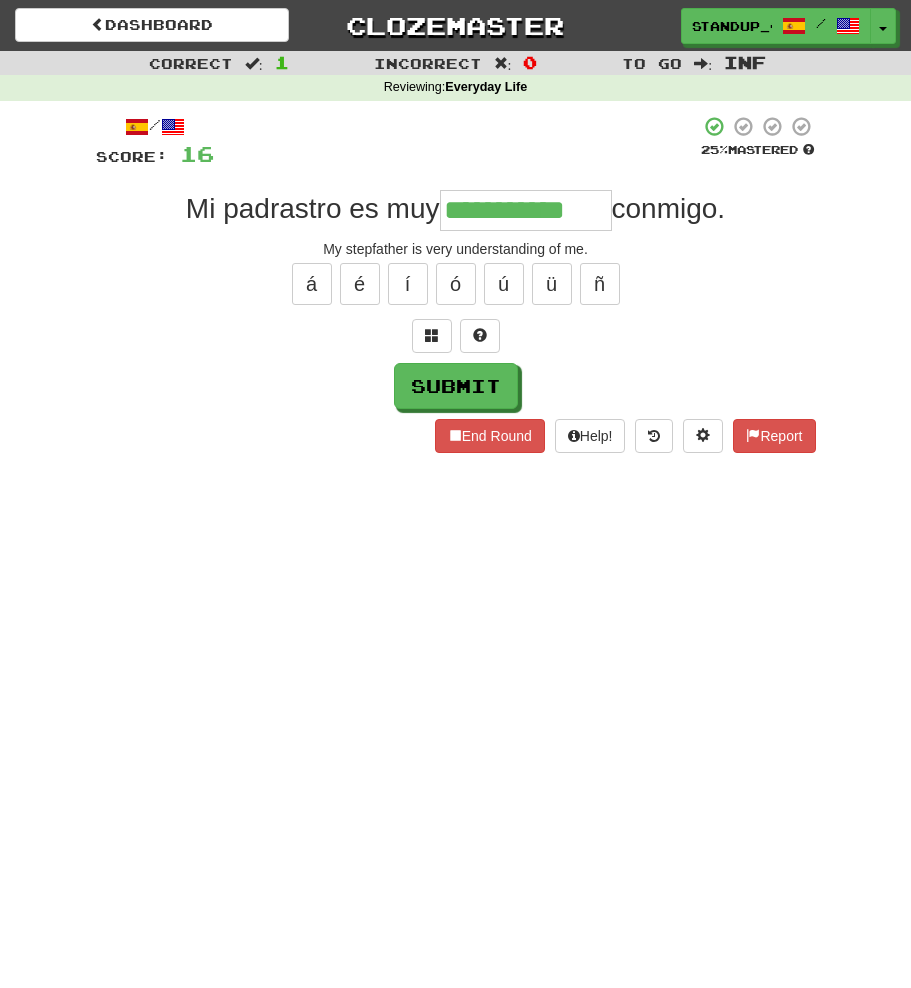 type on "**********" 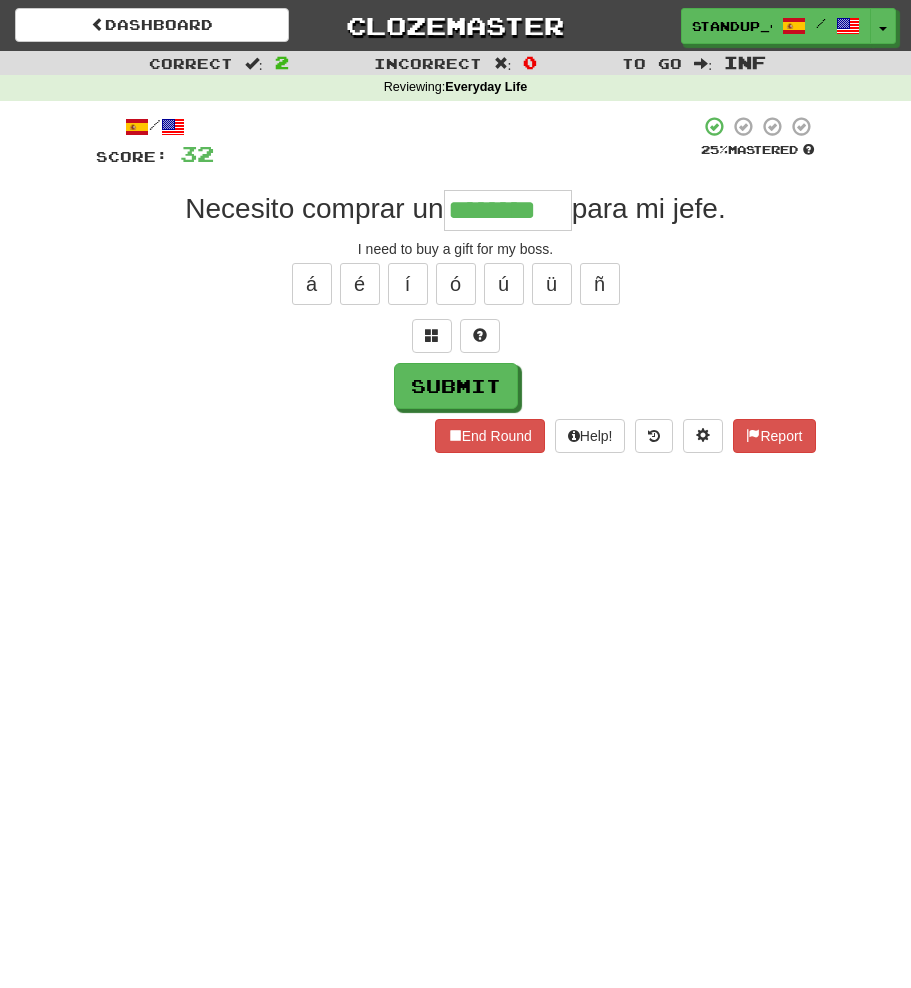 type on "********" 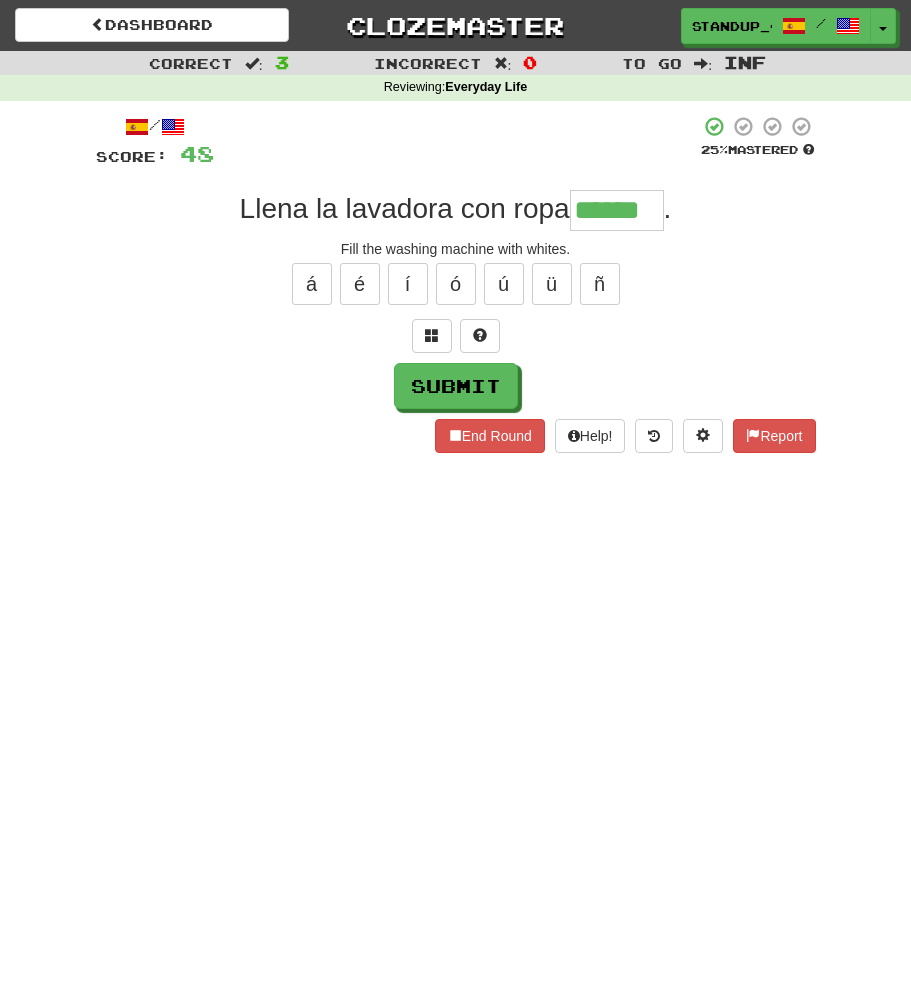 type on "******" 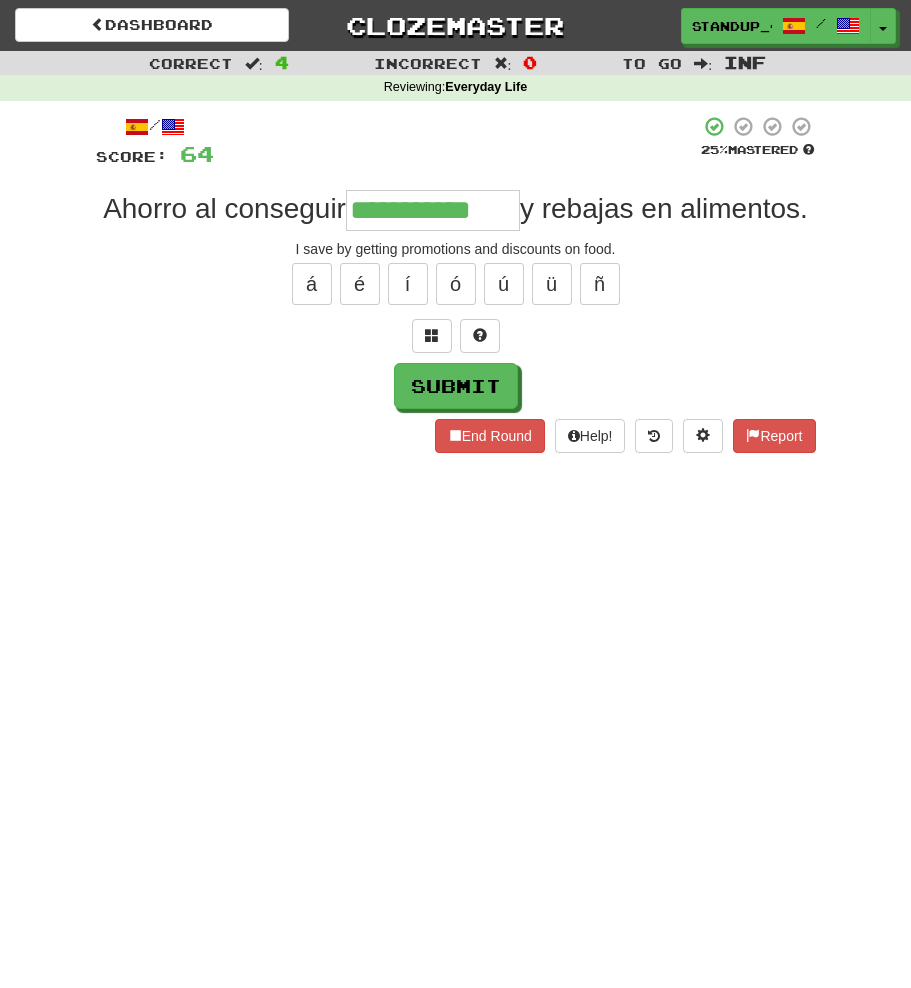 type on "**********" 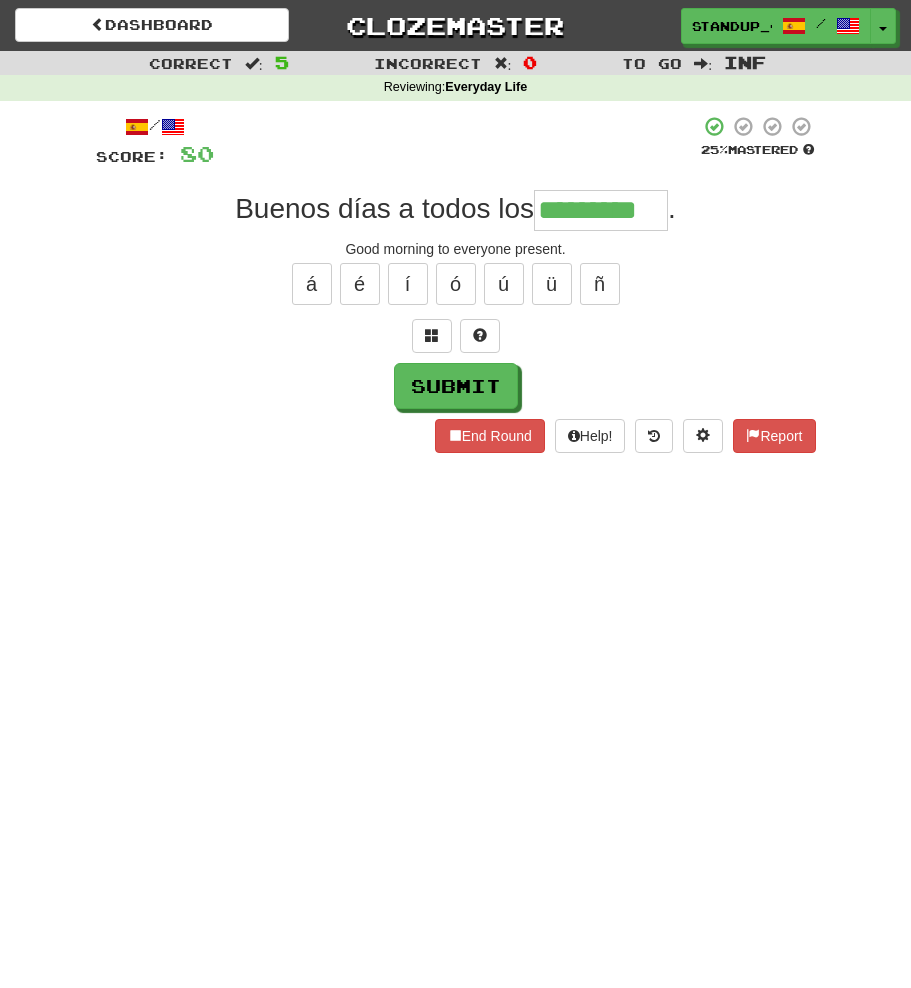 type on "*********" 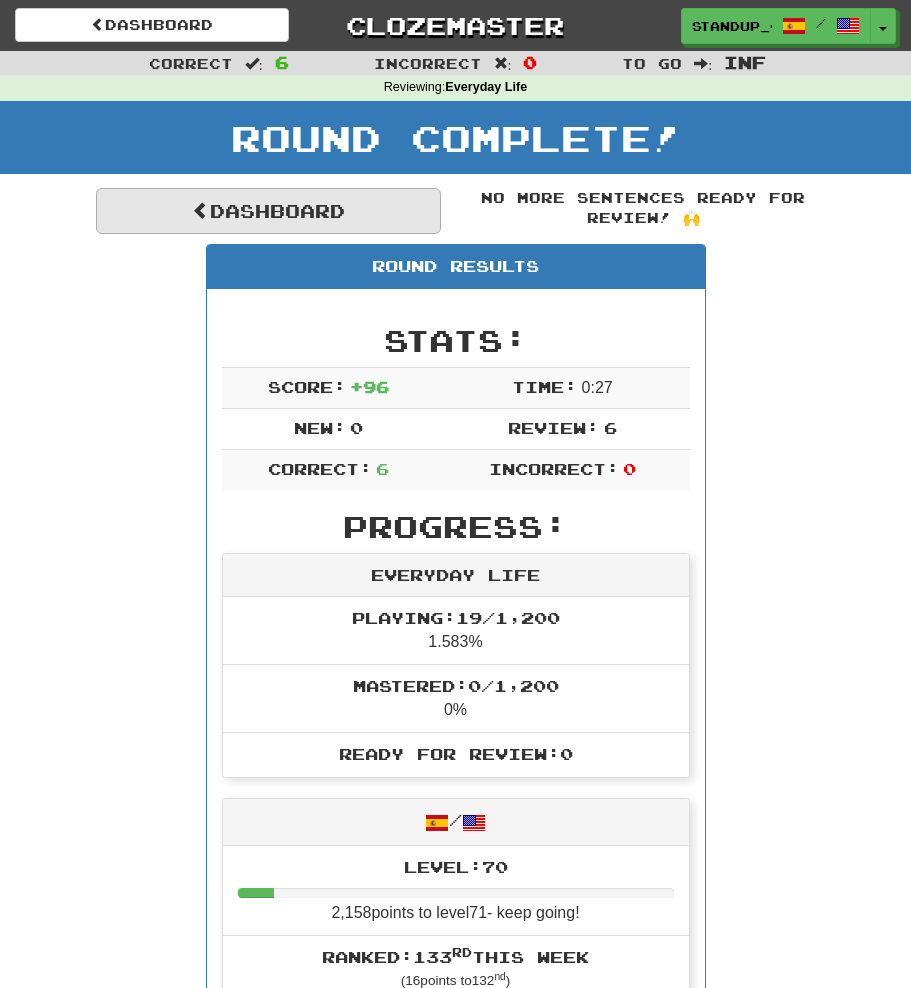 click on "Dashboard" at bounding box center (268, 211) 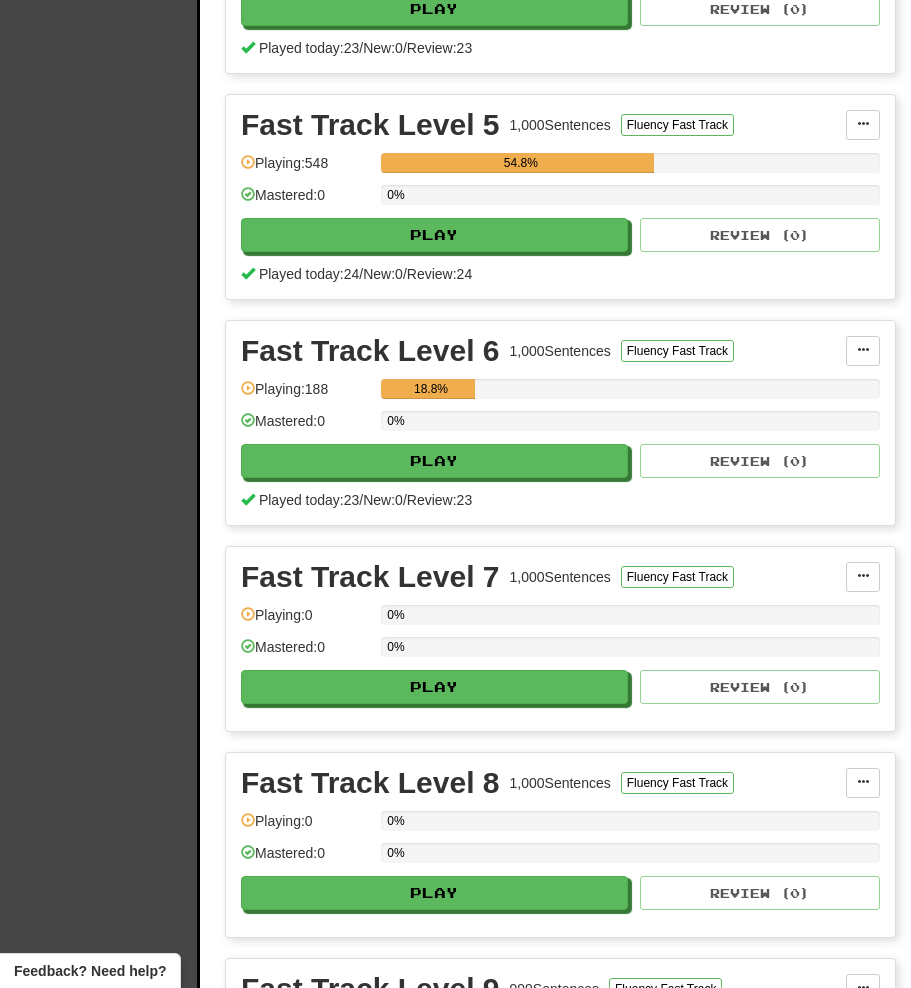 scroll, scrollTop: 1592, scrollLeft: 0, axis: vertical 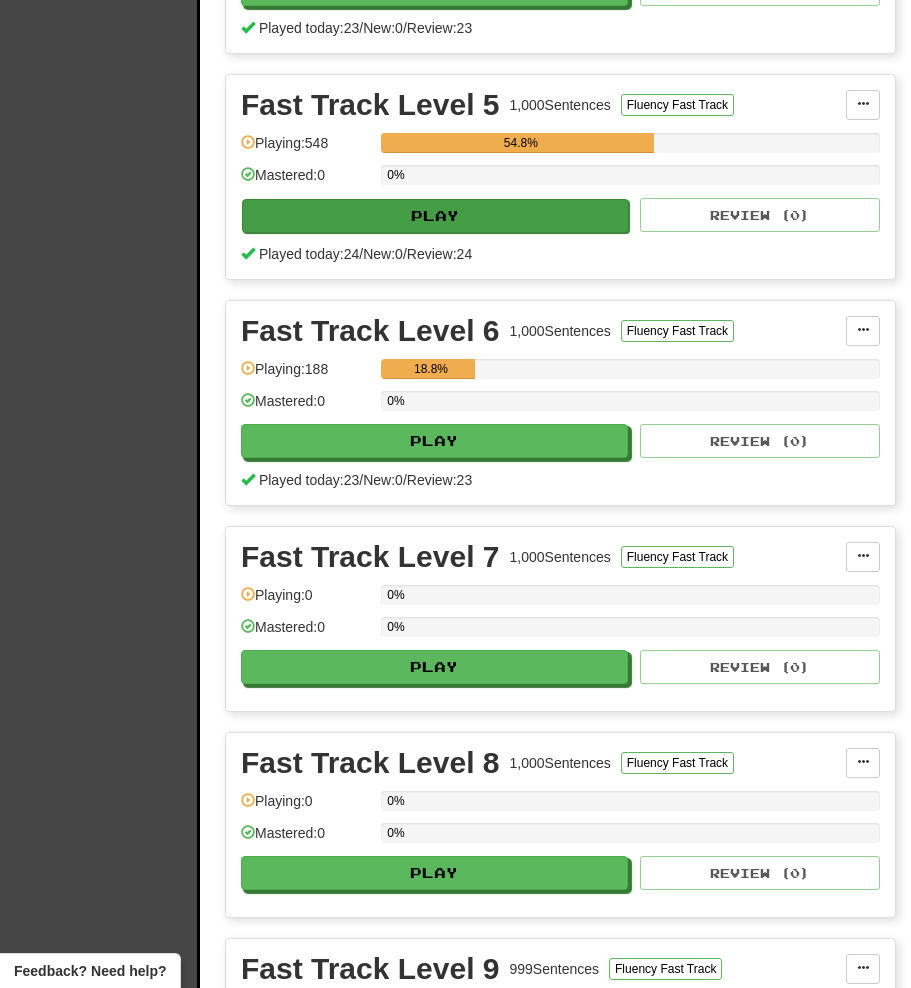 click on "Play" at bounding box center [435, 216] 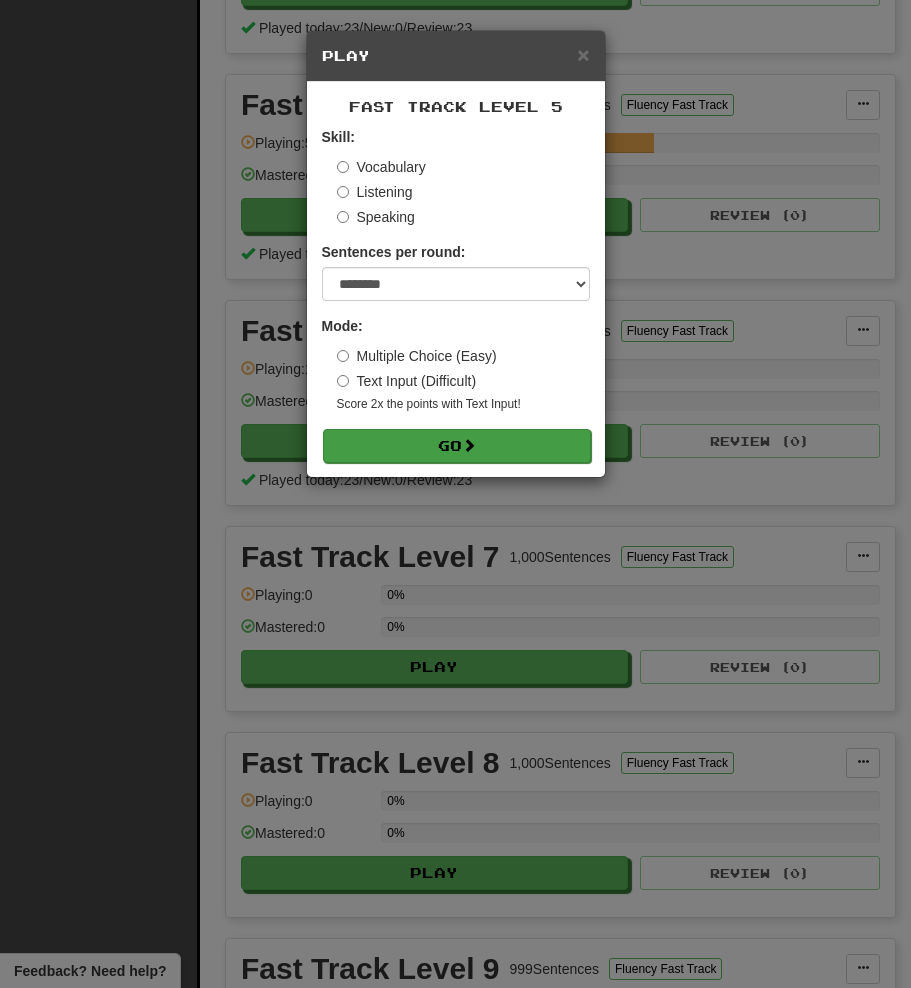 click on "Go" at bounding box center [457, 446] 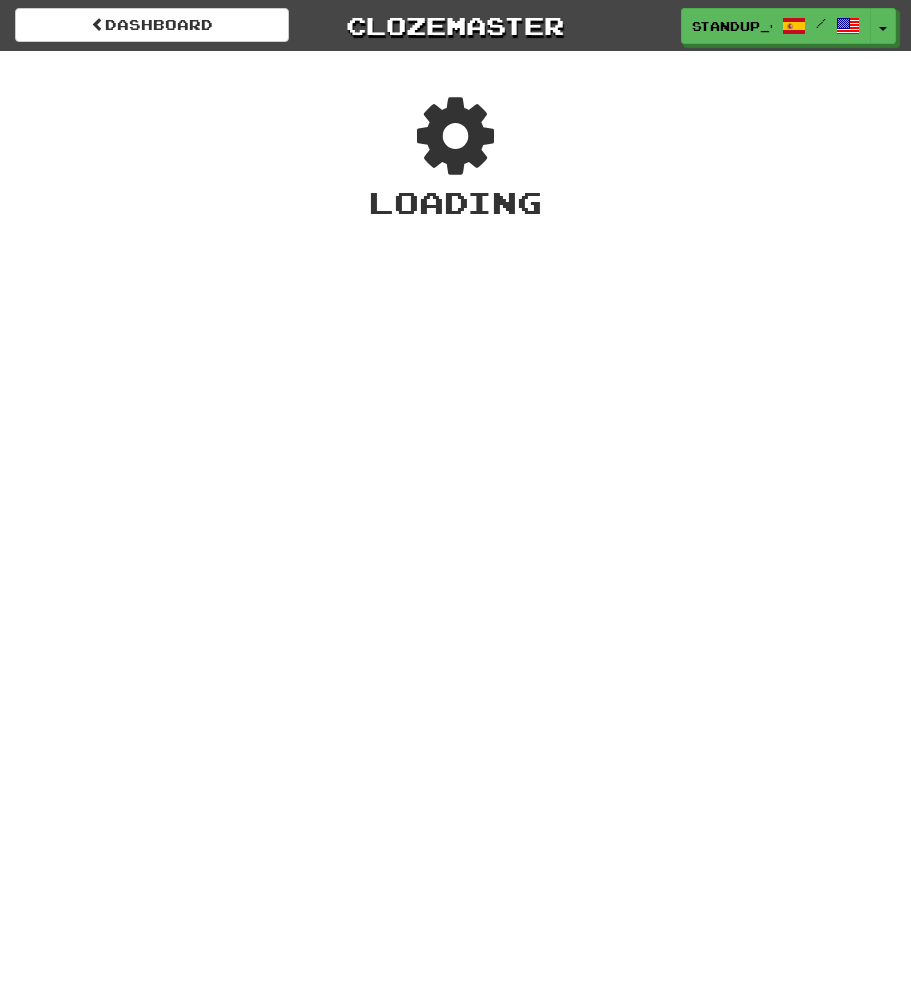 scroll, scrollTop: 0, scrollLeft: 0, axis: both 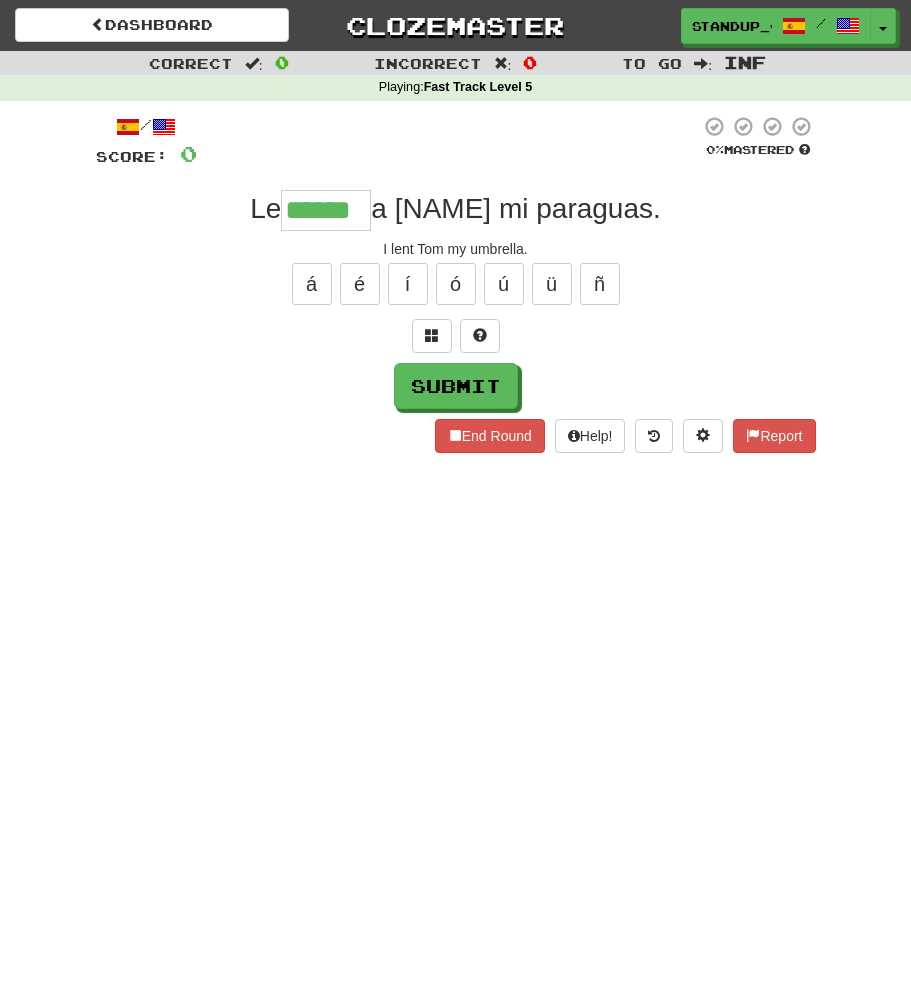 type on "******" 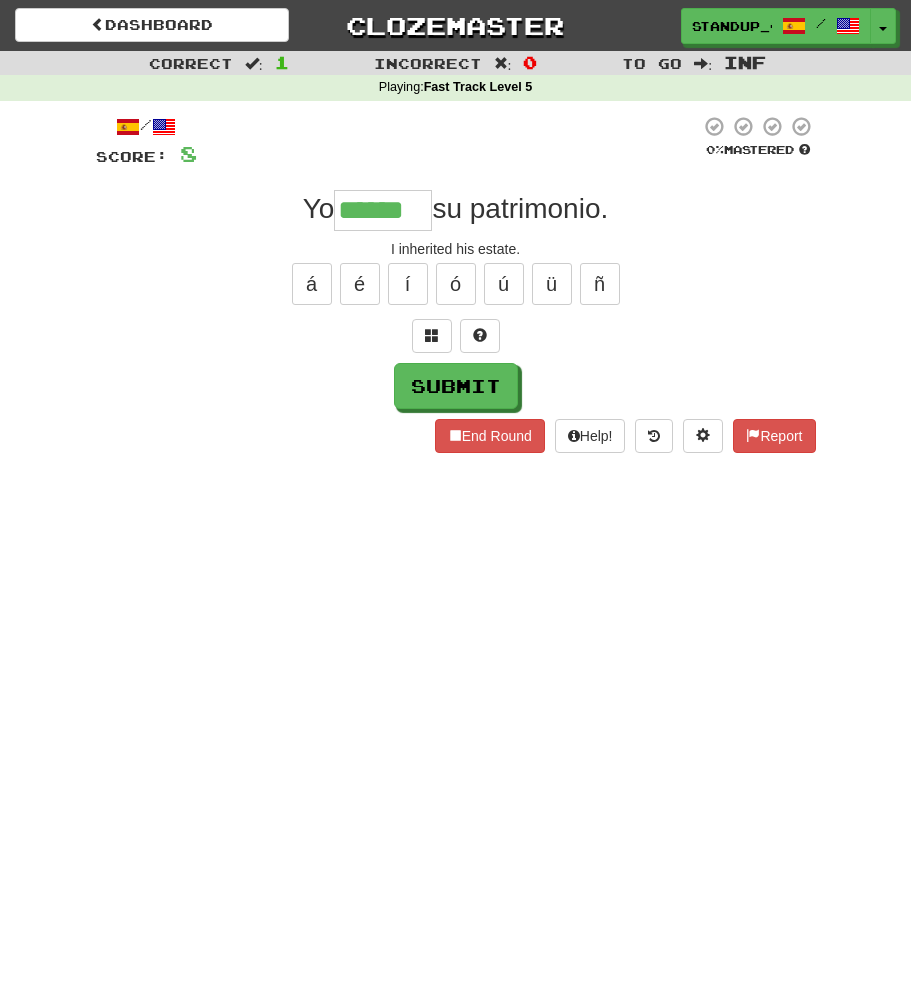 type on "******" 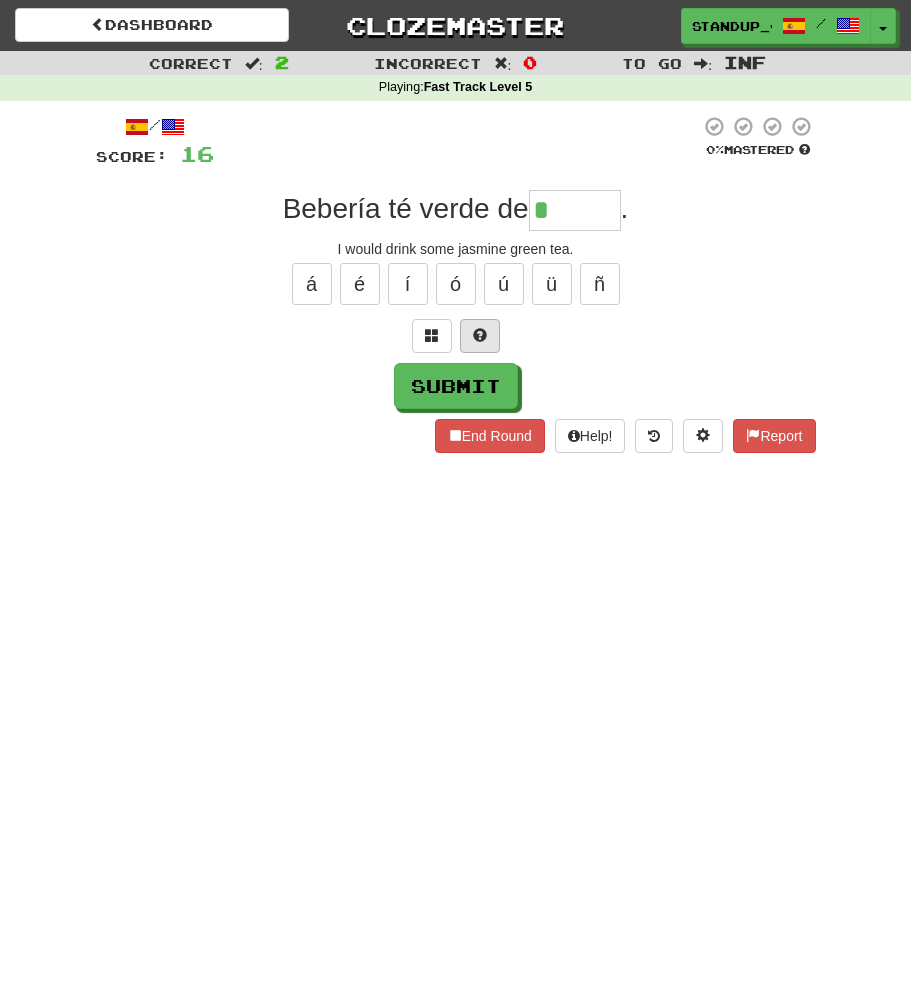 click at bounding box center [480, 336] 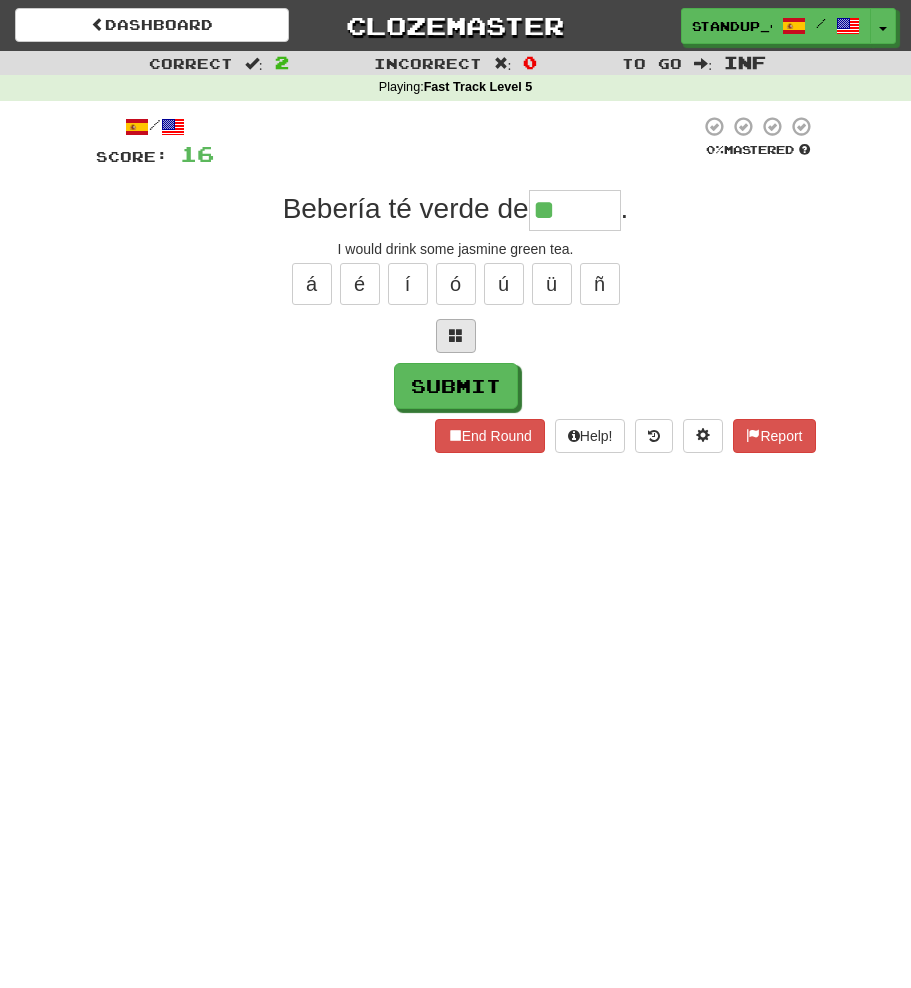 click at bounding box center (456, 335) 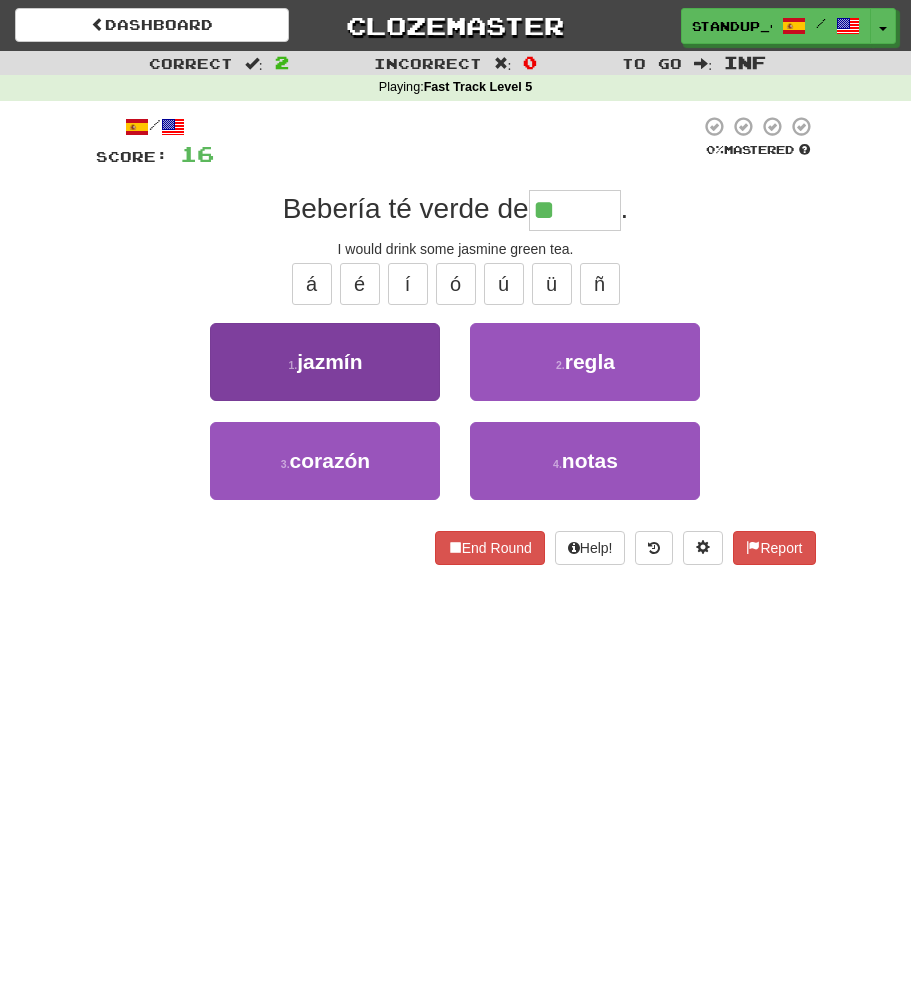 click on "1 .  jazmín" at bounding box center [325, 362] 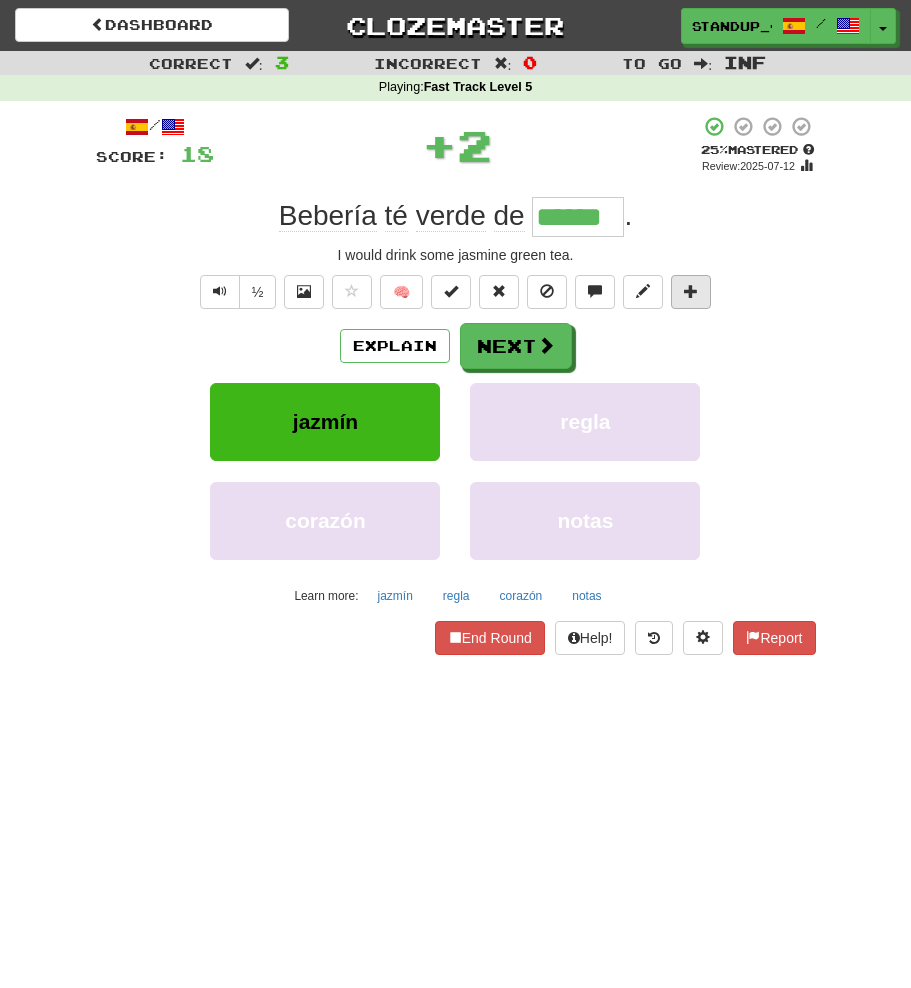 click at bounding box center (691, 292) 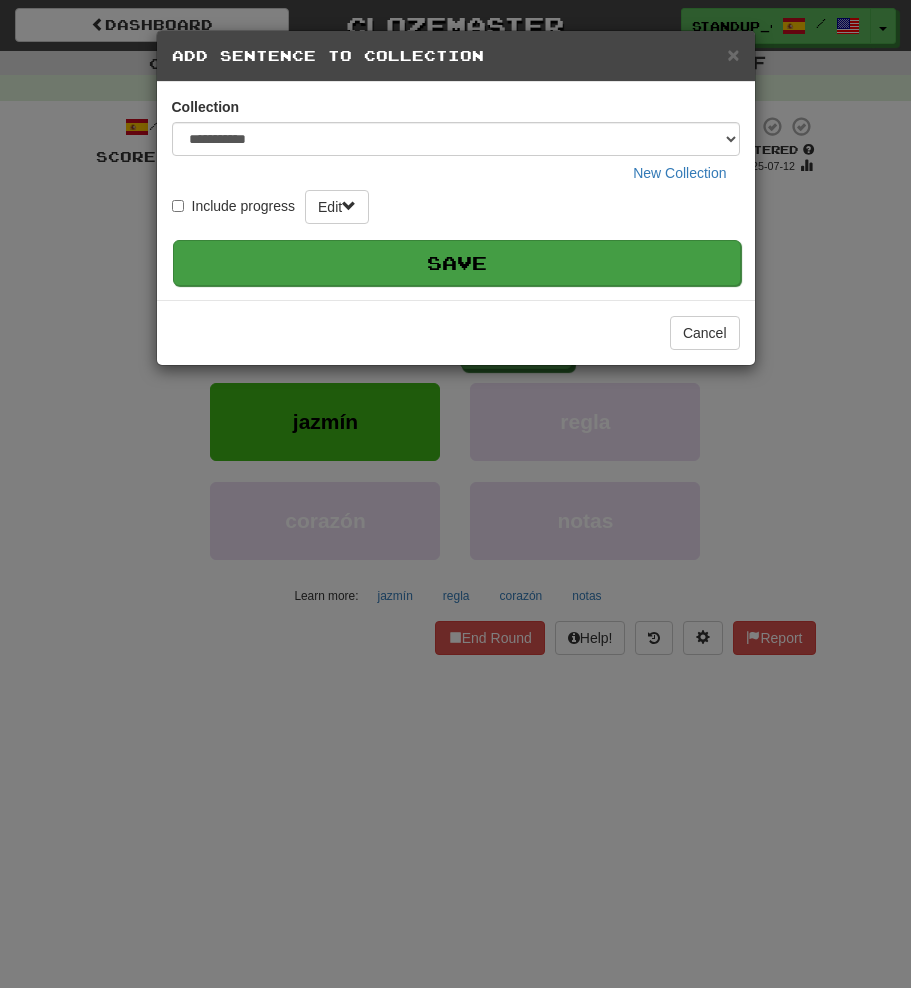 click on "Save" at bounding box center [457, 263] 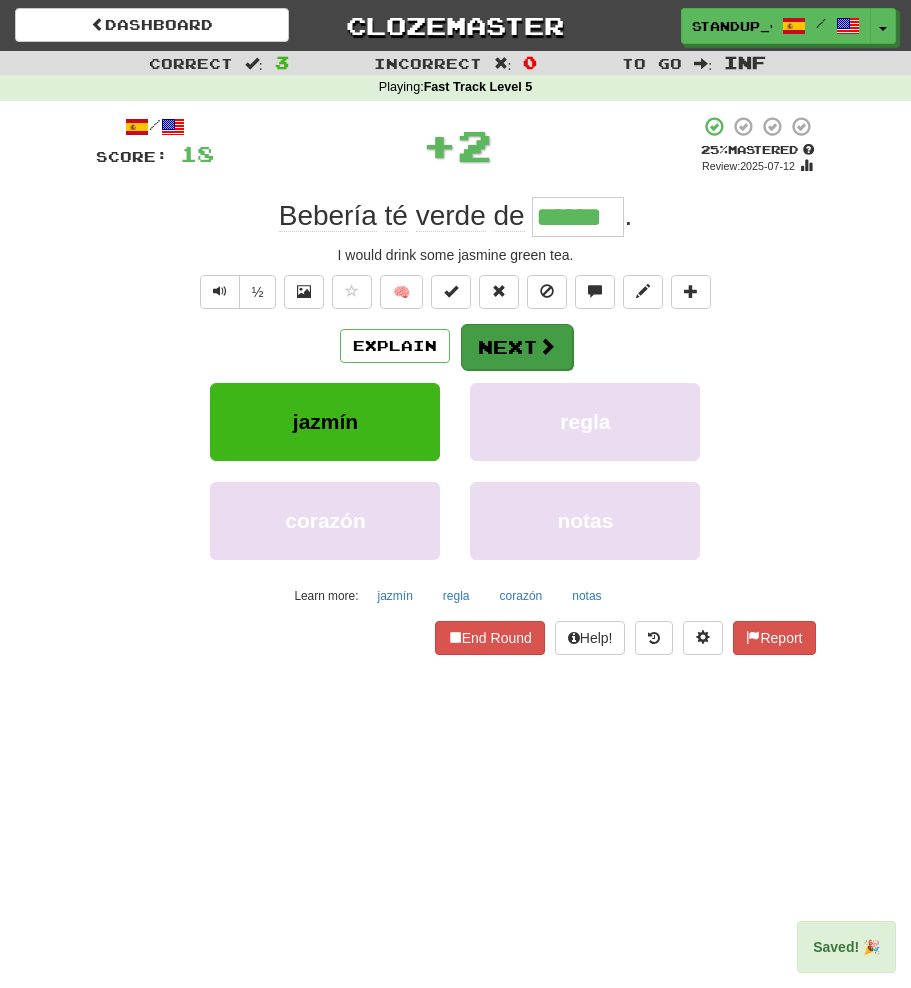 click at bounding box center (547, 346) 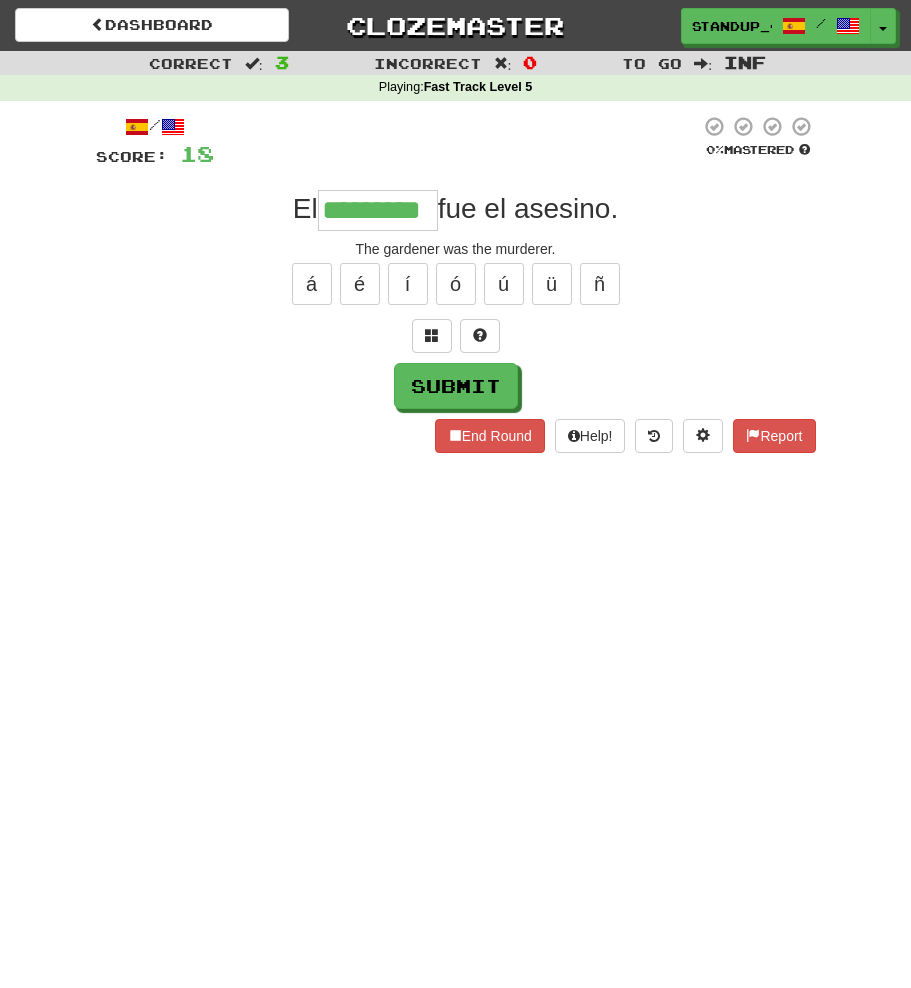 type on "*********" 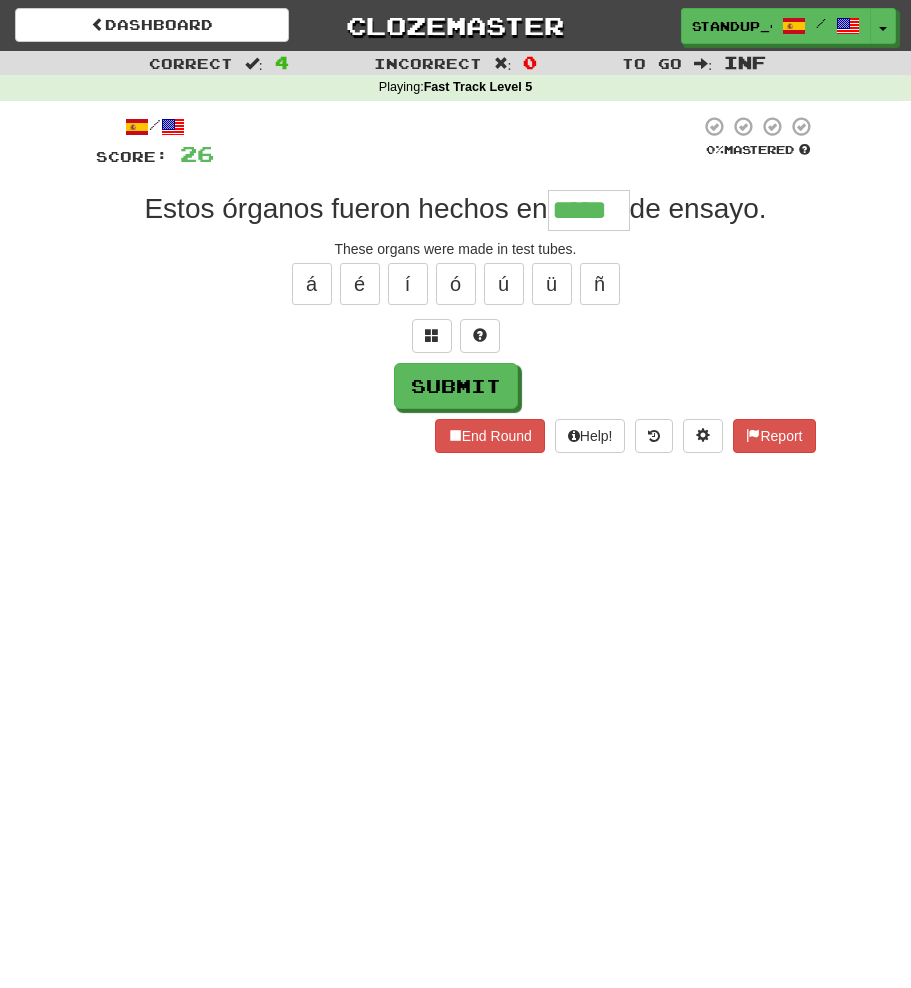 type on "*****" 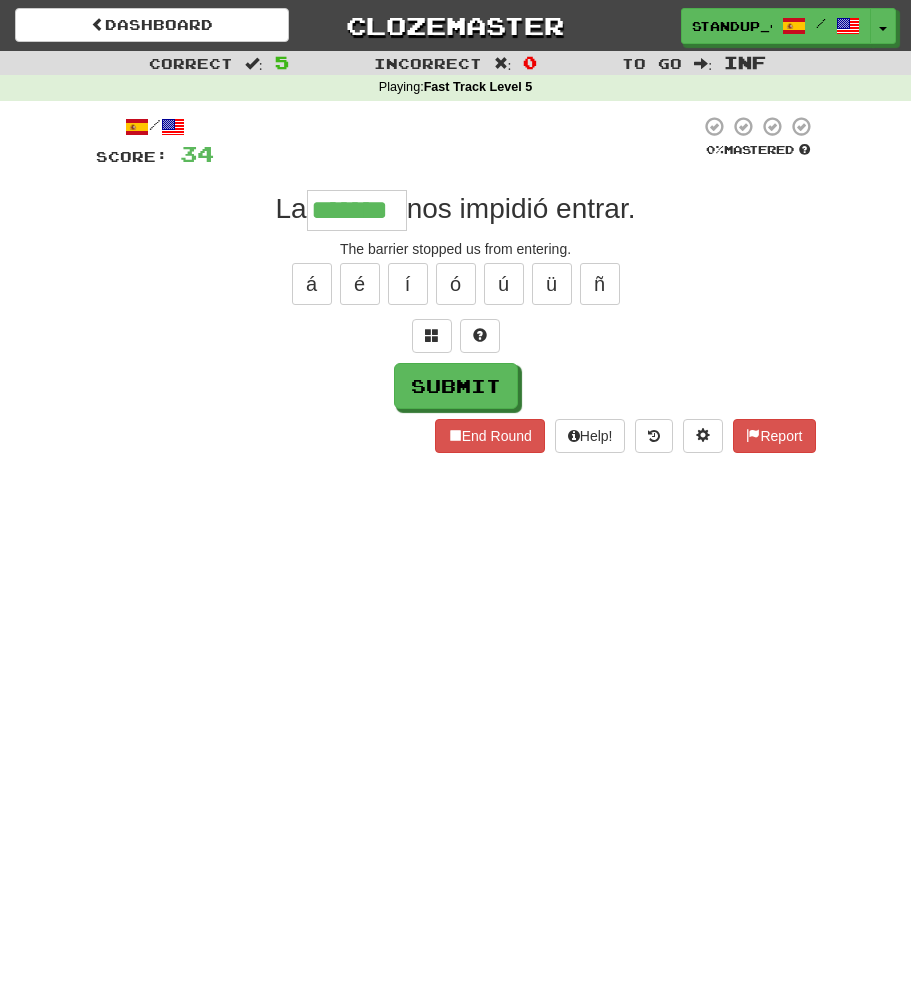type on "*******" 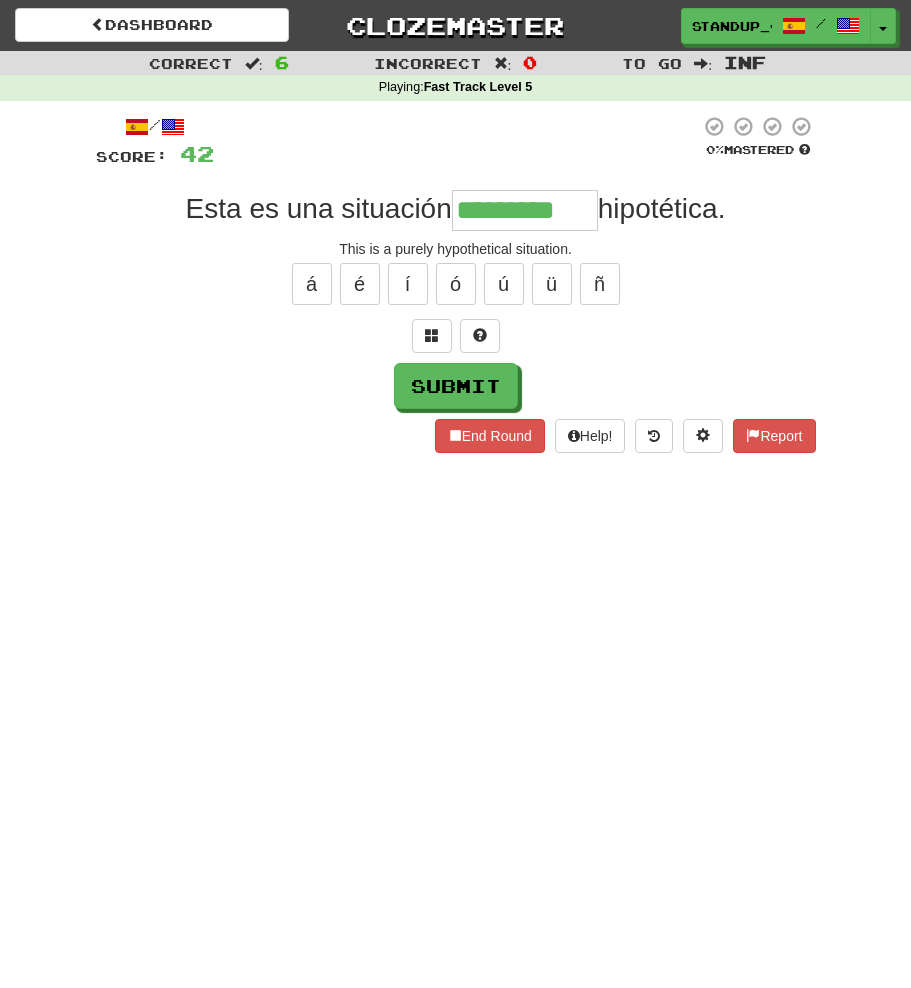 type on "*********" 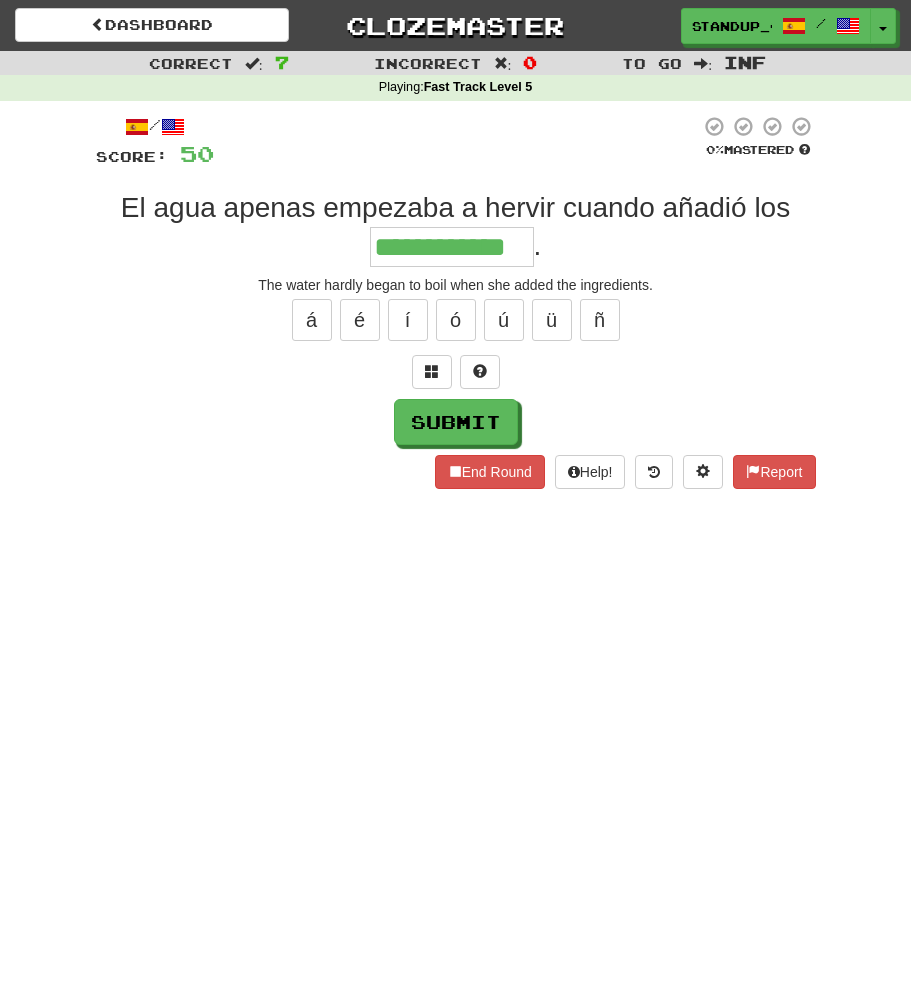 type on "**********" 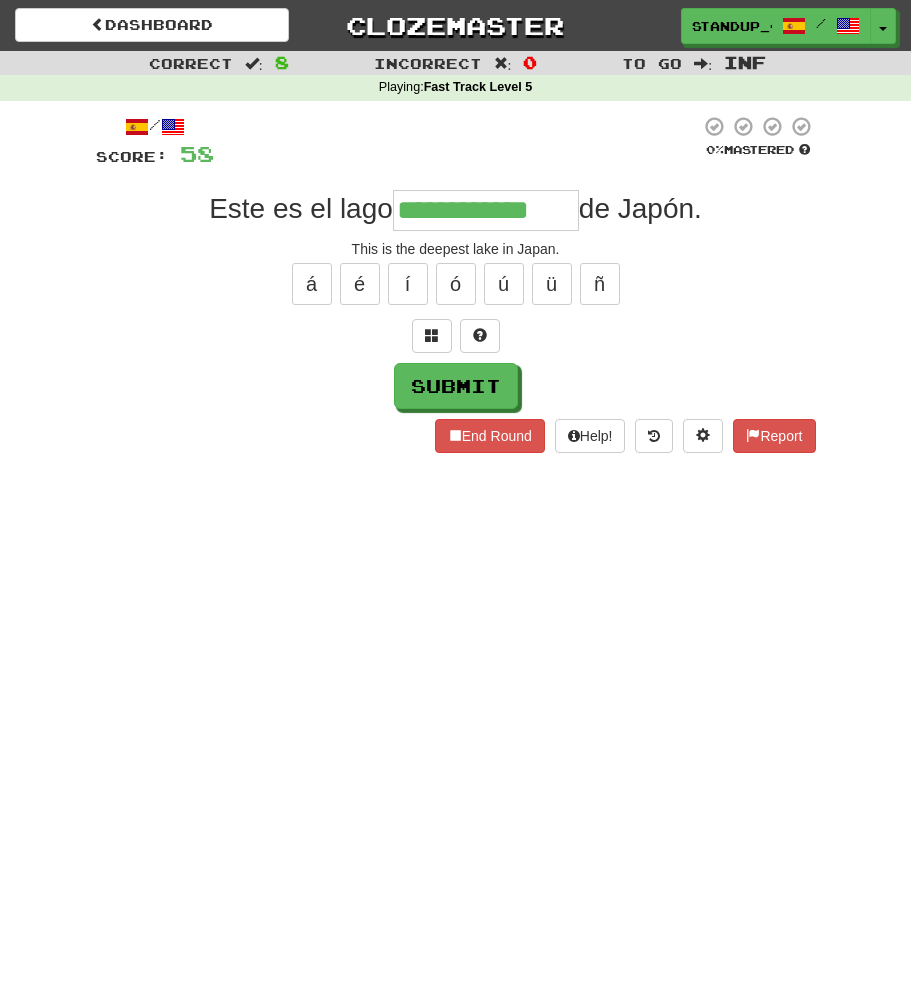 type on "**********" 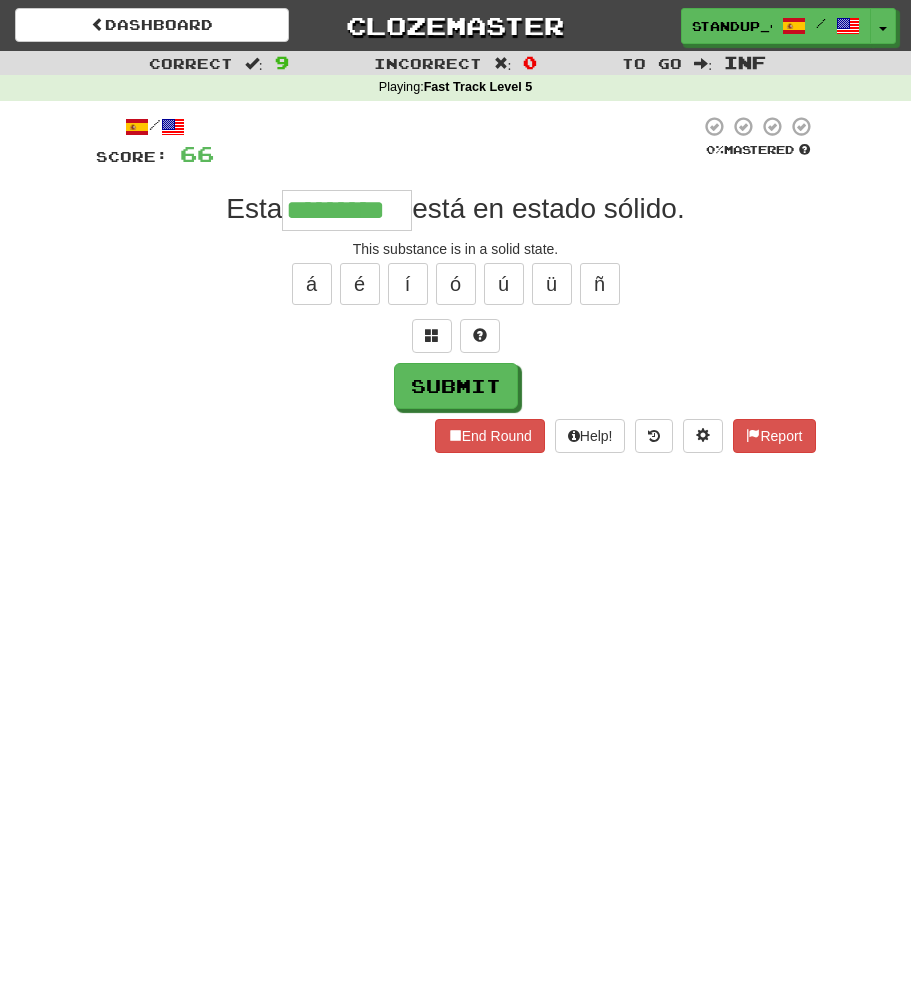 type on "*********" 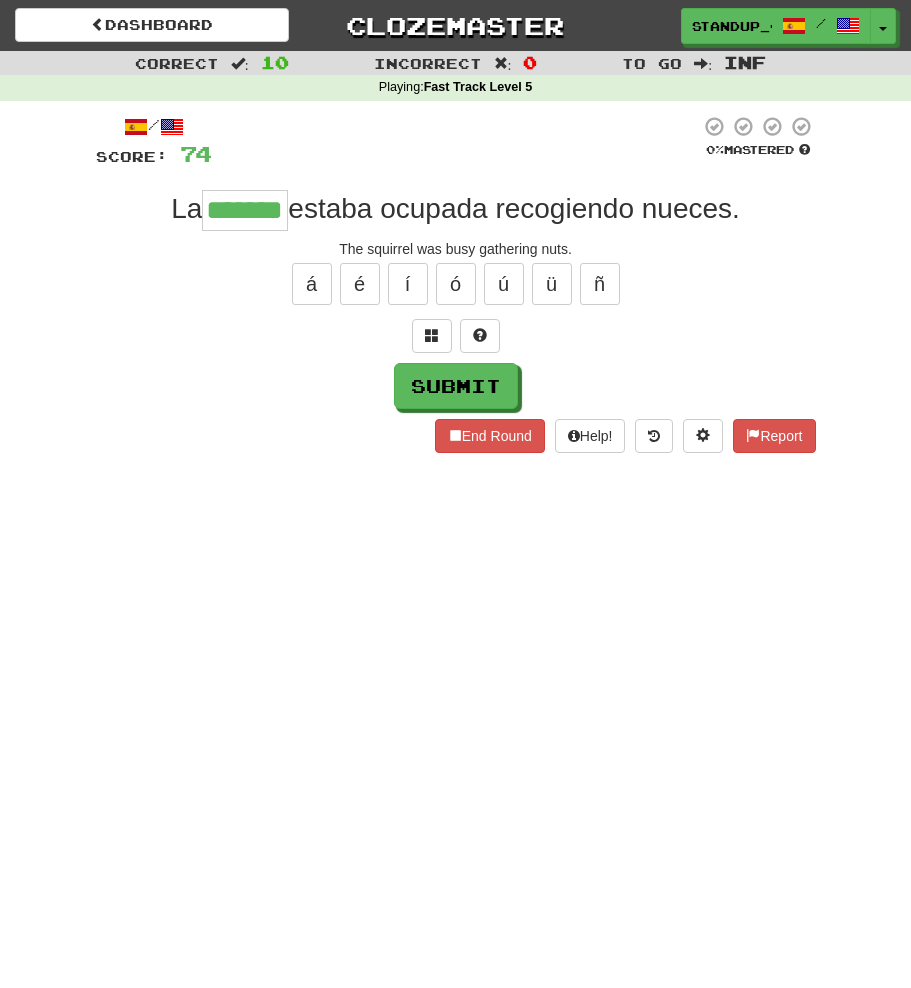 type on "*******" 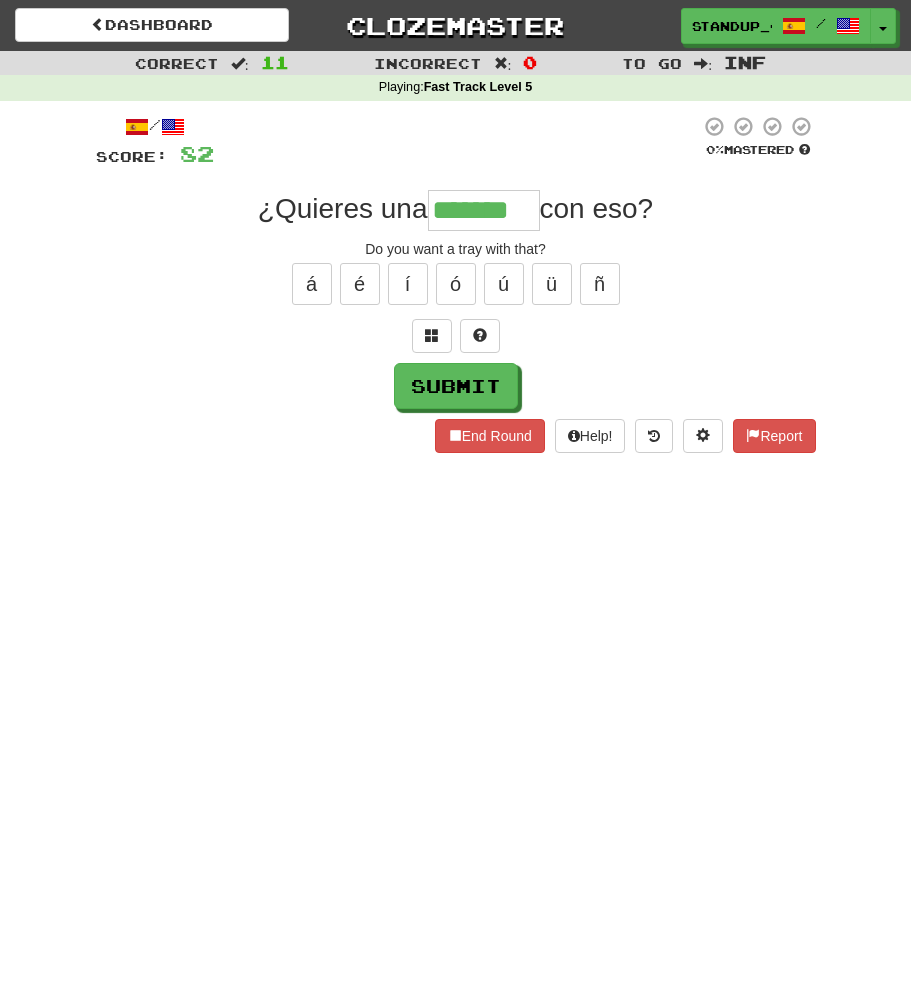 type on "*******" 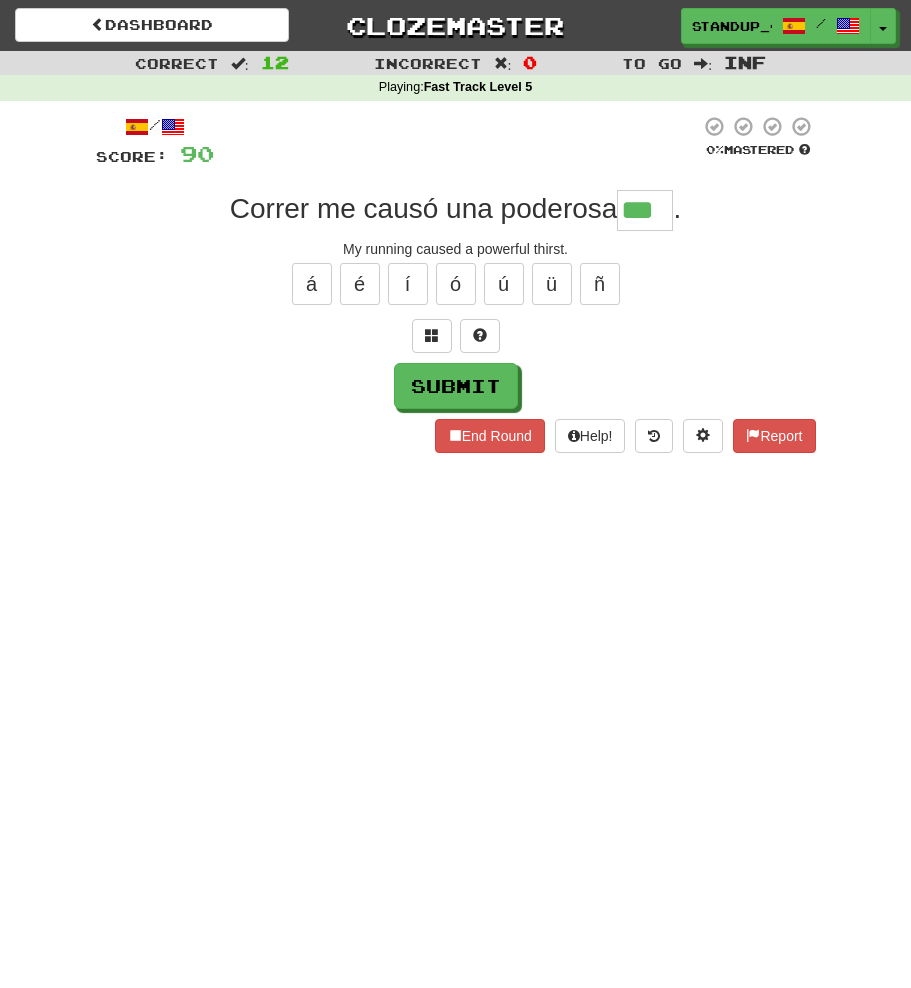type on "***" 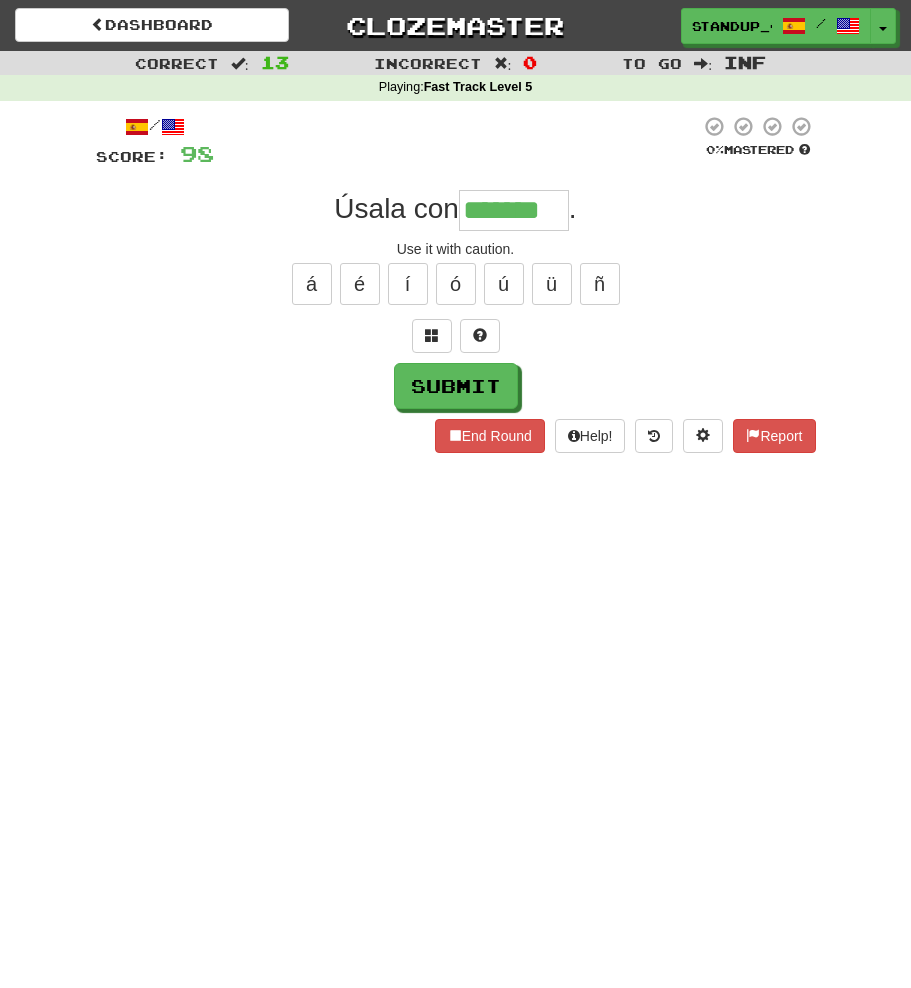 type on "*******" 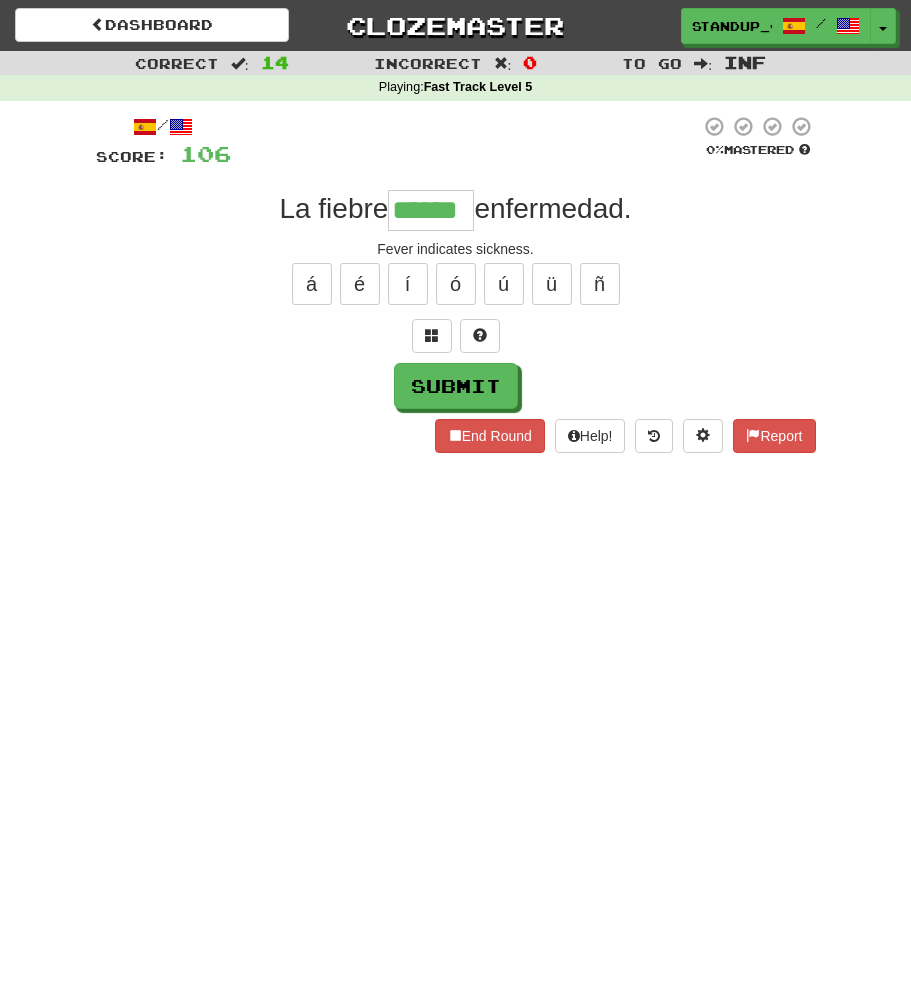 type on "******" 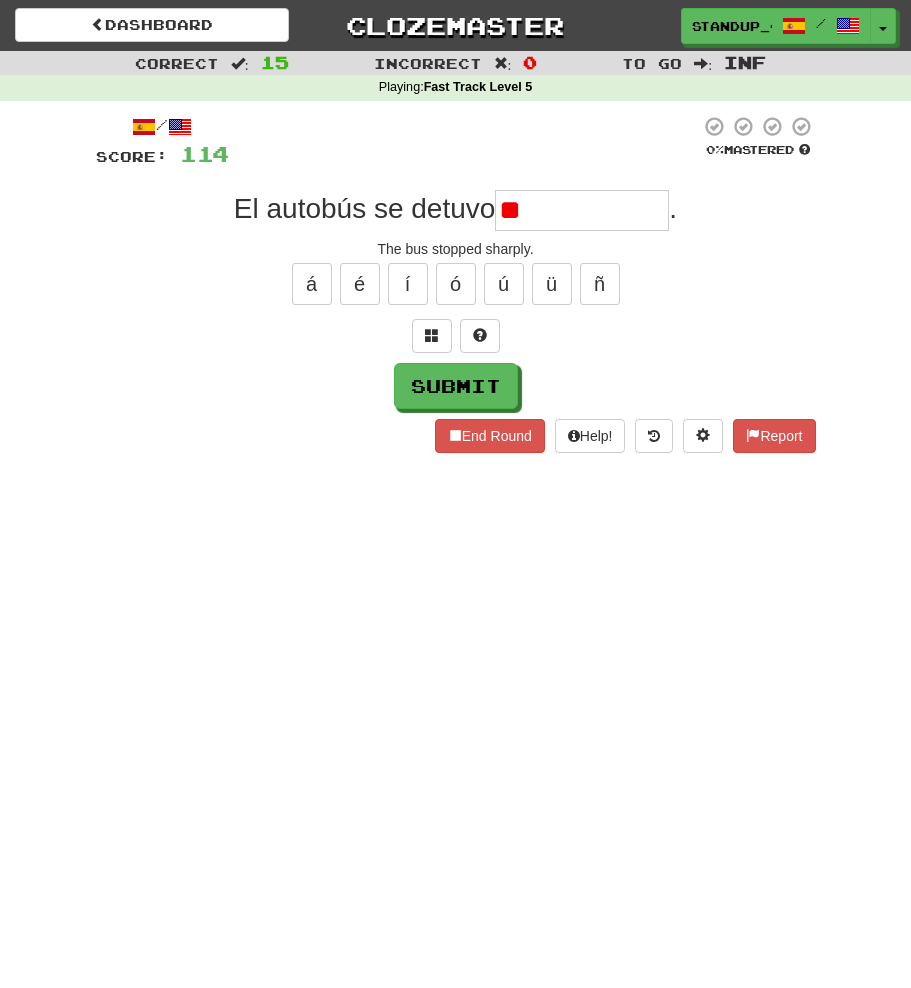 type on "*" 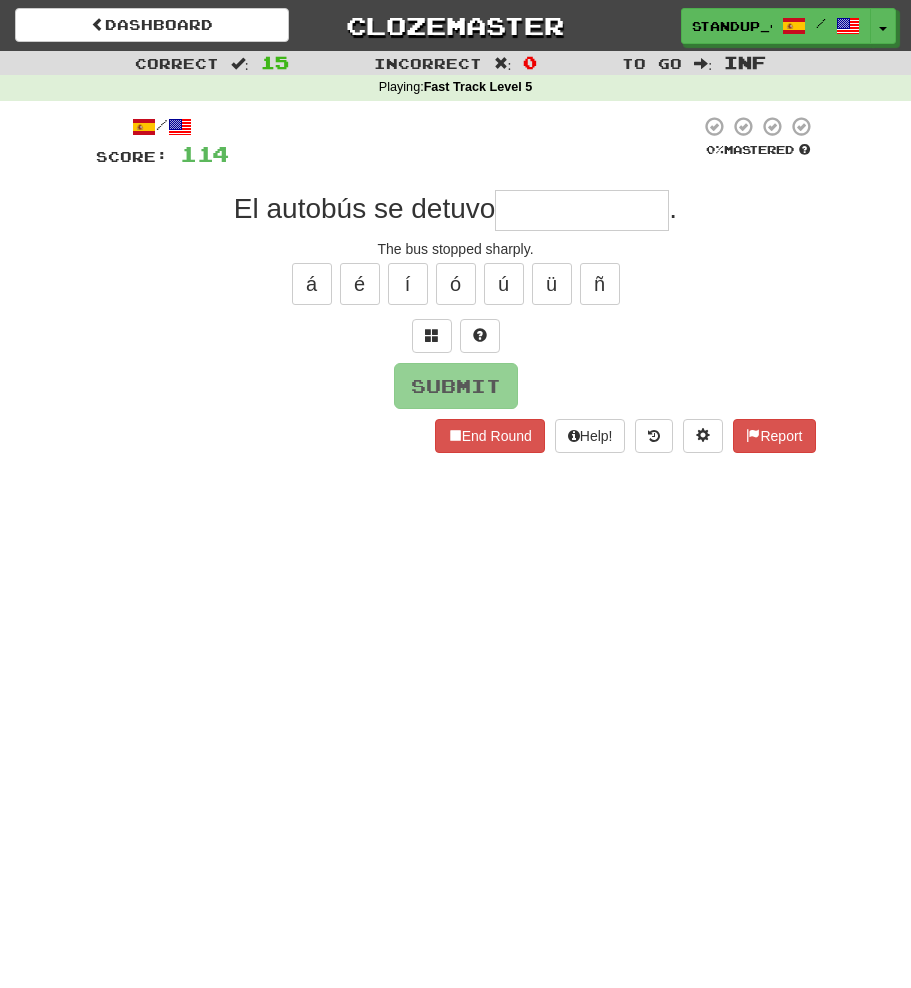 type on "*" 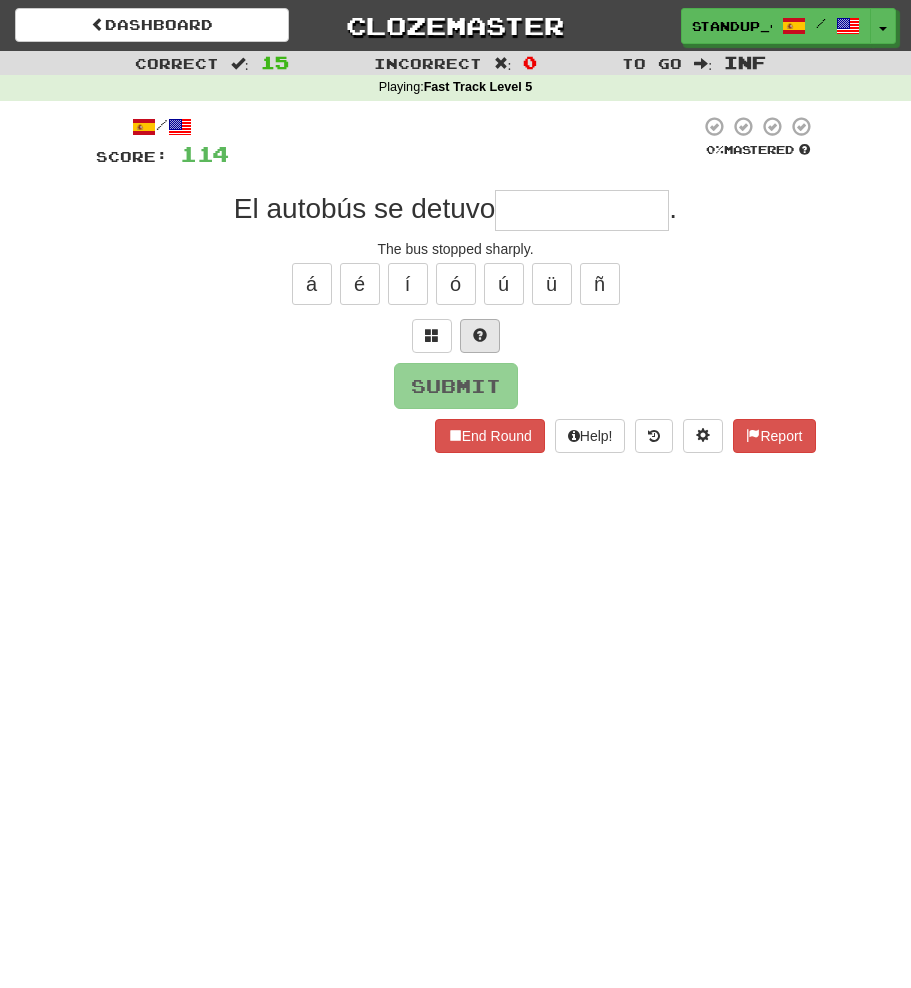 click at bounding box center (480, 336) 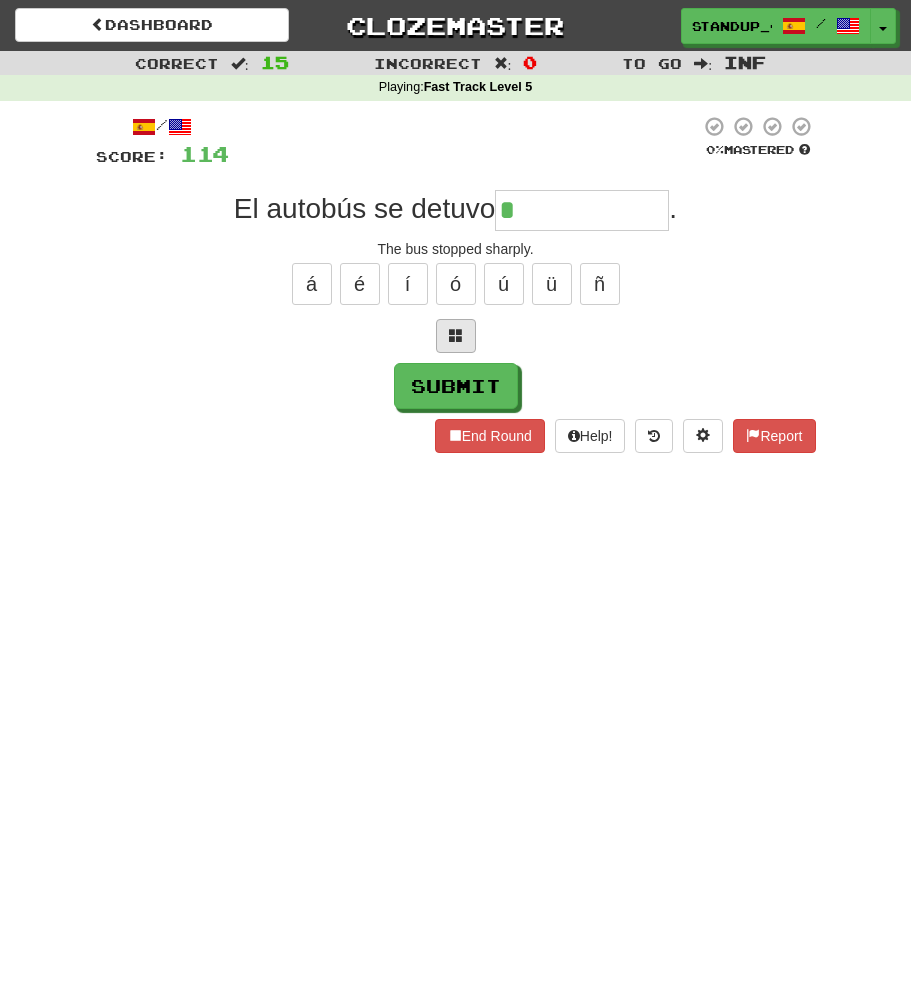 click at bounding box center (456, 336) 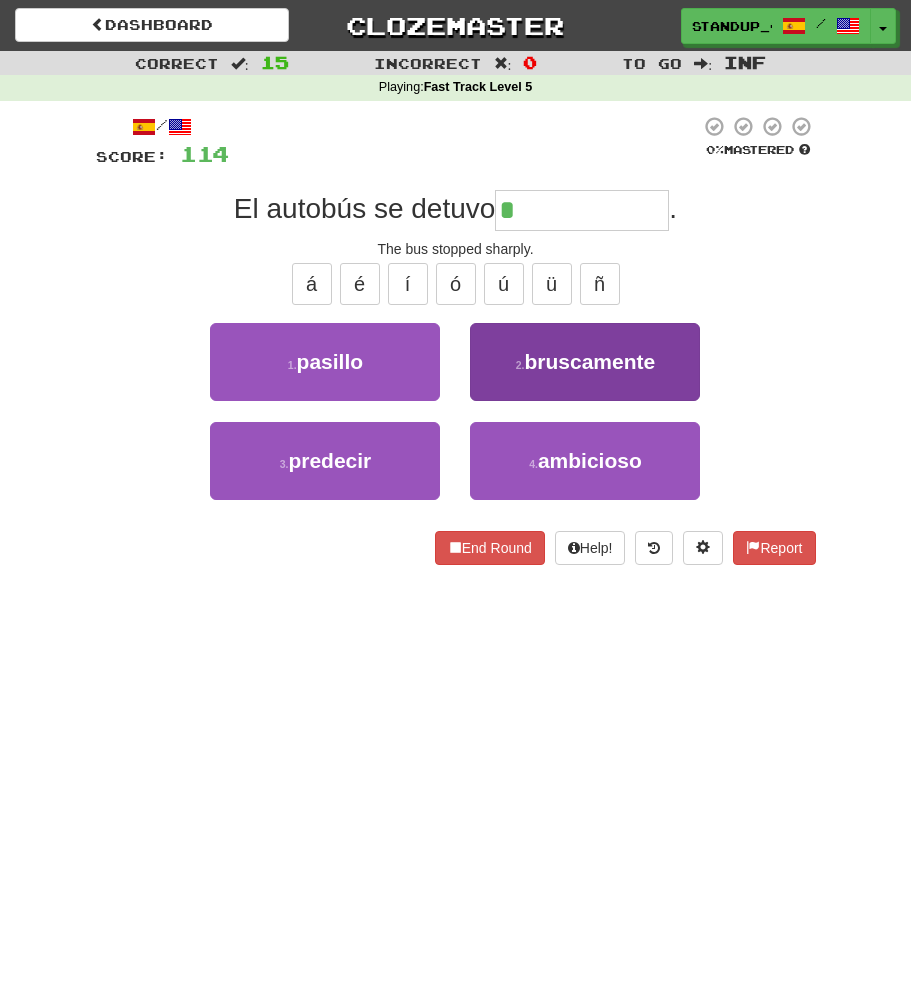 click on "bruscamente" at bounding box center (589, 361) 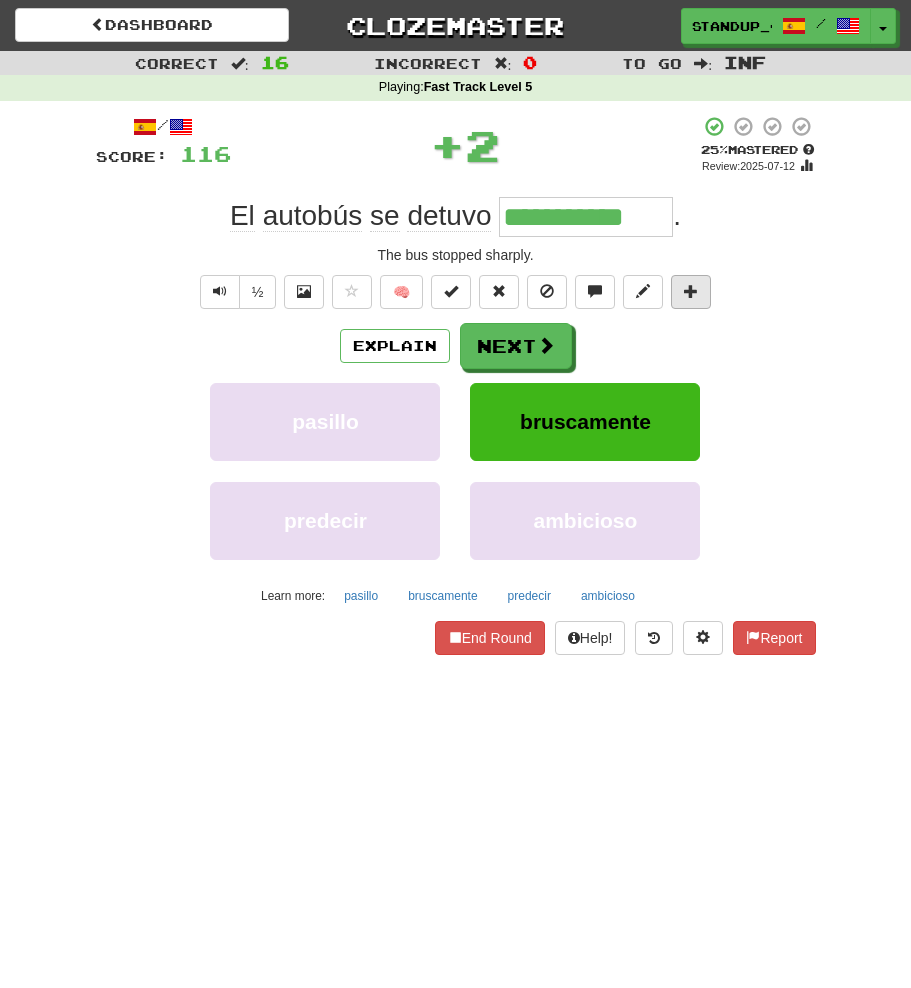 click at bounding box center (691, 292) 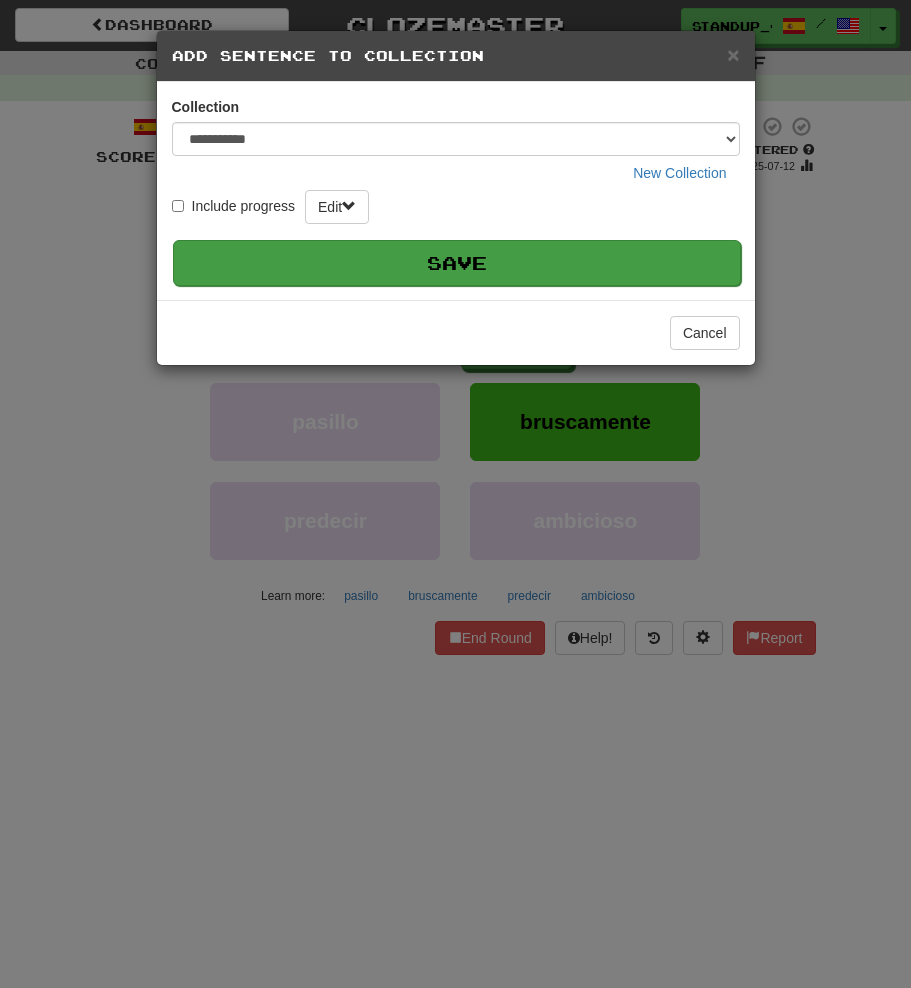 click on "Save" at bounding box center [457, 263] 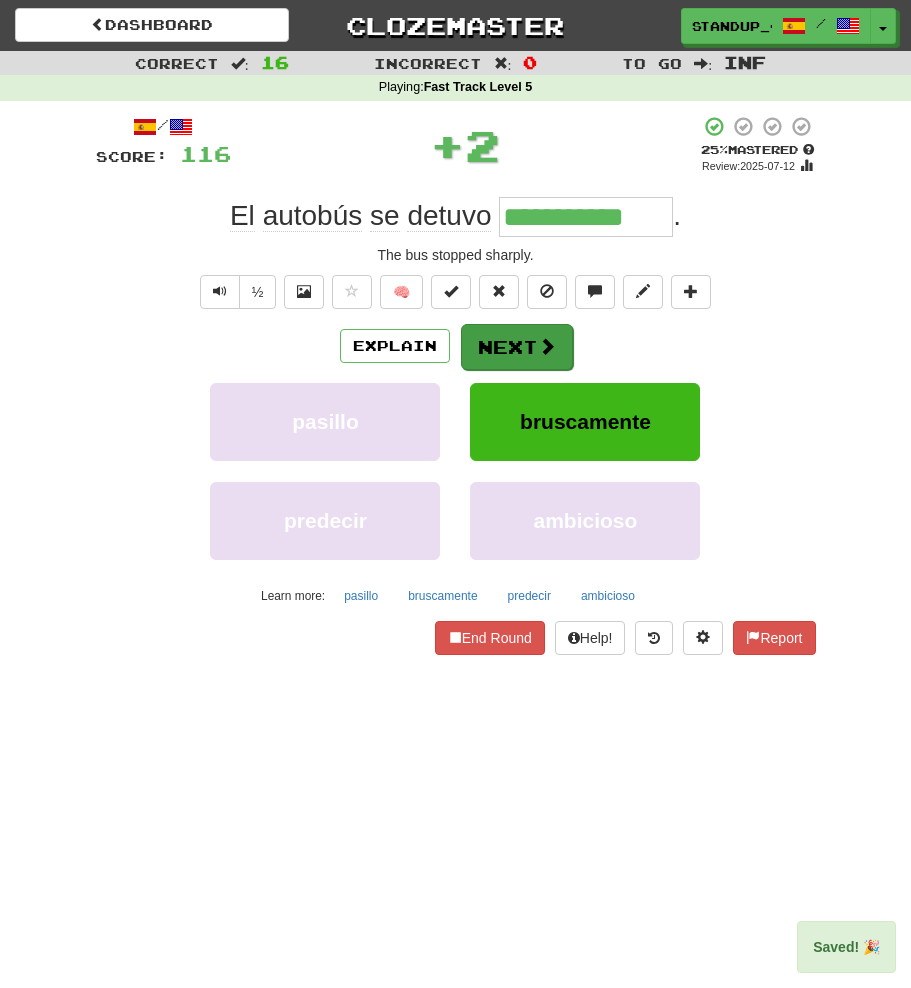click on "Next" at bounding box center [517, 347] 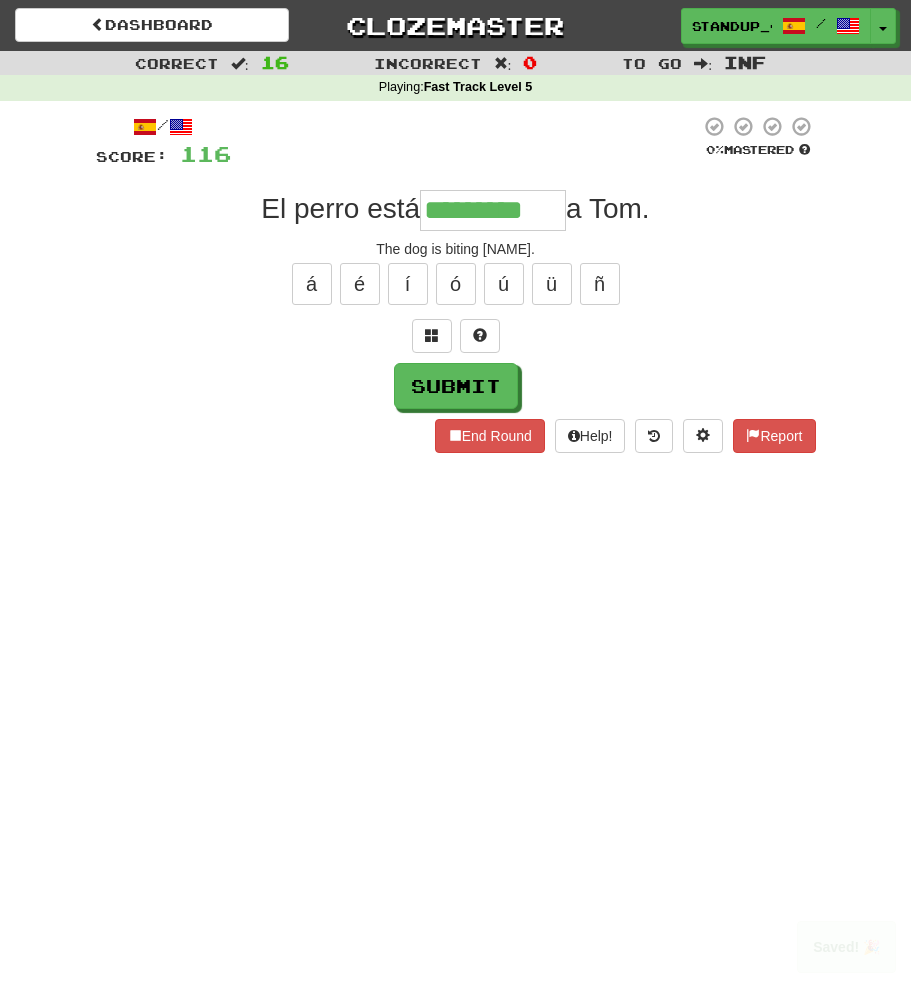 type on "*********" 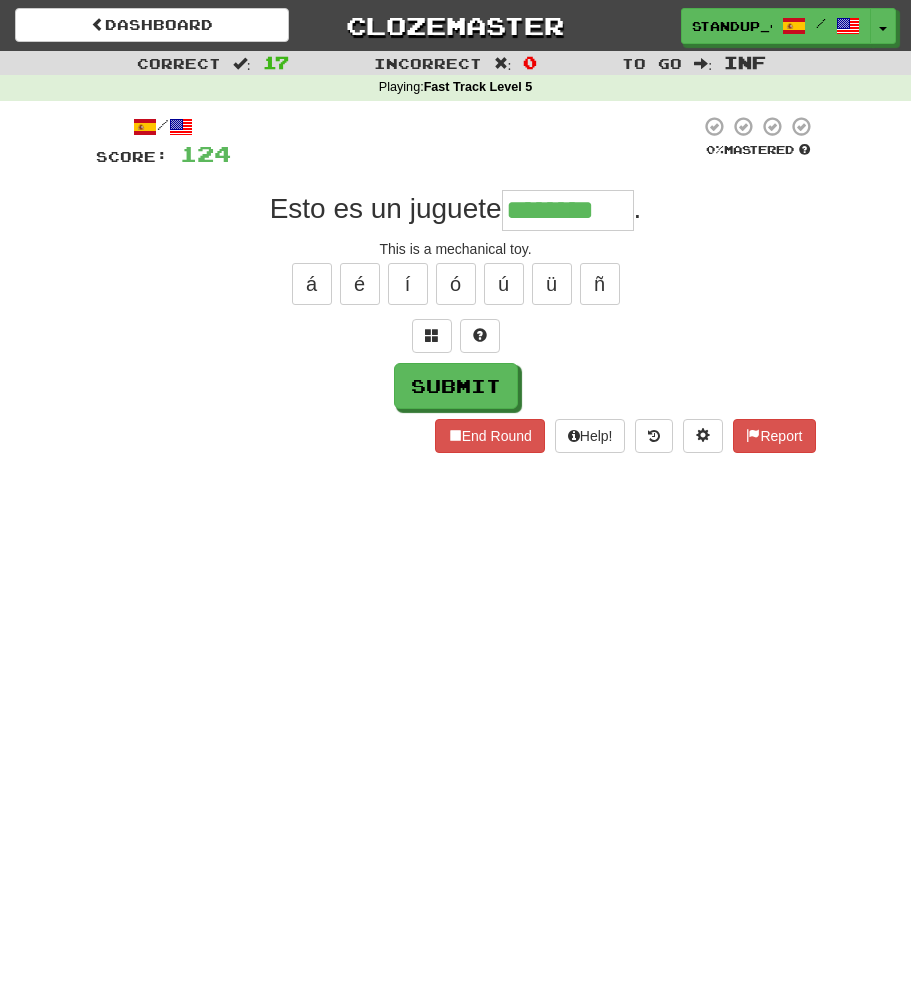 type on "********" 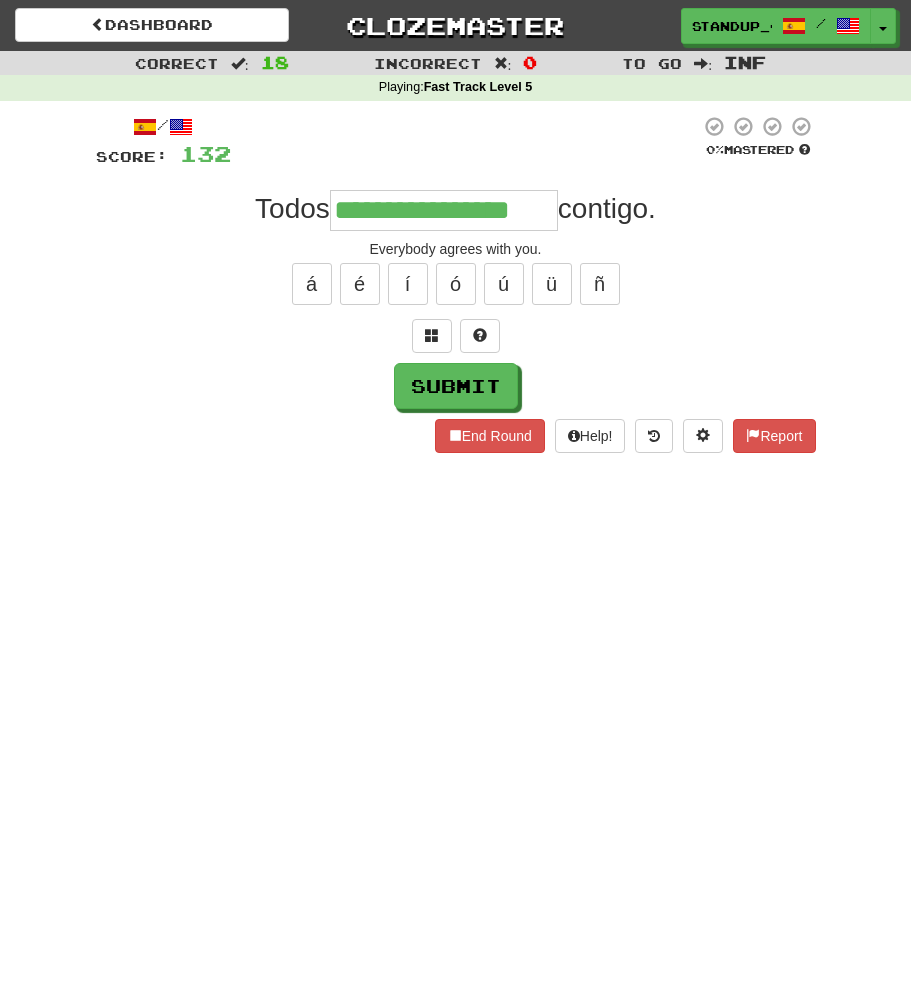 type on "**********" 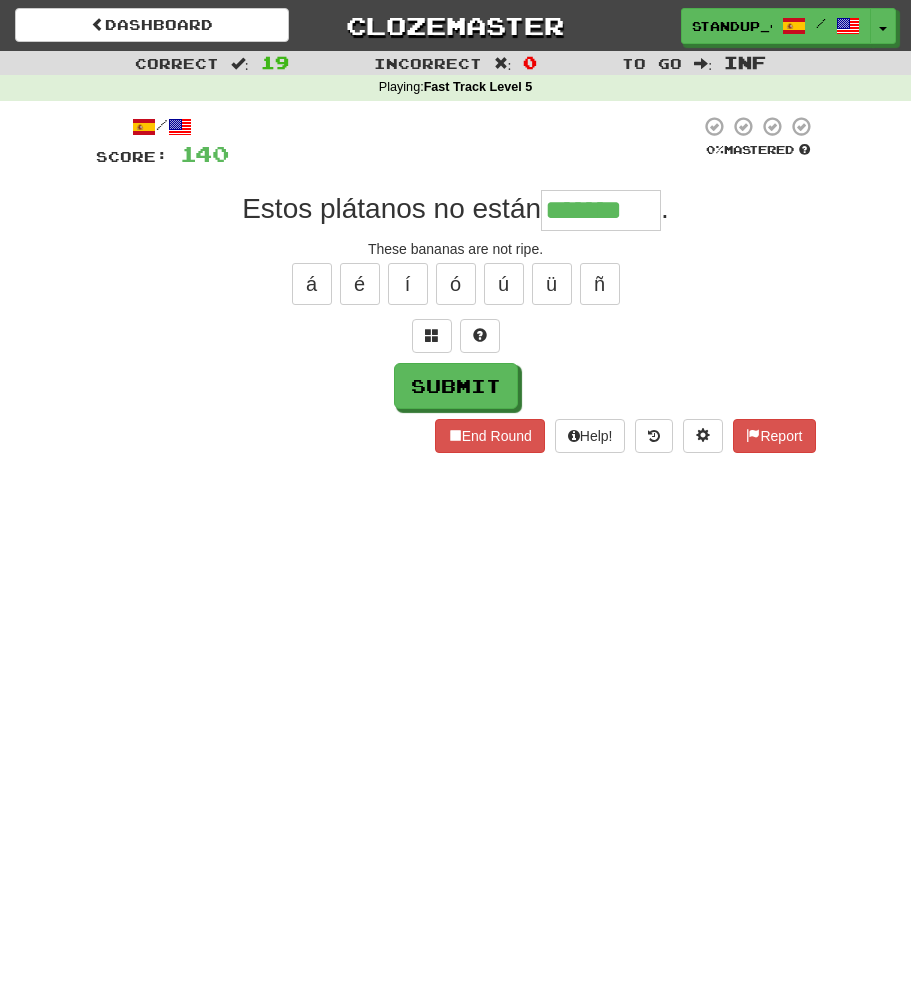 type on "*******" 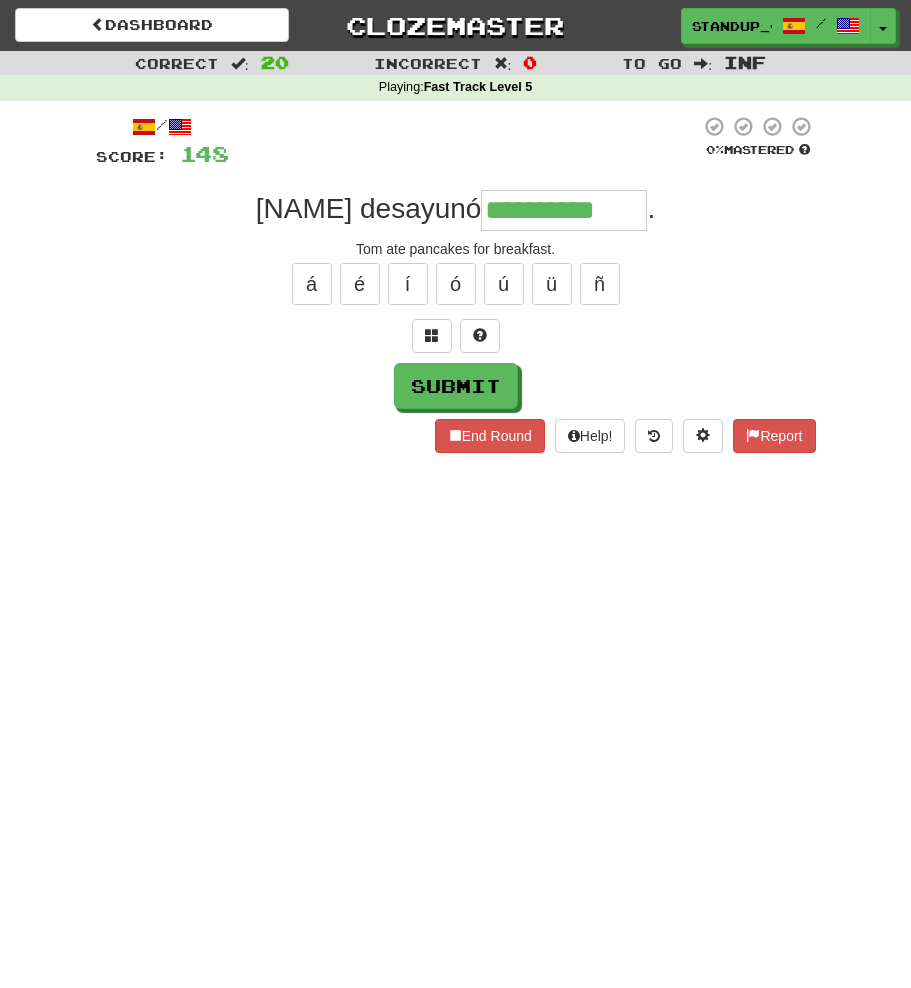 type on "**********" 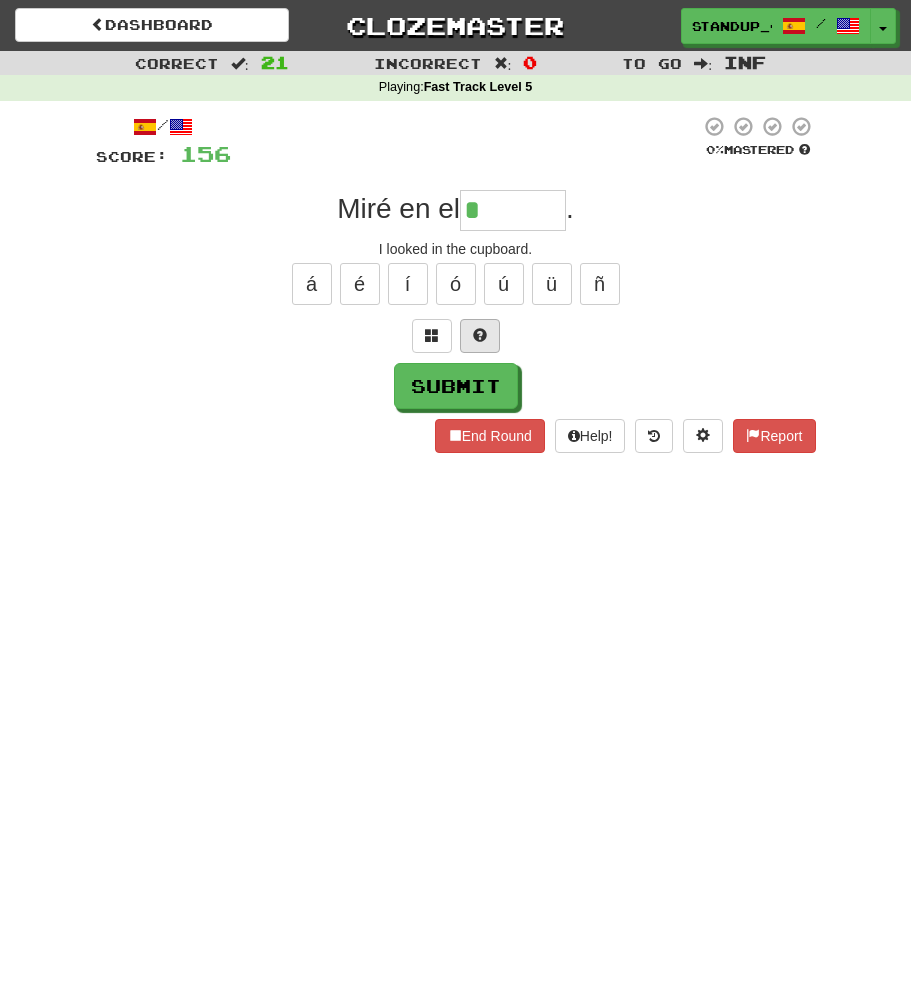 click at bounding box center (480, 336) 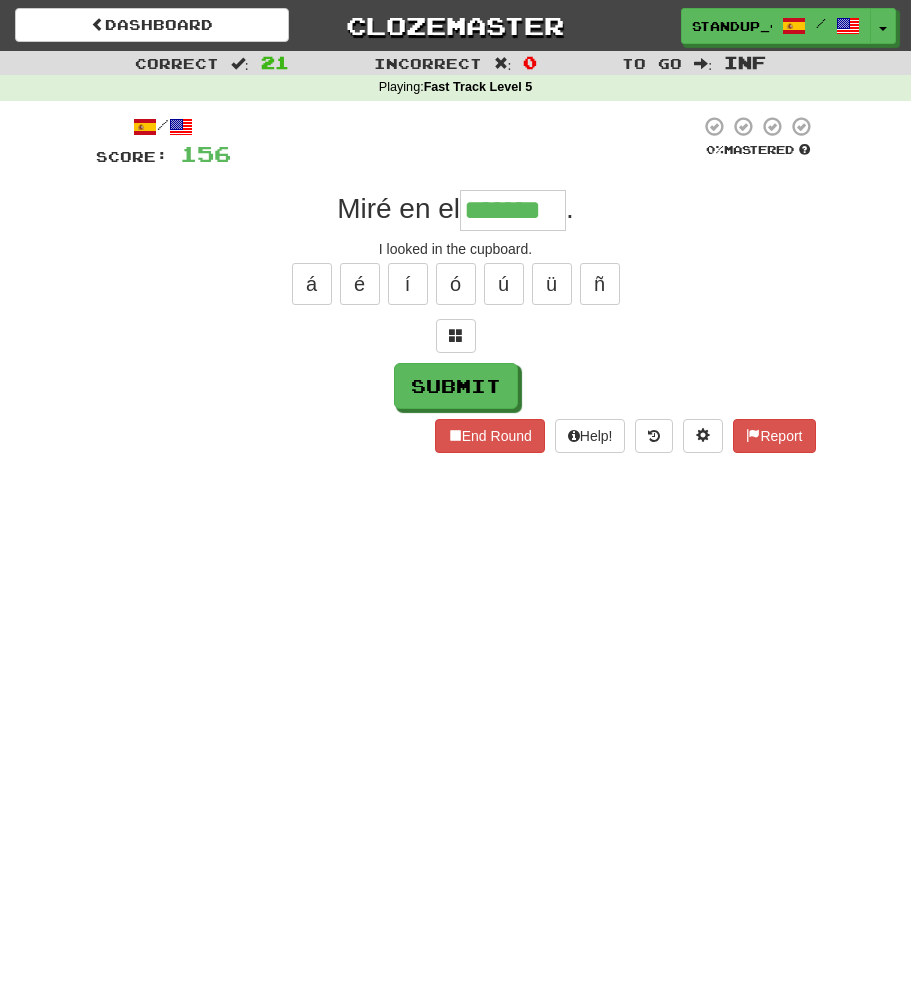type on "*******" 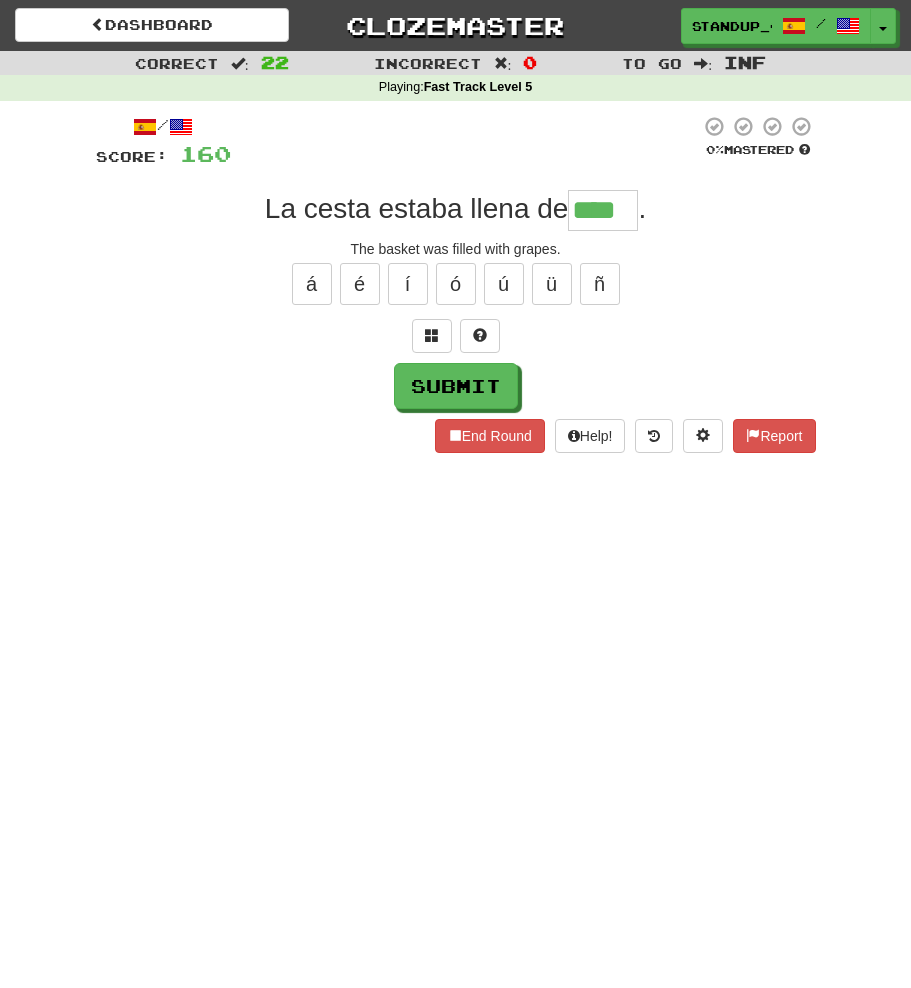 type on "****" 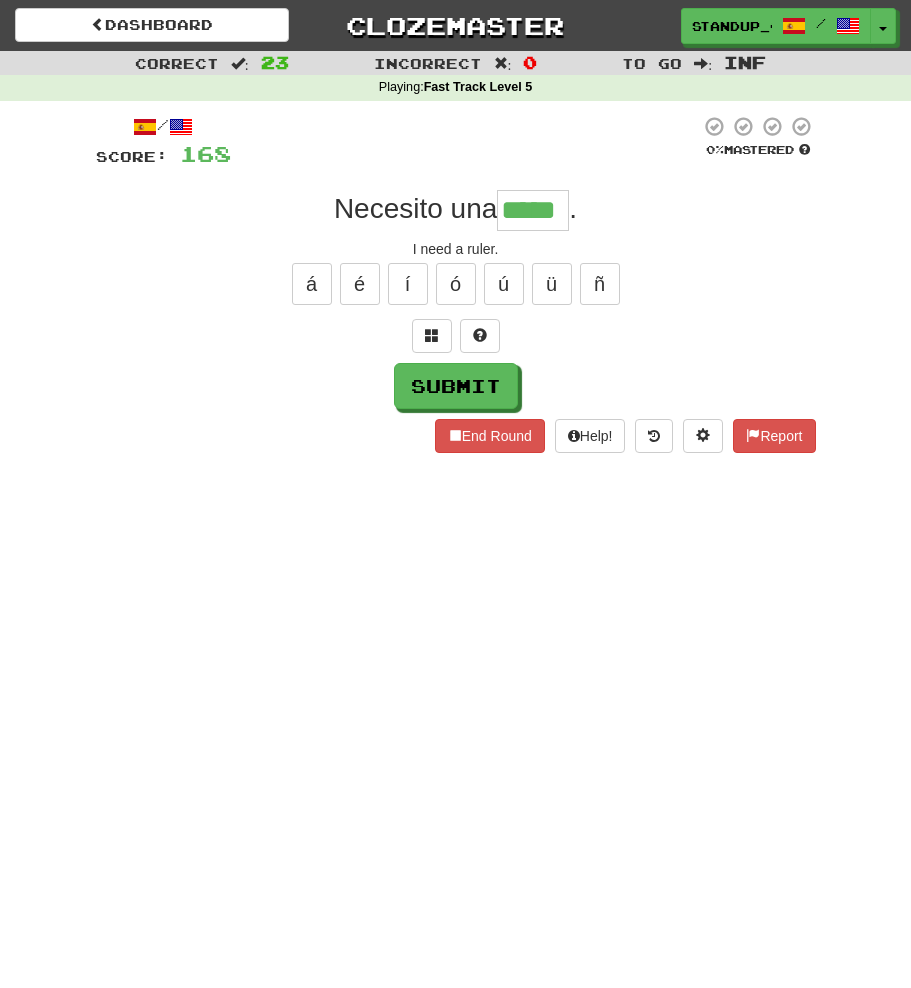 type on "*****" 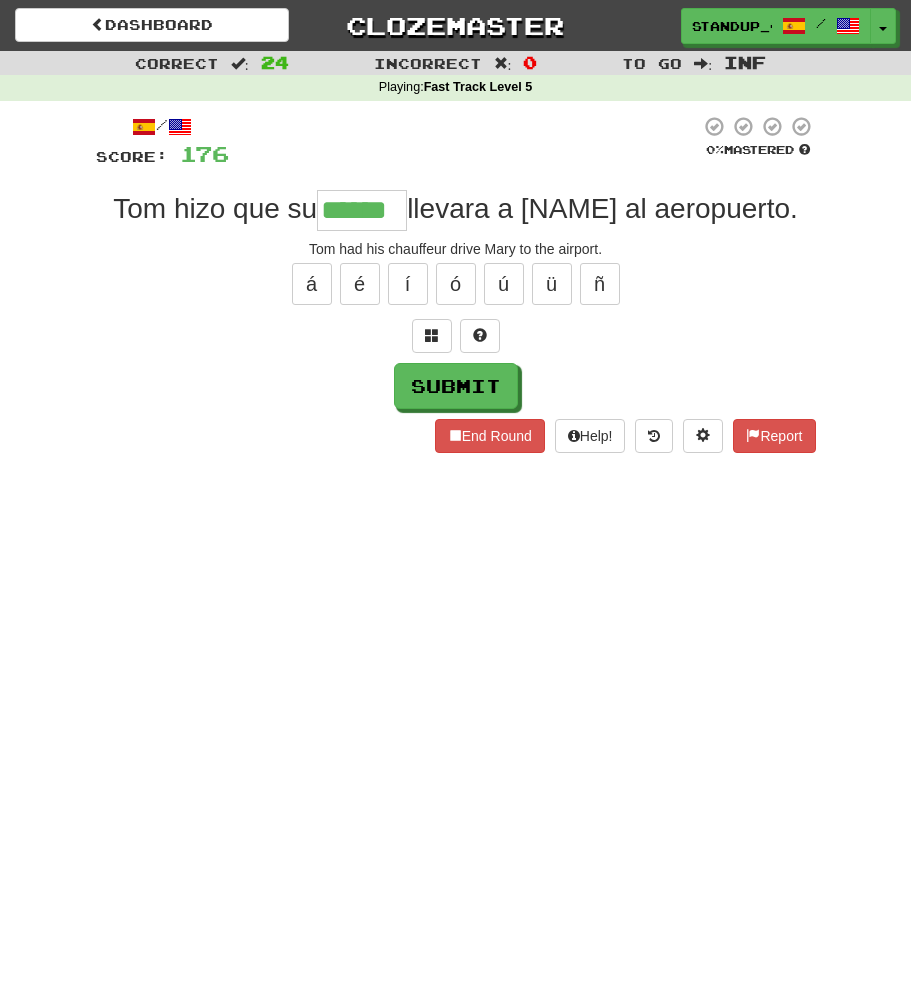 type on "******" 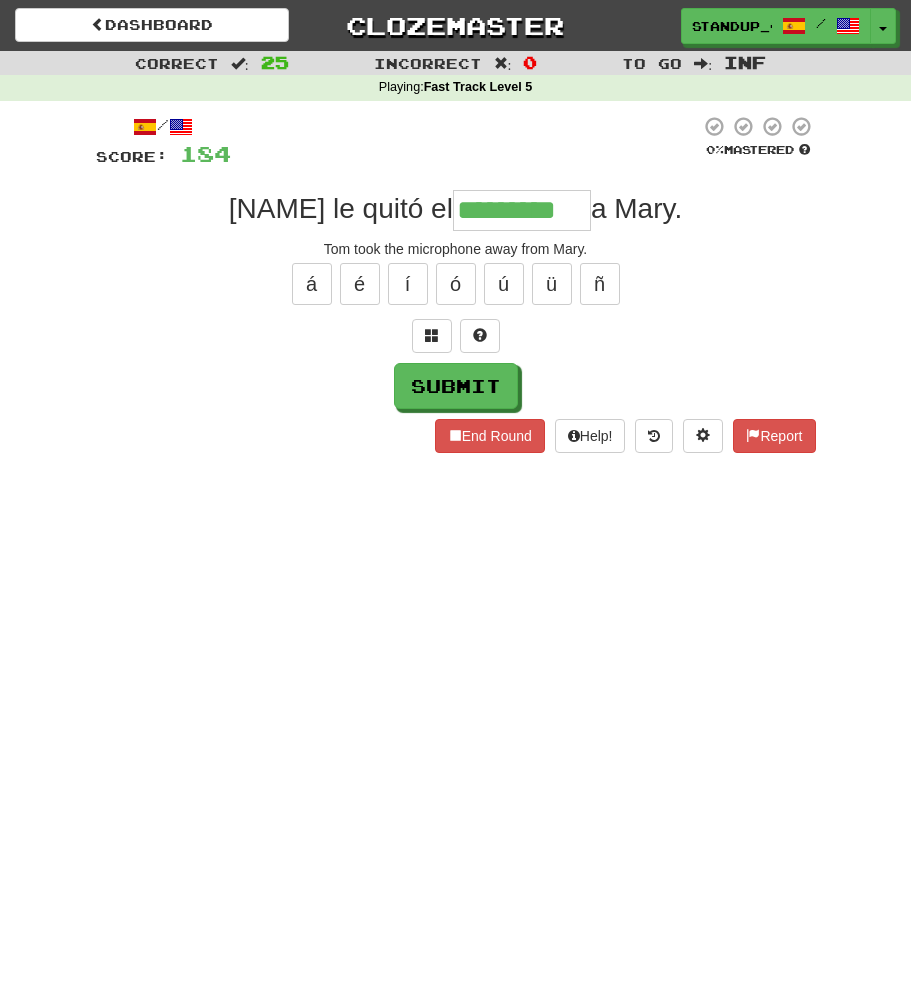 type on "*********" 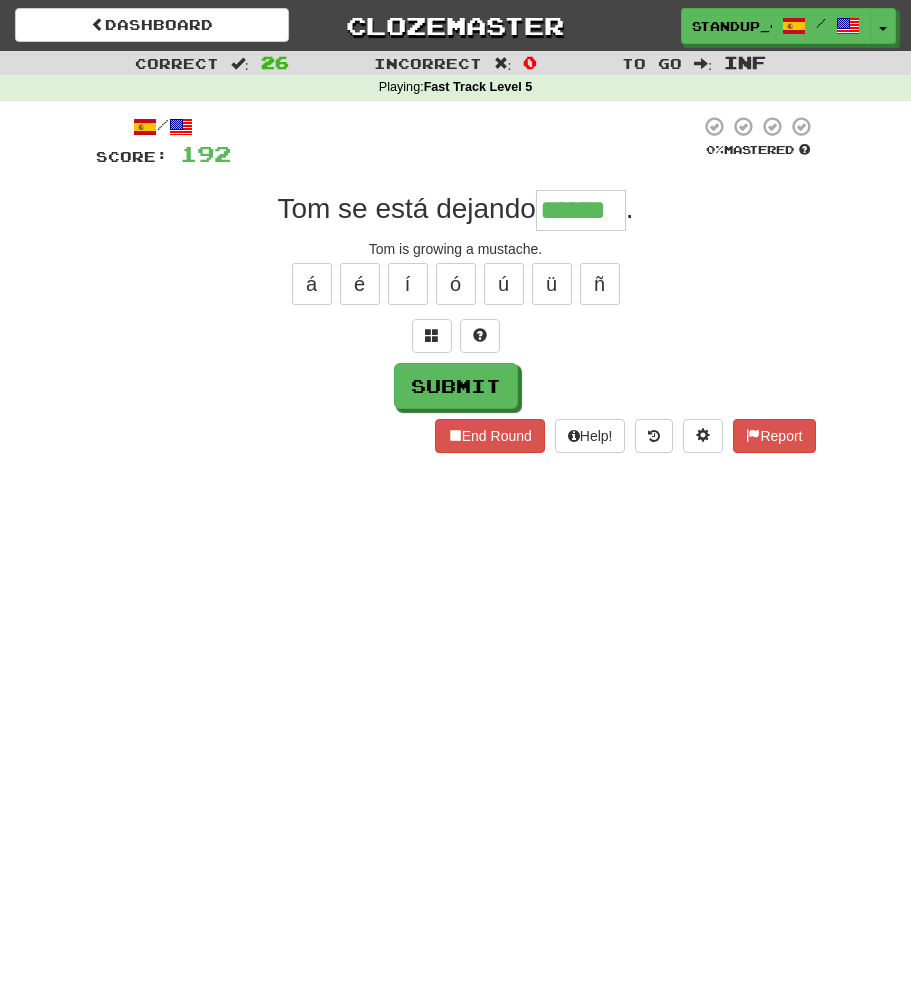 type on "******" 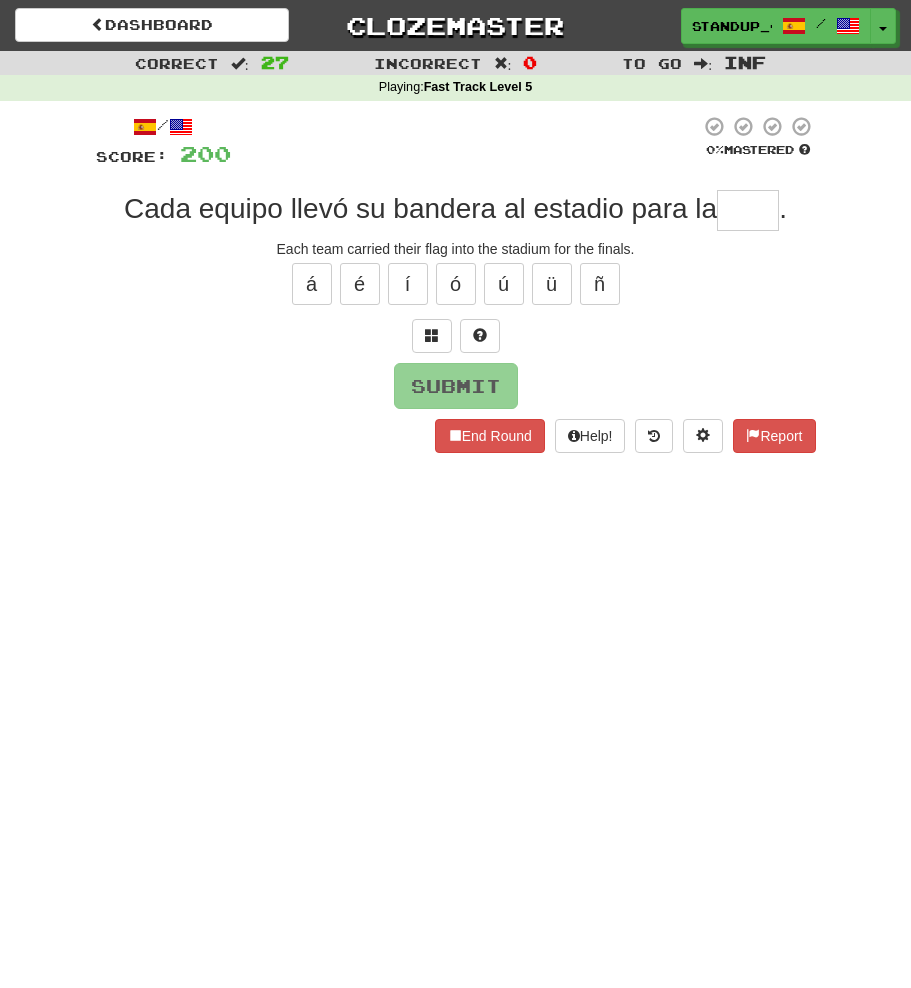 type on "*" 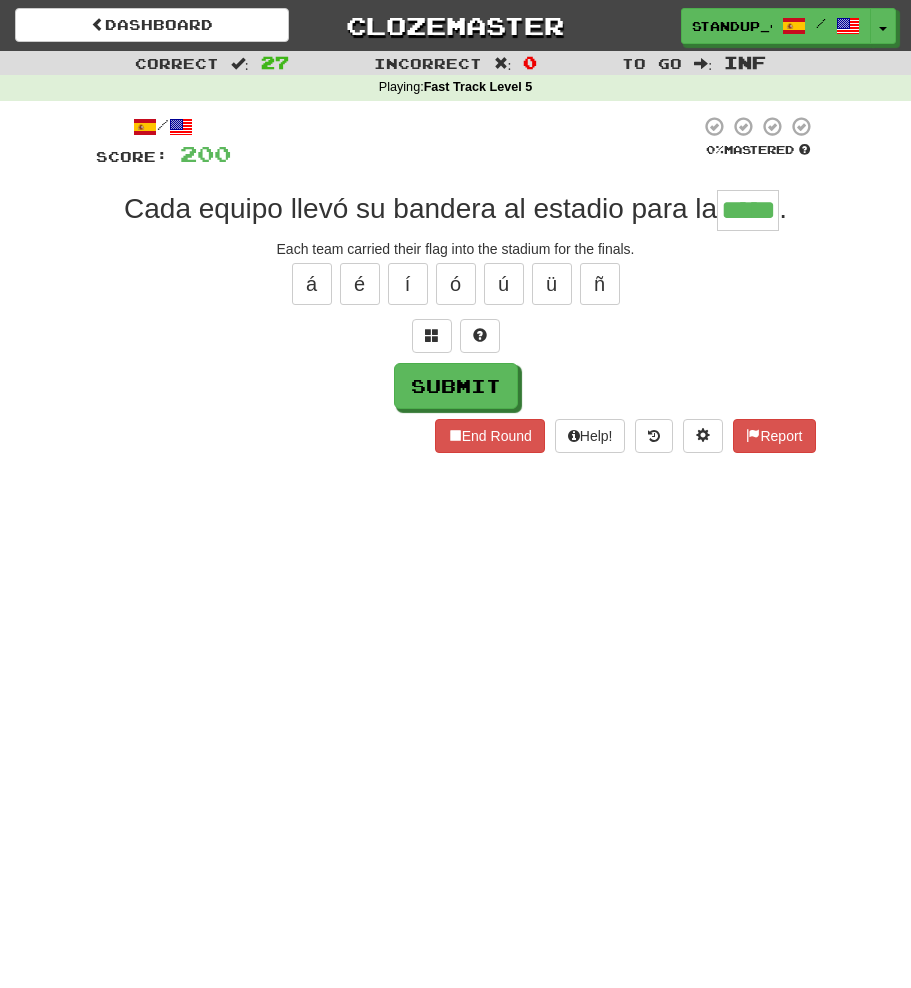type on "*****" 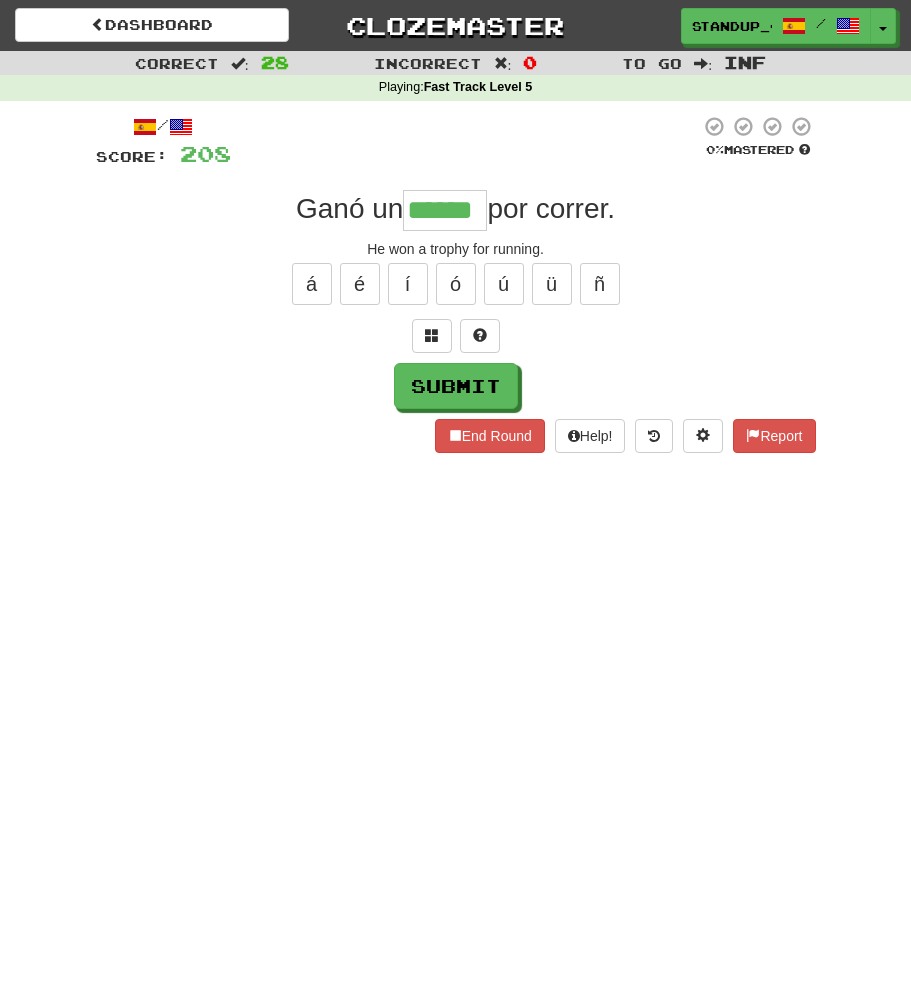type on "******" 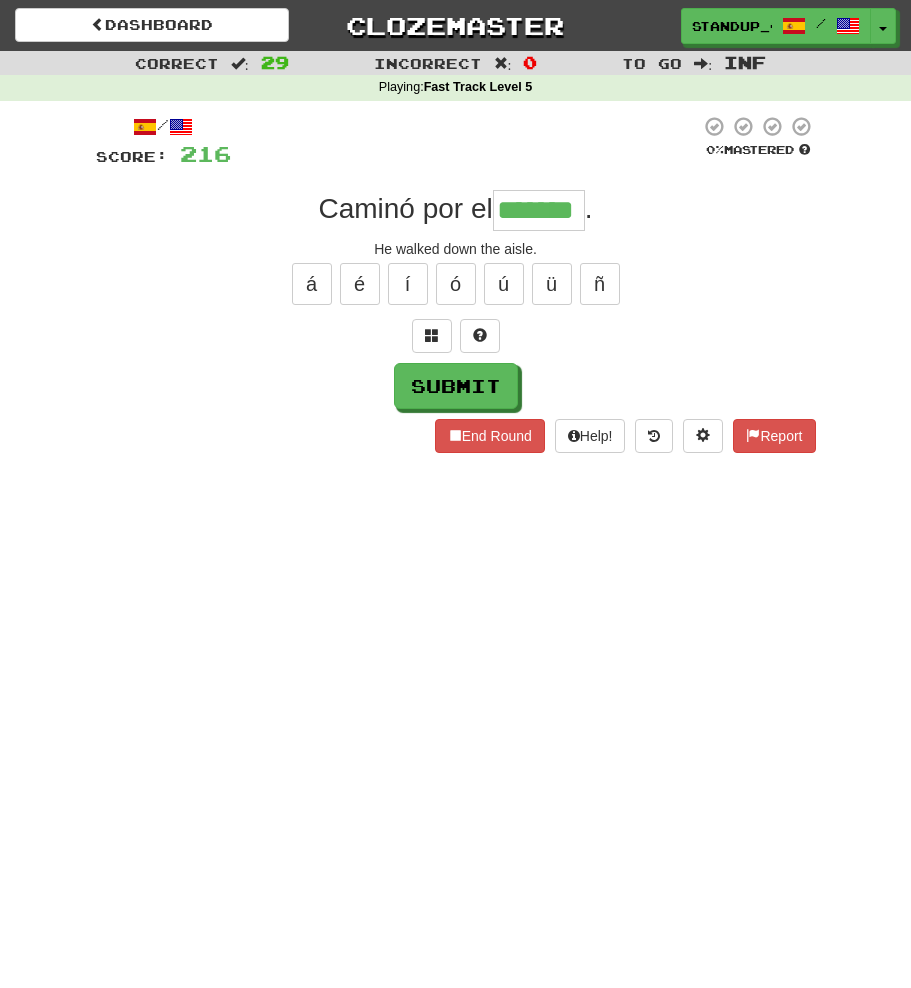 type on "*******" 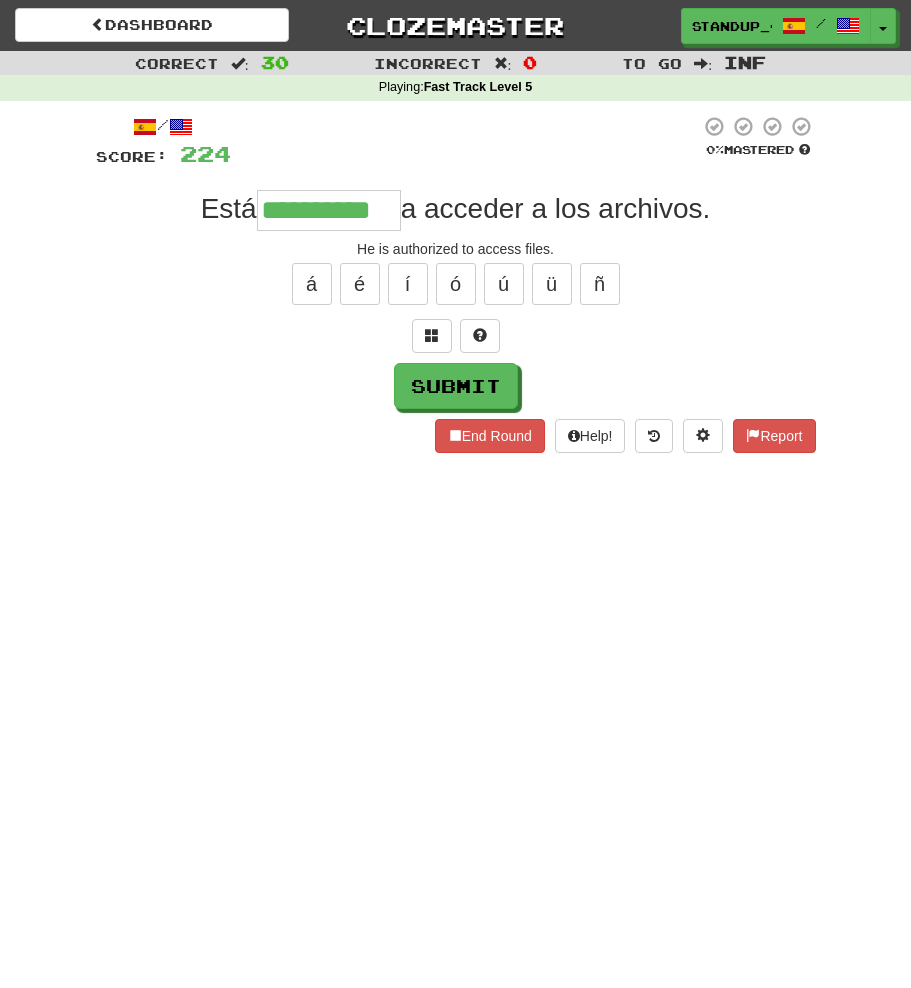 type on "**********" 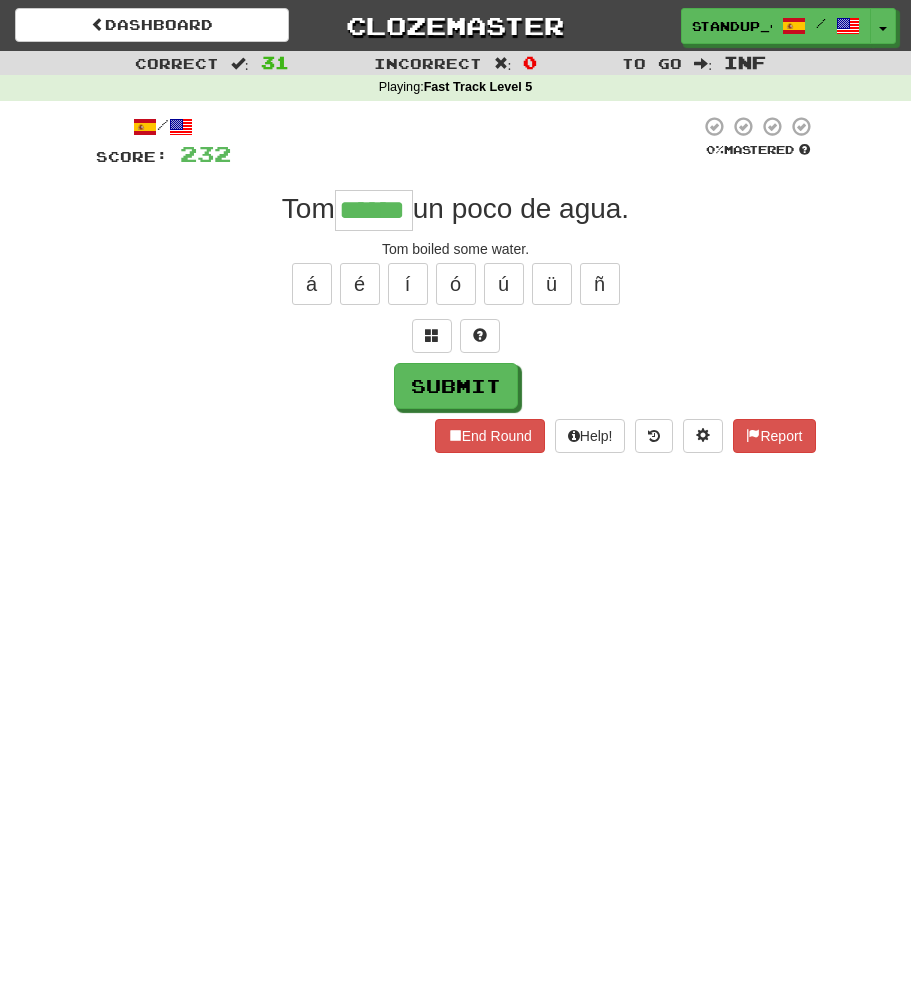 type on "******" 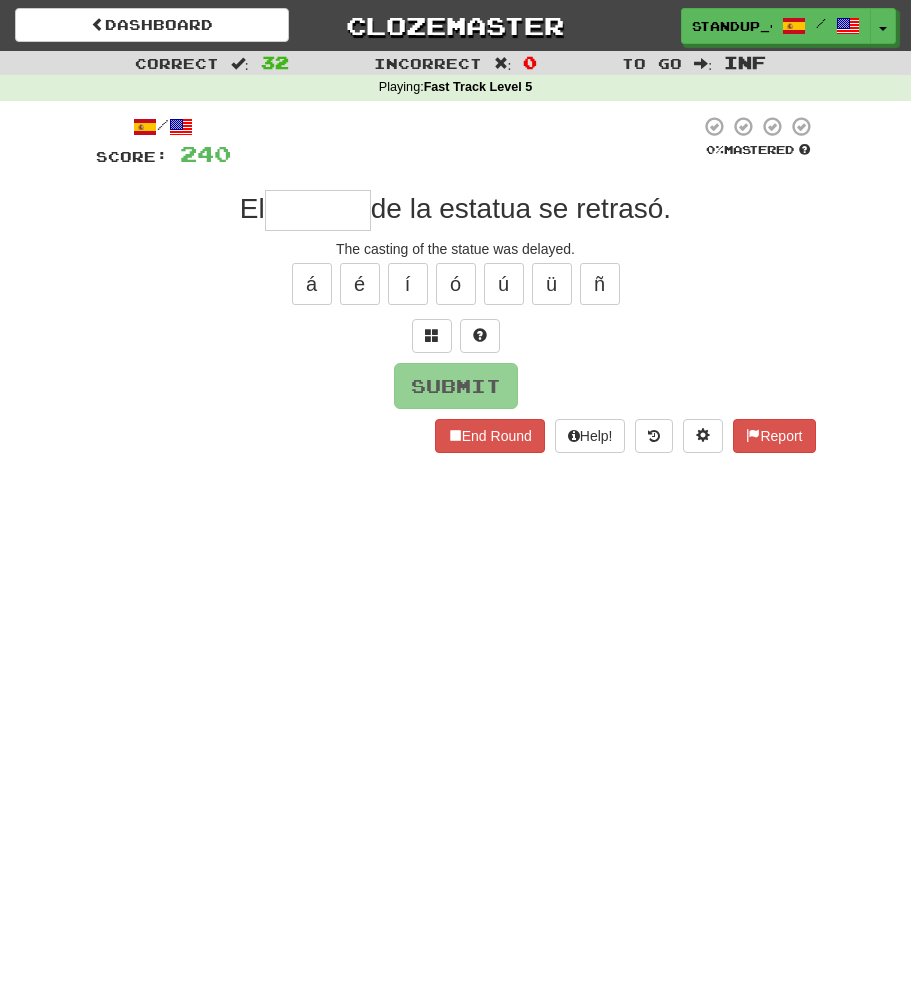 type on "*" 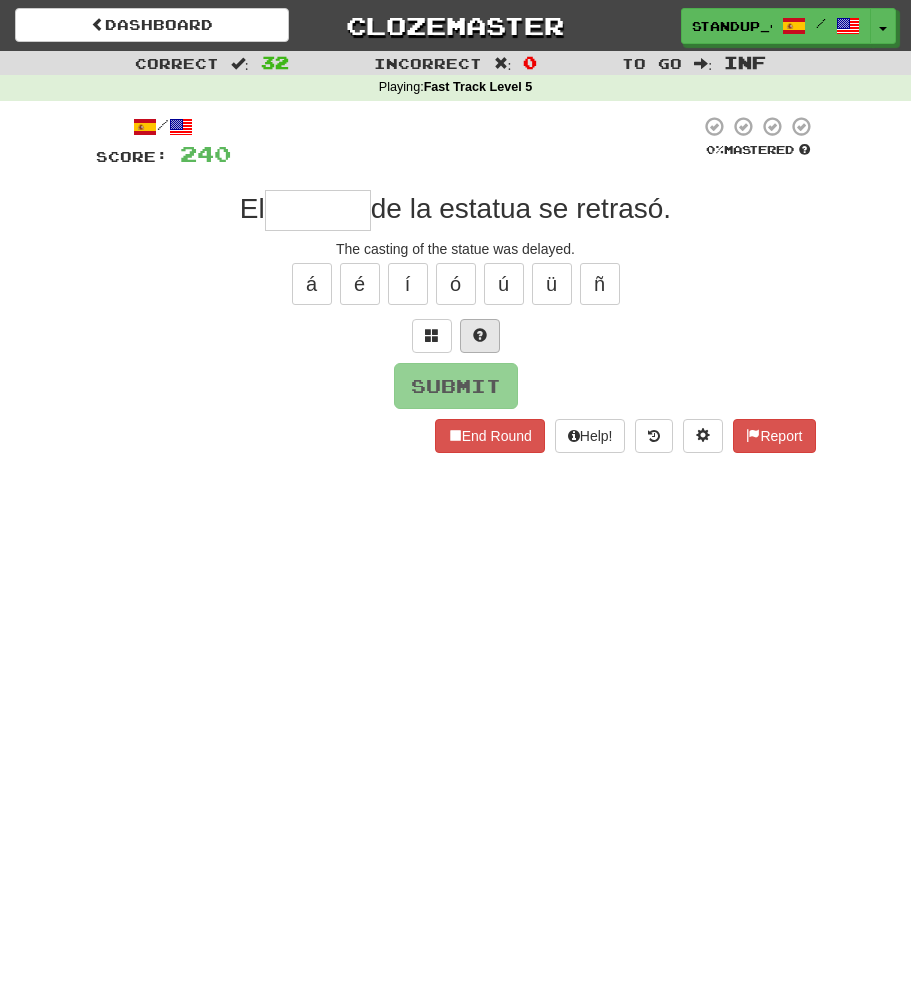 click at bounding box center [480, 336] 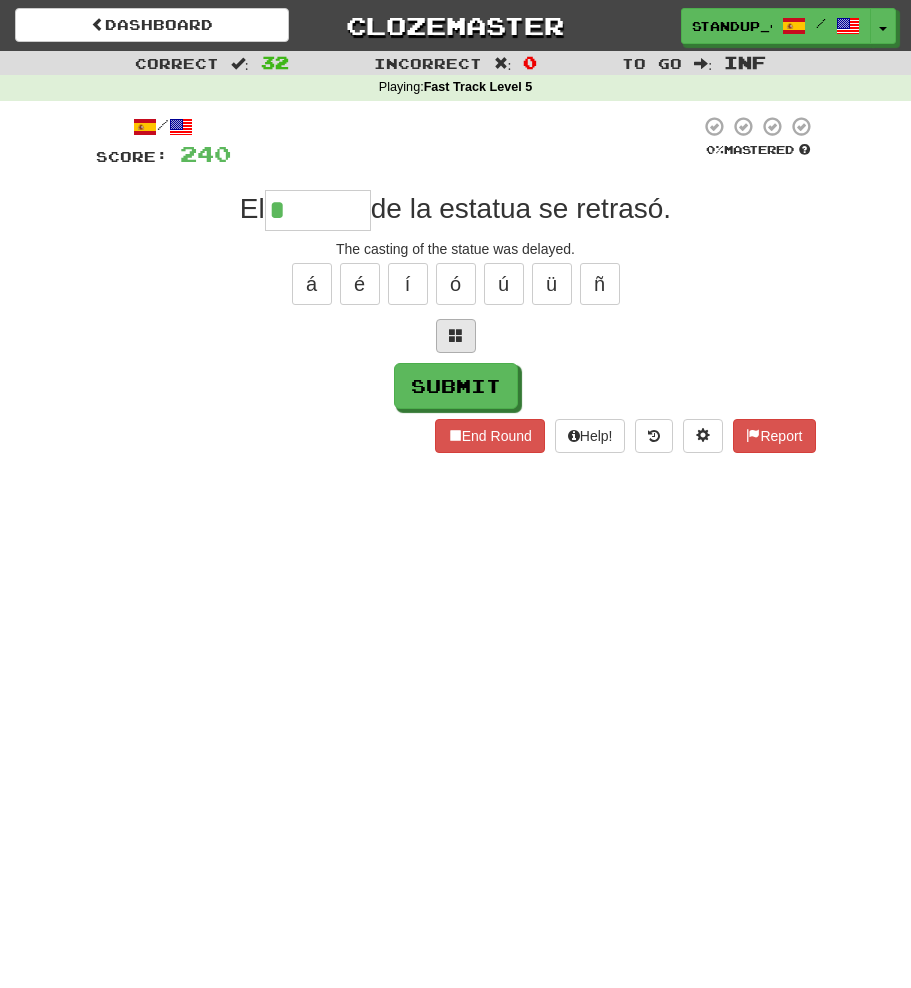 click at bounding box center [456, 336] 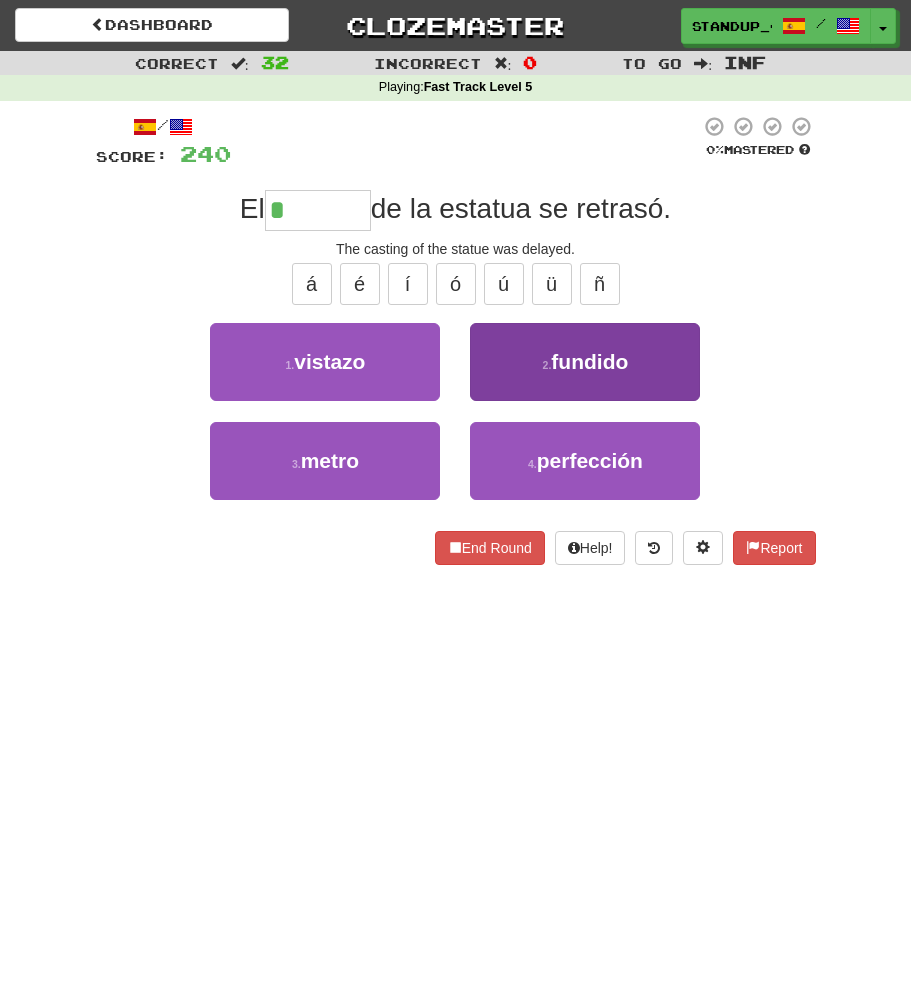 click on "fundido" at bounding box center [589, 361] 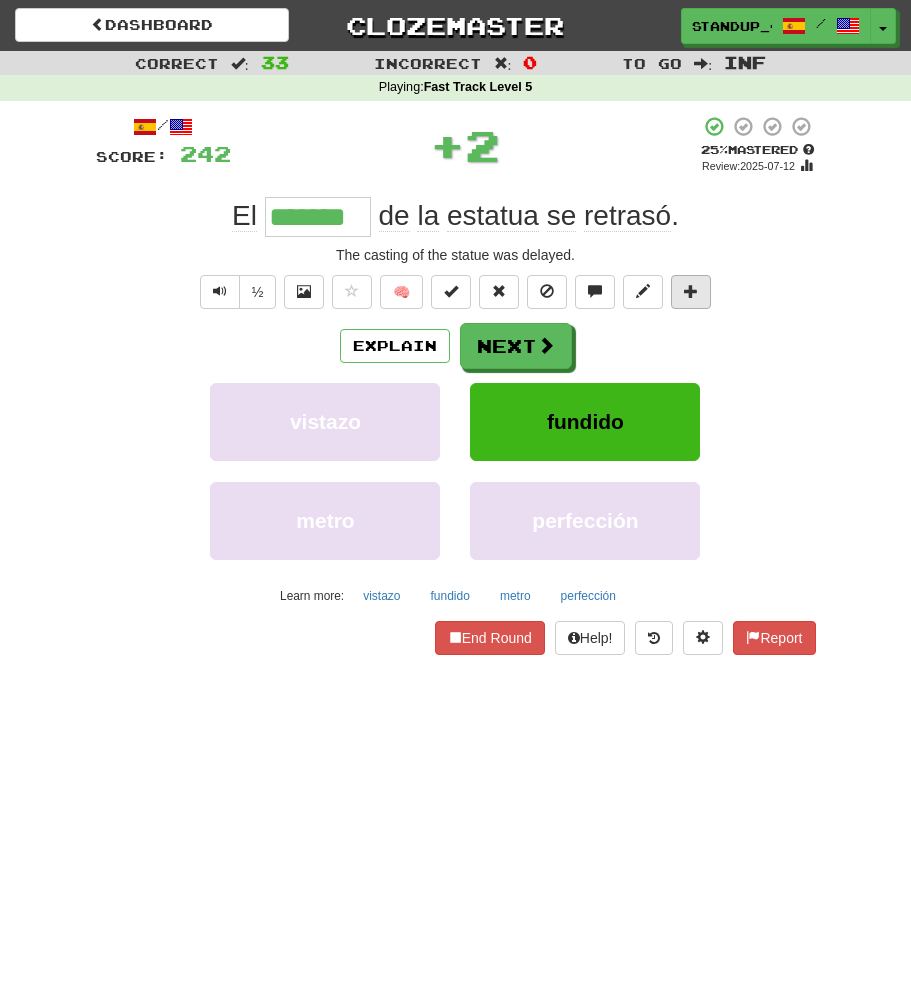 click at bounding box center [691, 291] 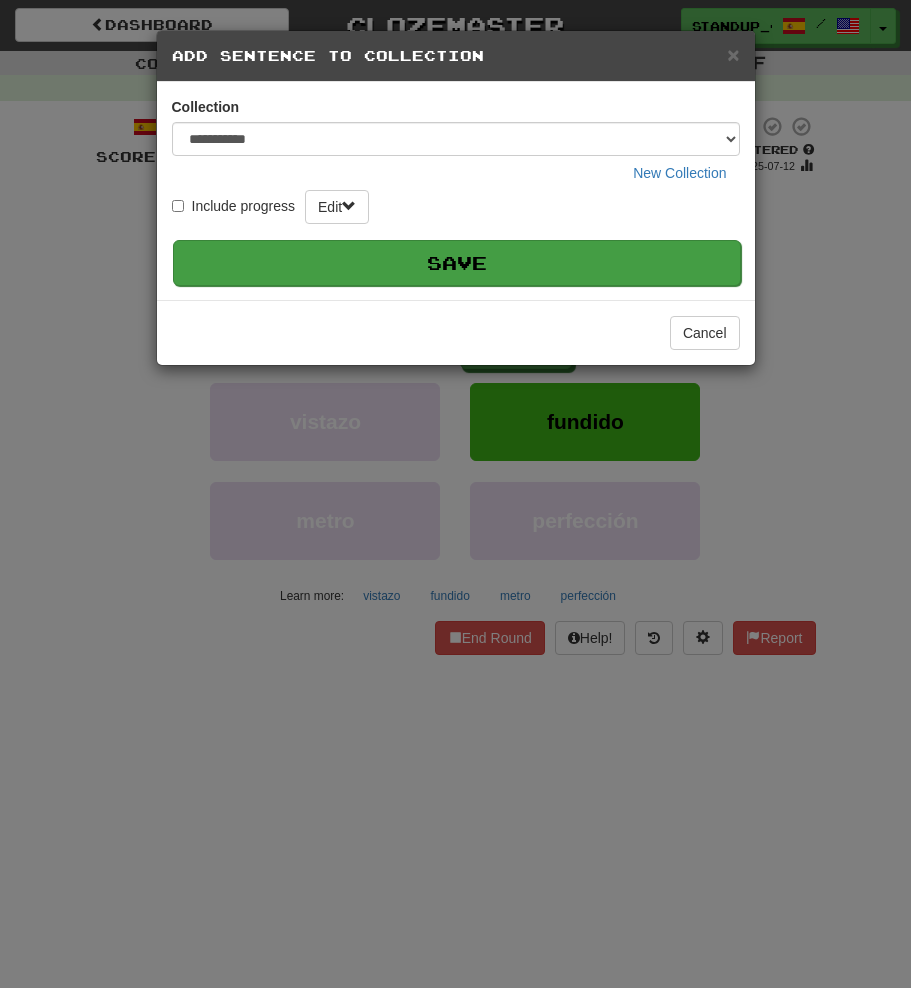 click on "Save" at bounding box center (457, 263) 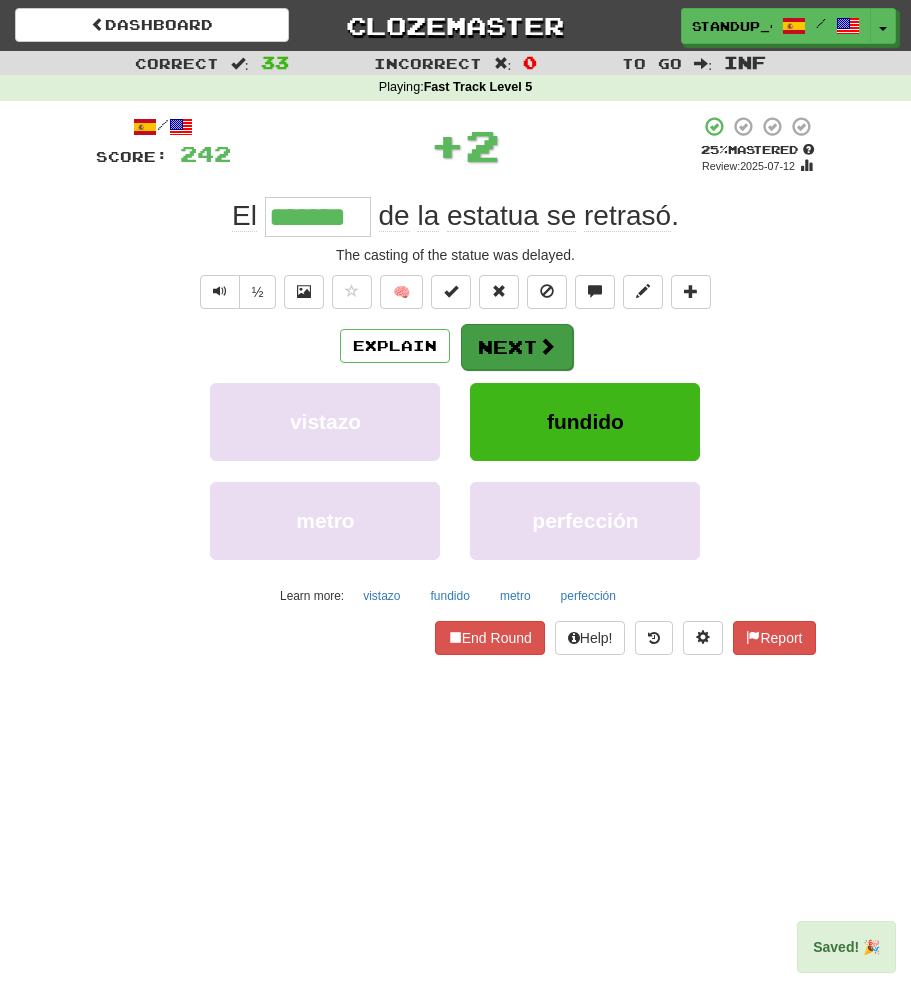 click on "Next" at bounding box center [517, 347] 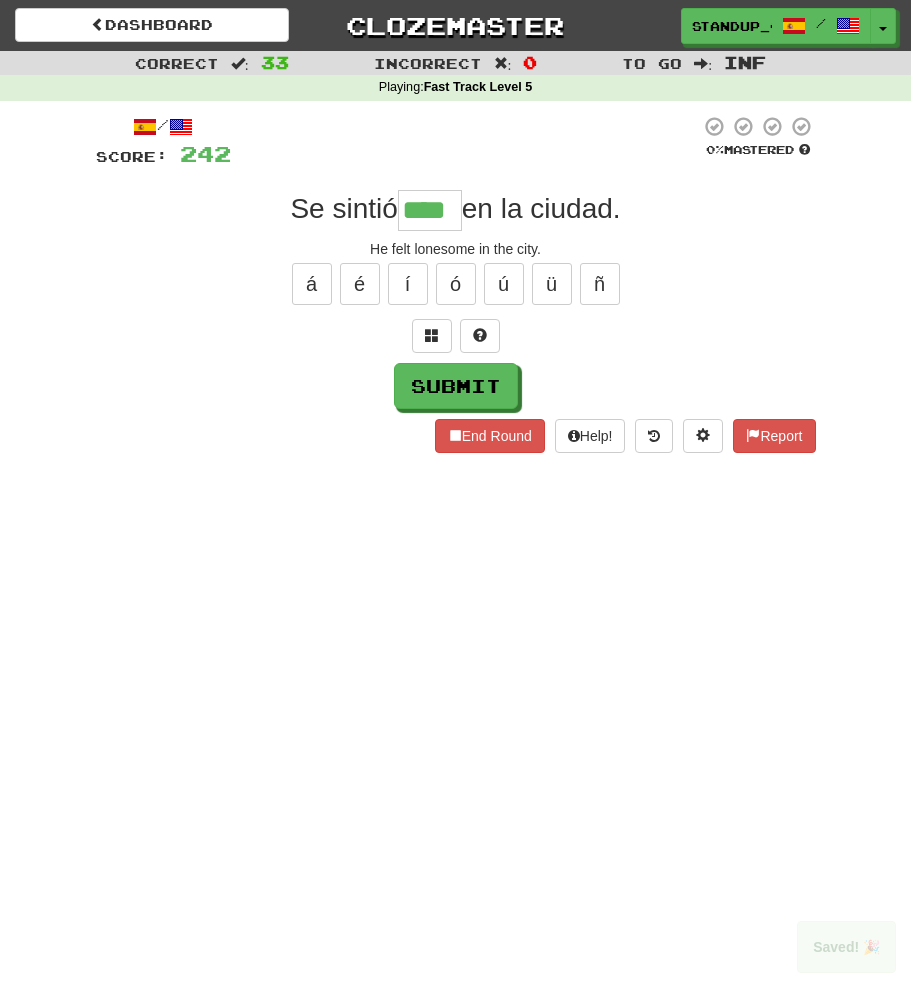 type on "****" 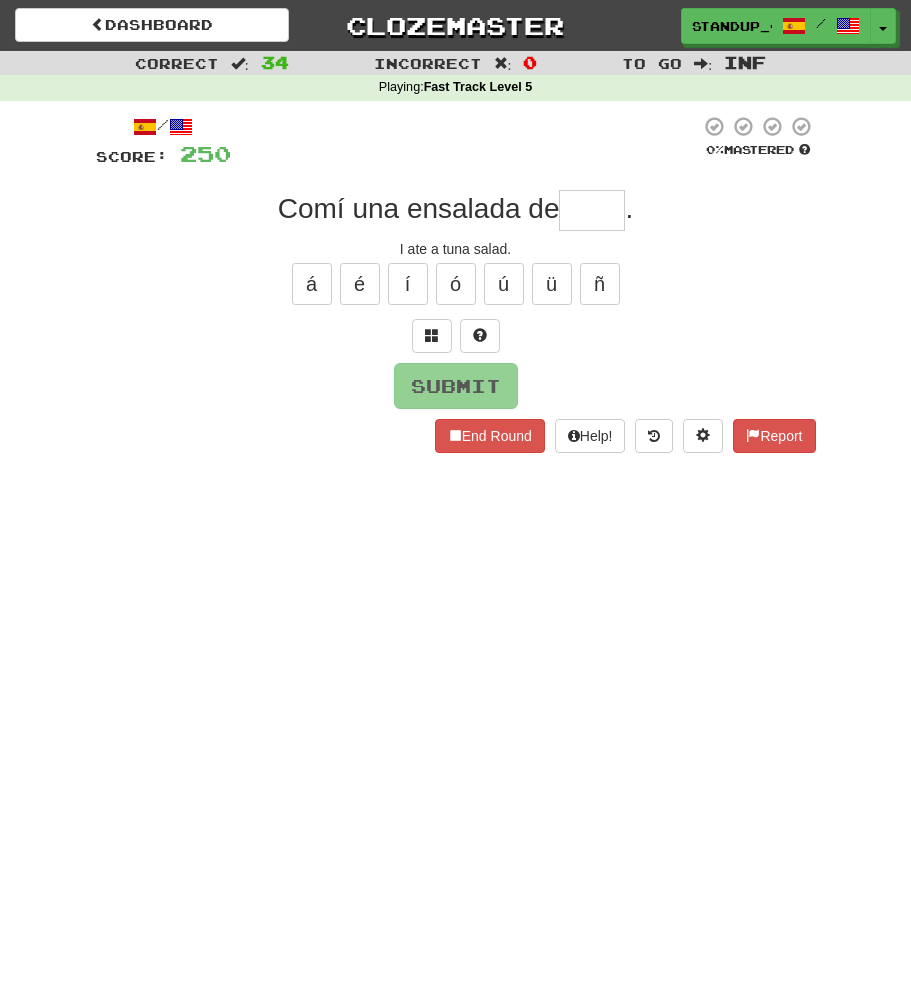 type on "*" 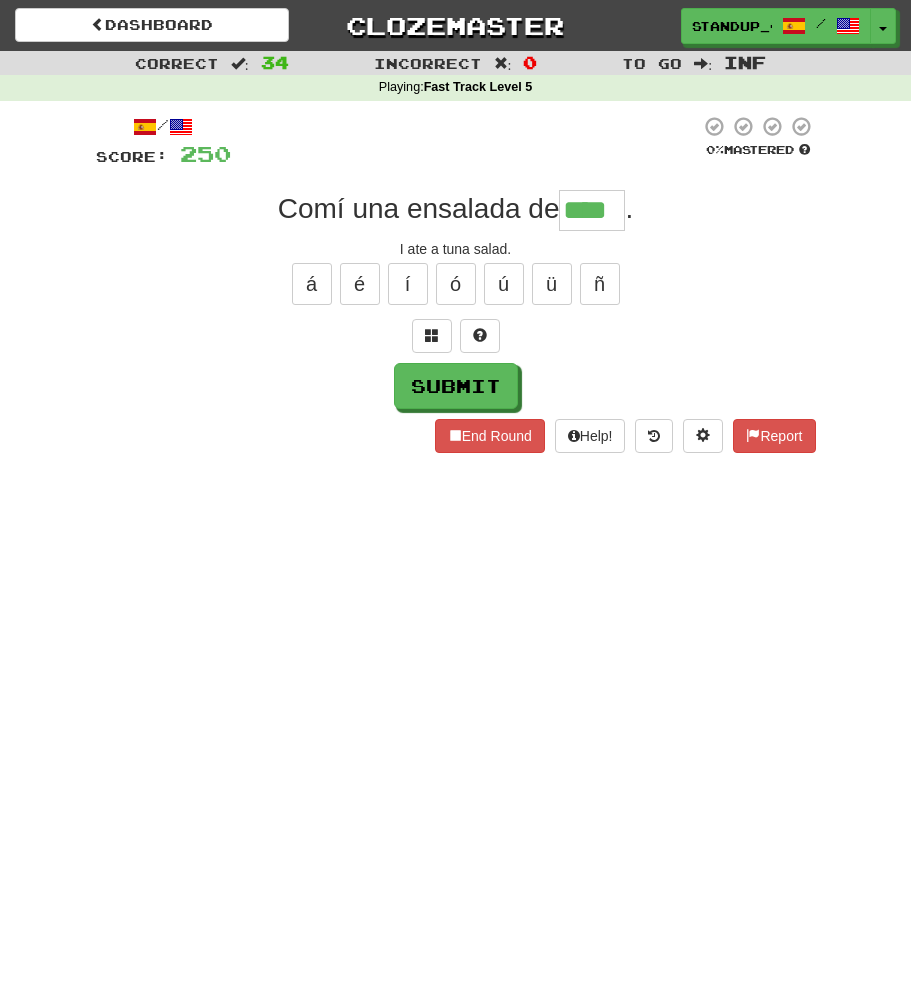 type on "****" 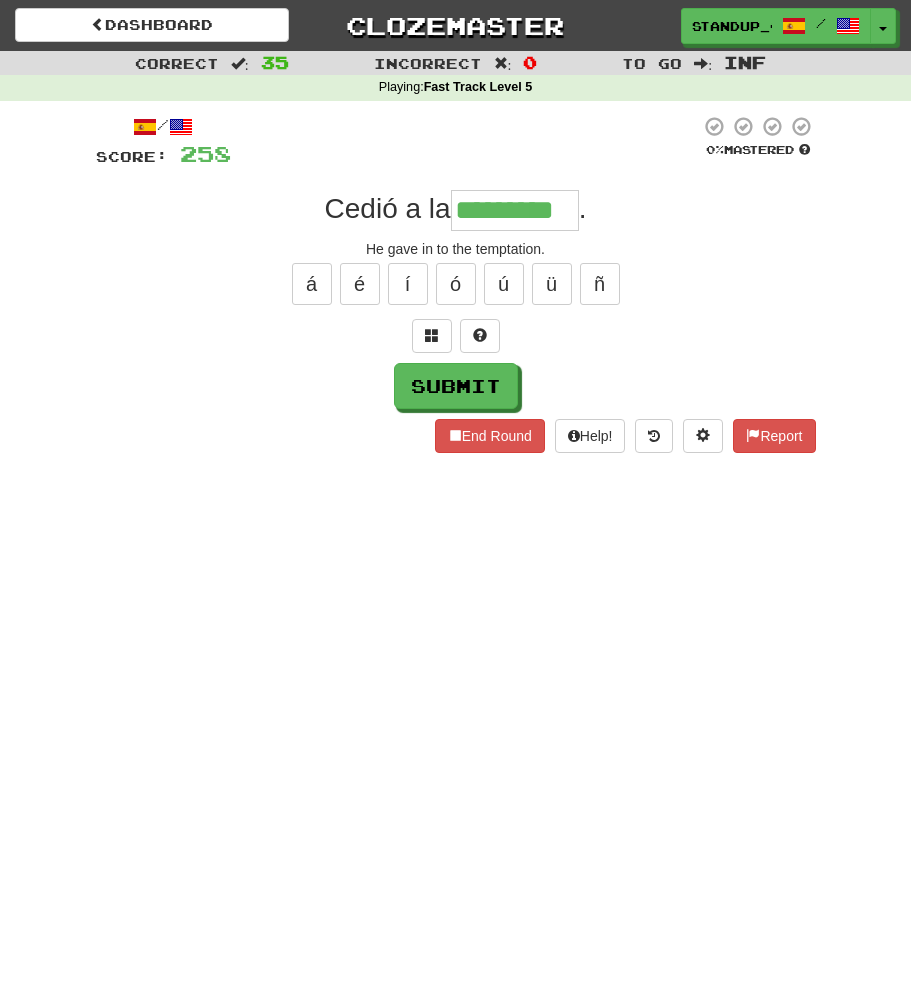 type on "*********" 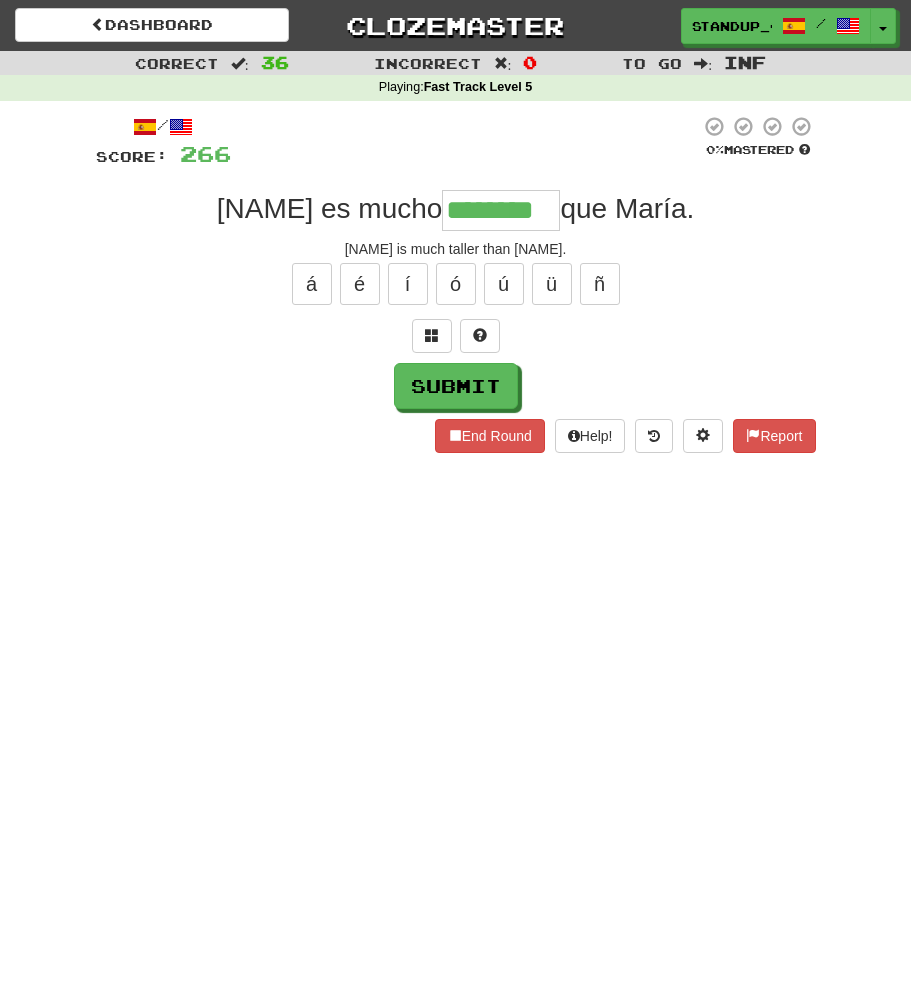type on "********" 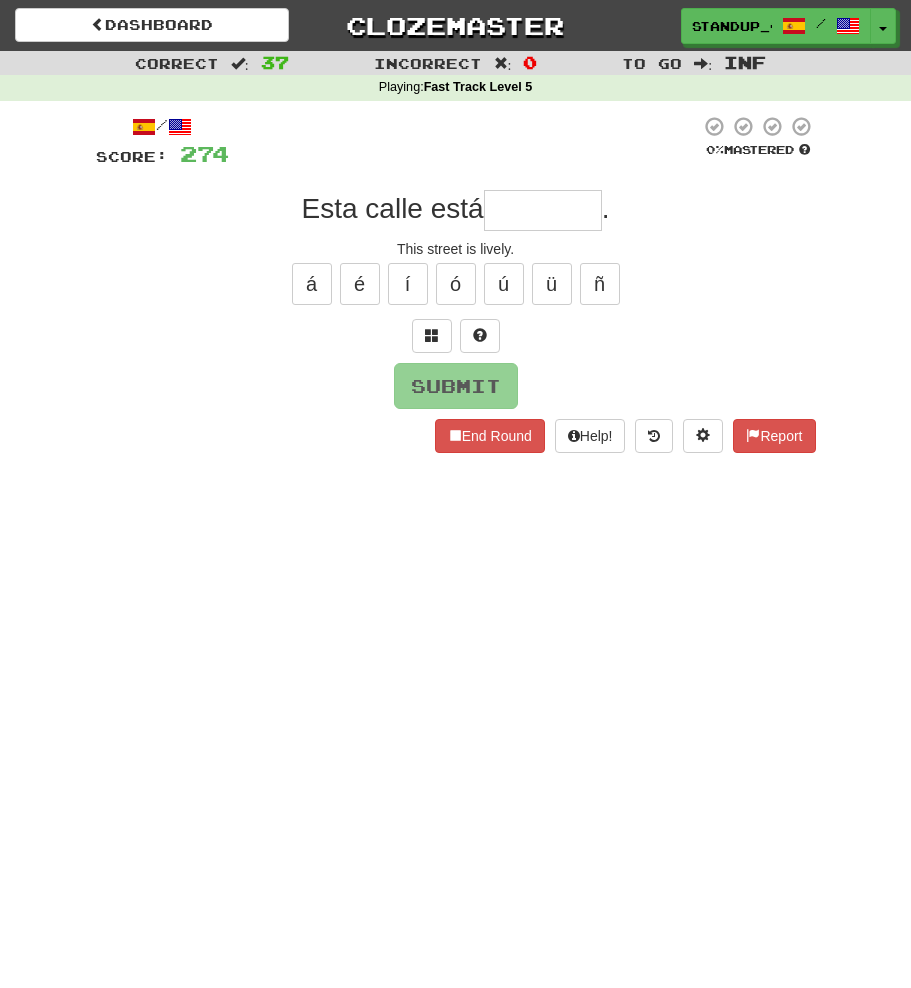 type on "*" 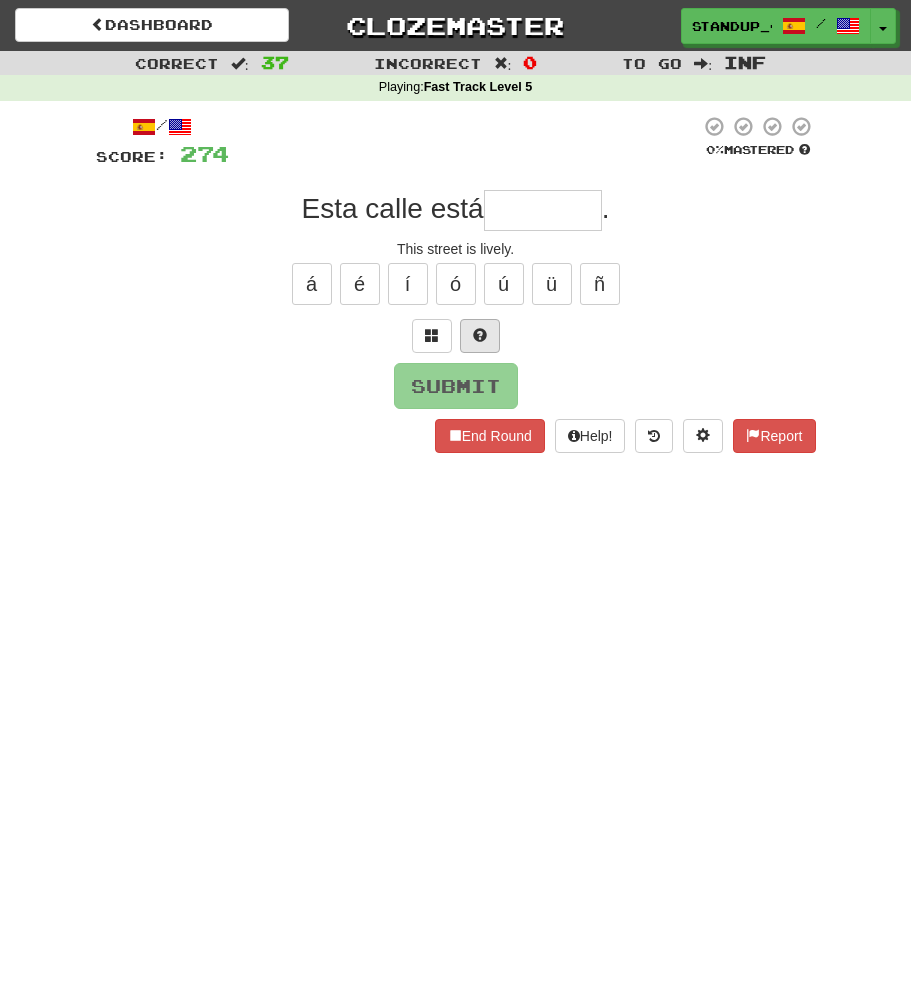 click at bounding box center [480, 336] 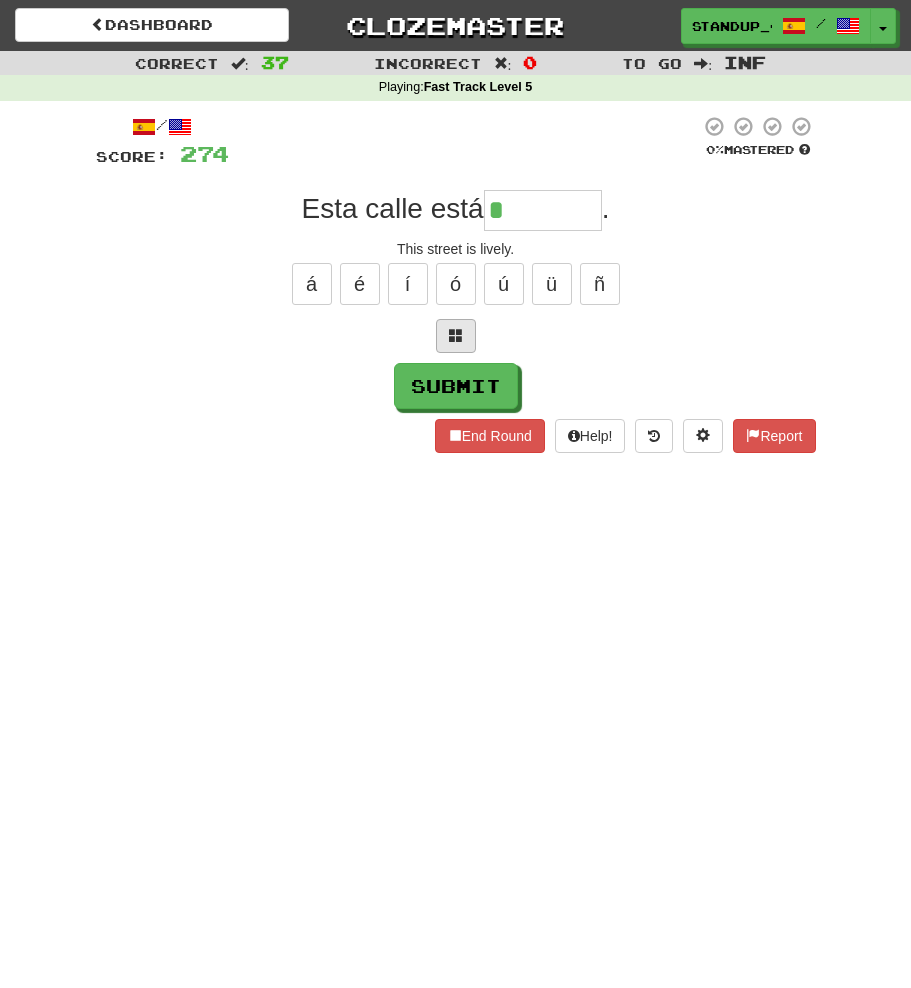click at bounding box center [456, 336] 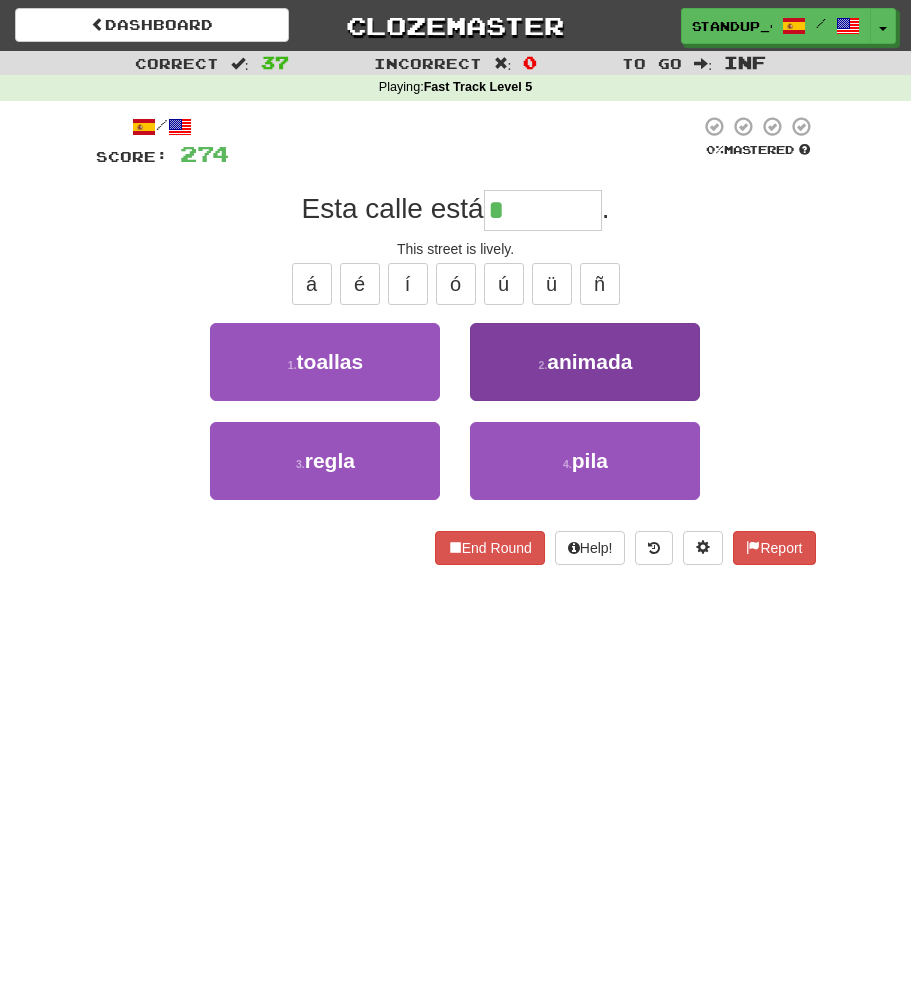click on "animada" at bounding box center [589, 361] 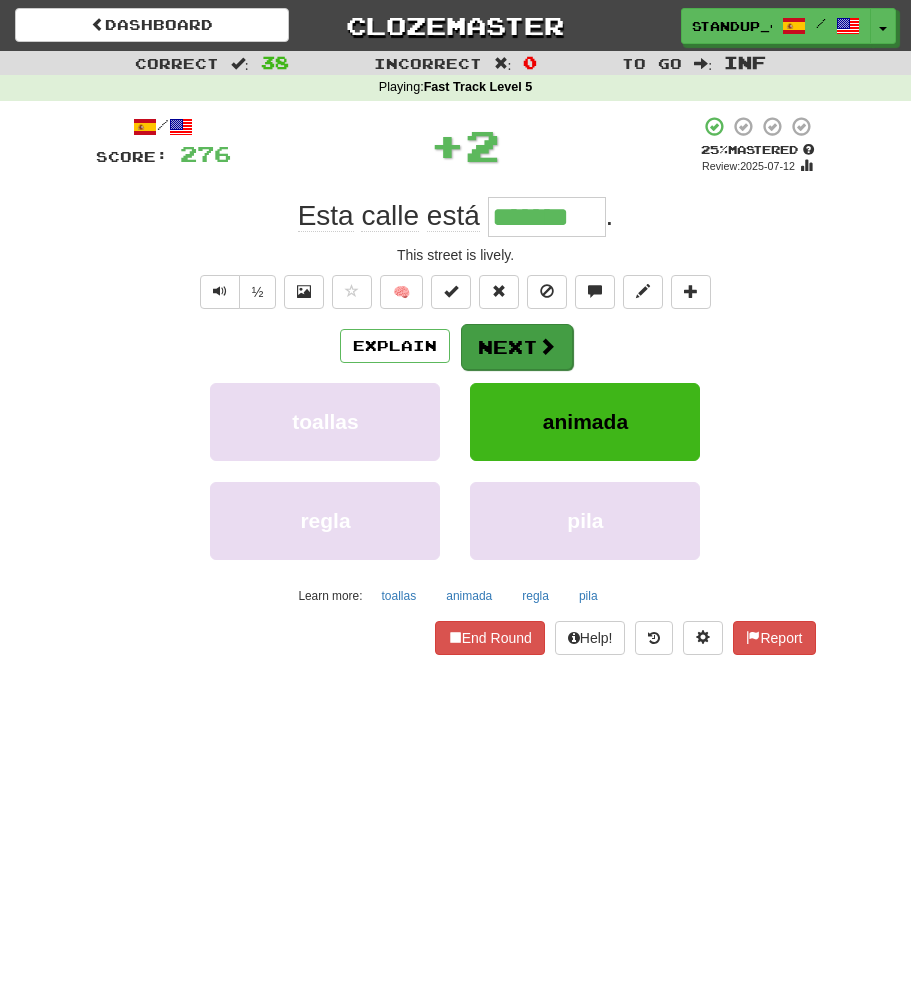 click on "Next" at bounding box center (517, 347) 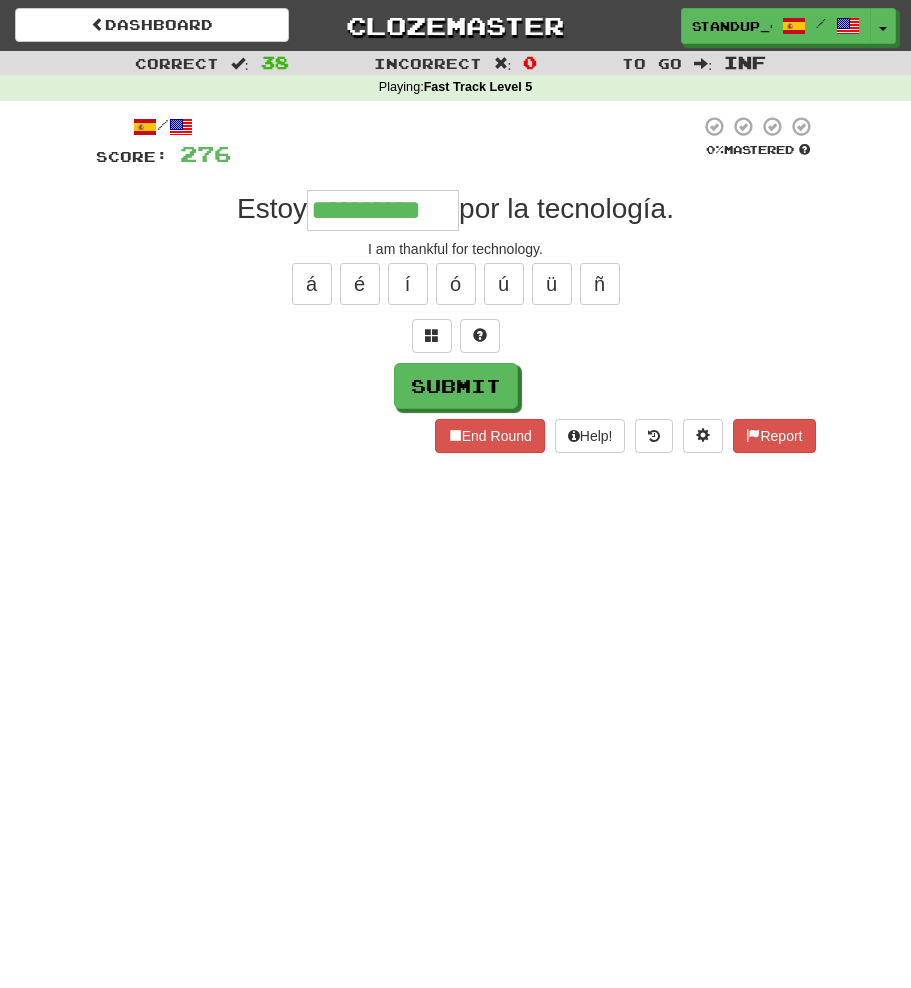 type on "**********" 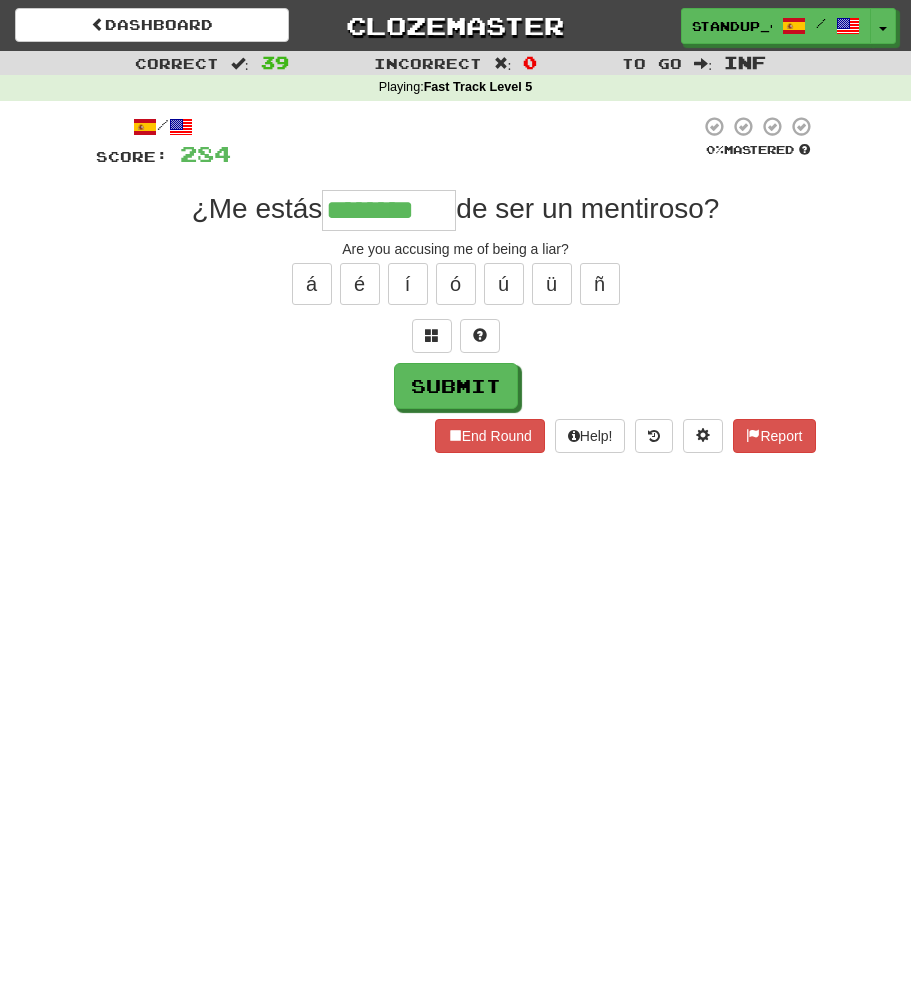 type on "********" 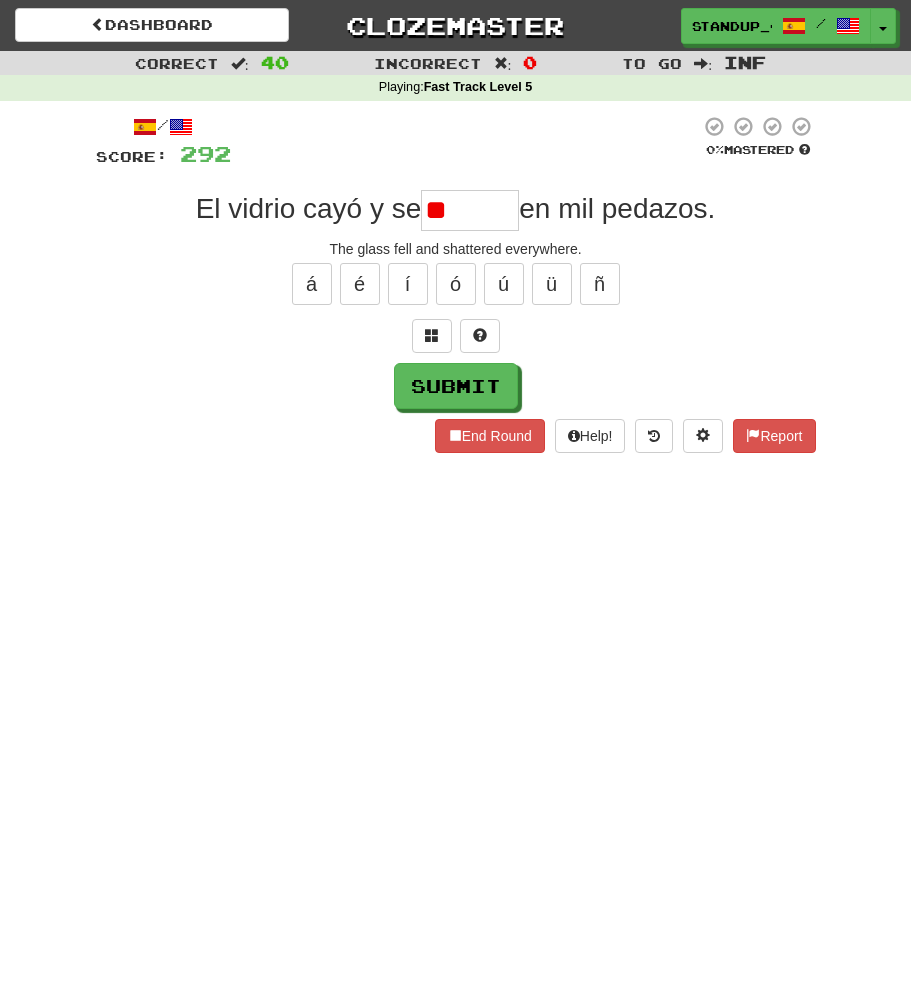 type on "*" 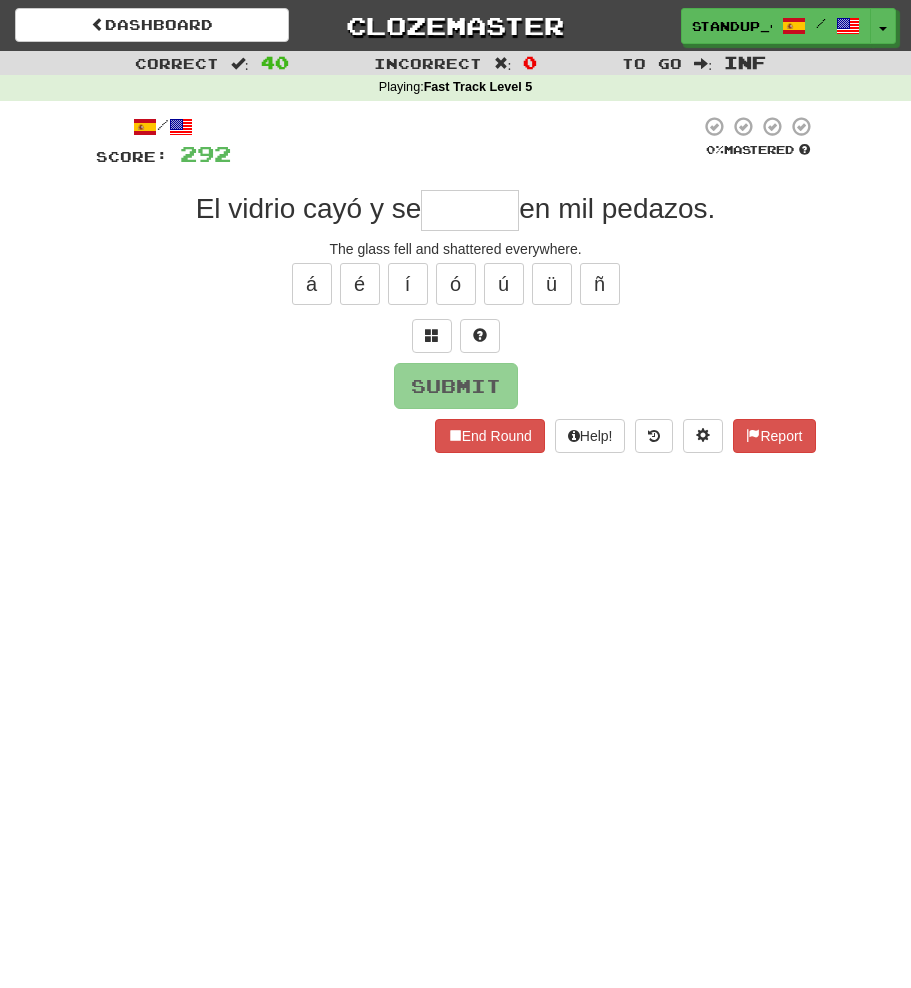 type on "*" 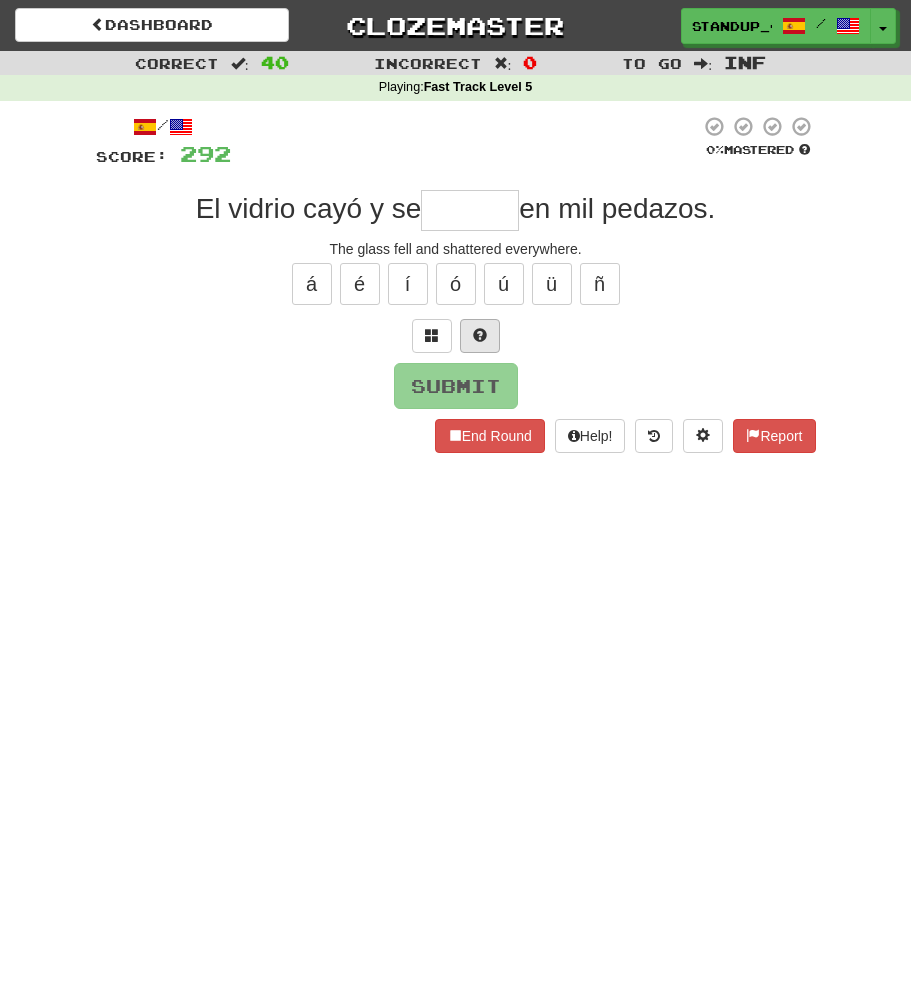 click at bounding box center [480, 336] 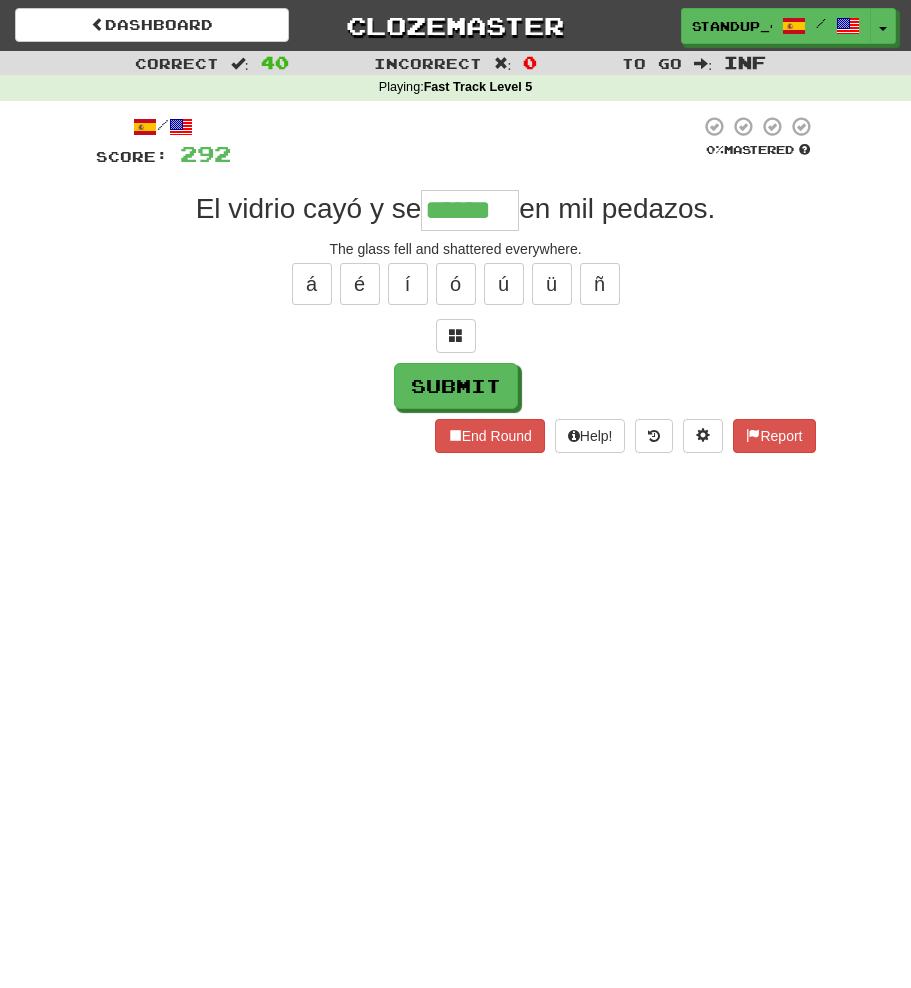 type on "******" 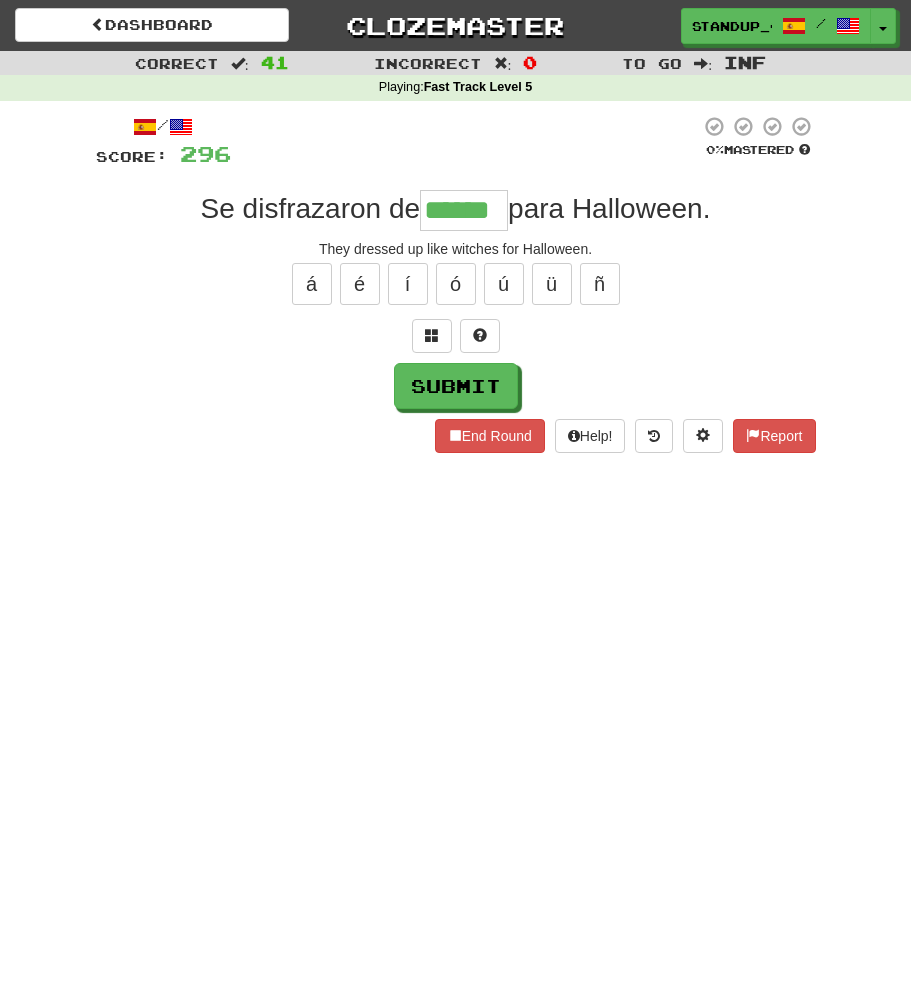 type on "******" 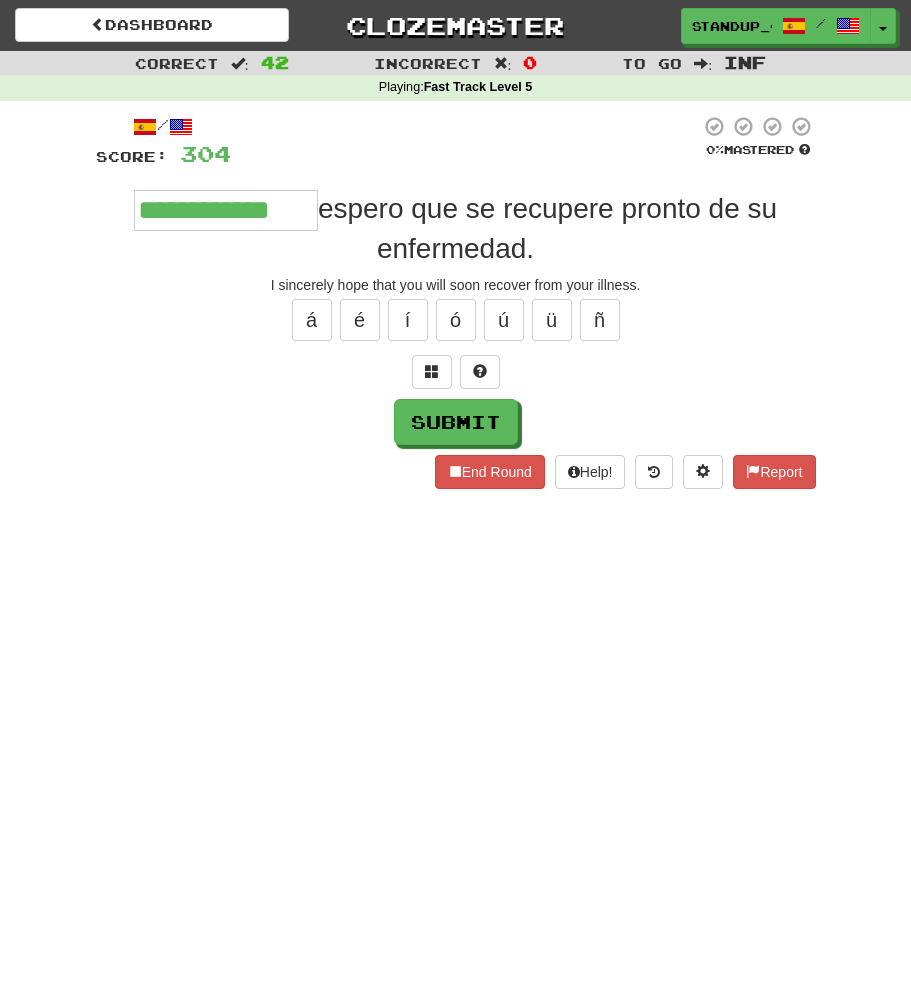type on "**********" 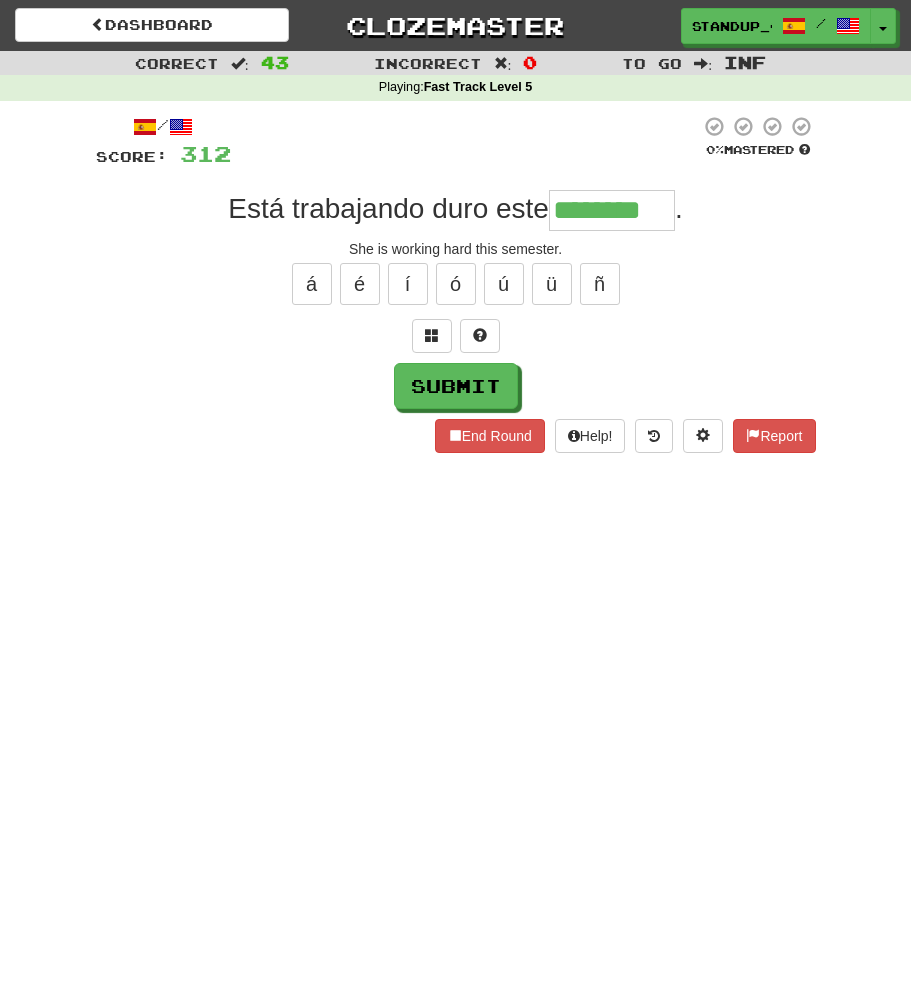 type on "********" 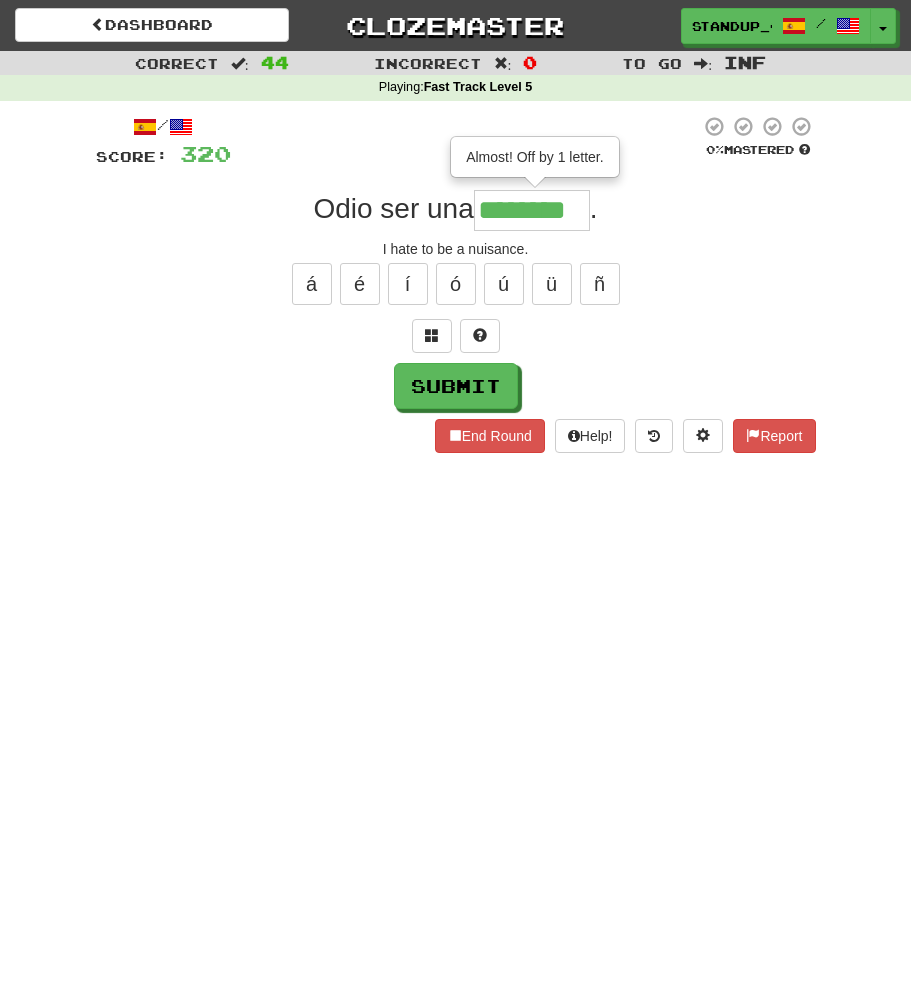 type on "********" 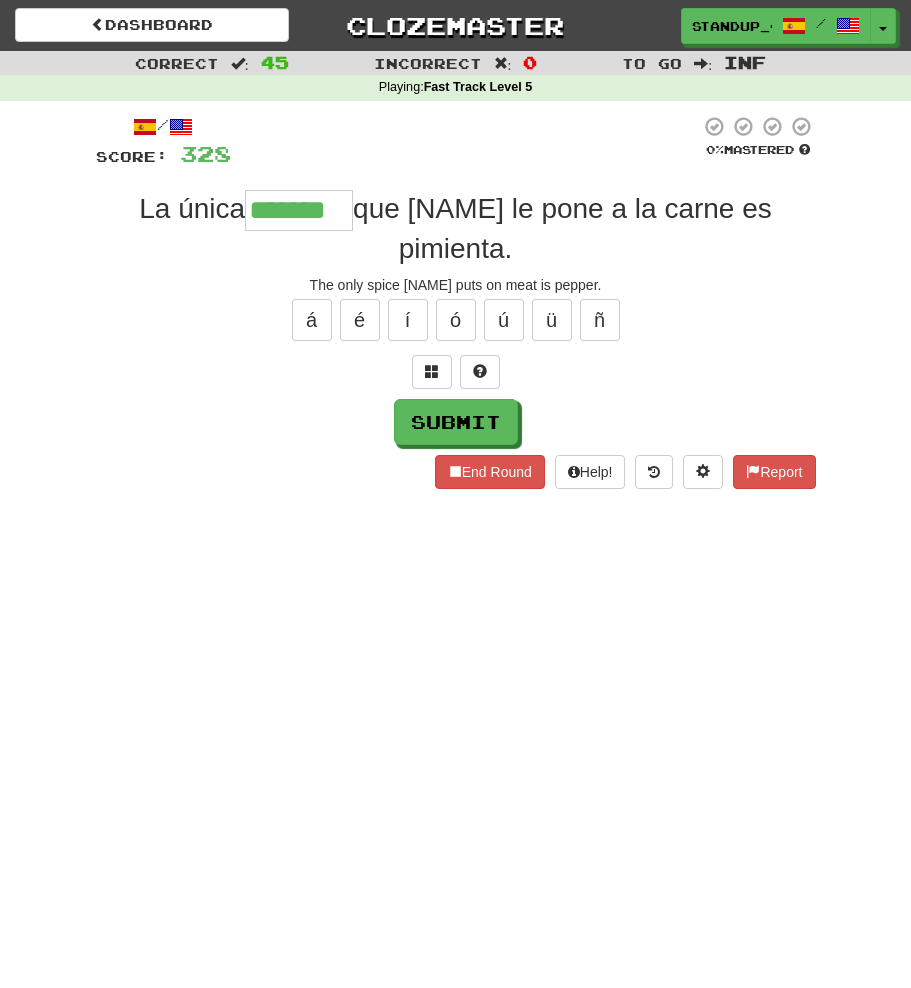 type on "*******" 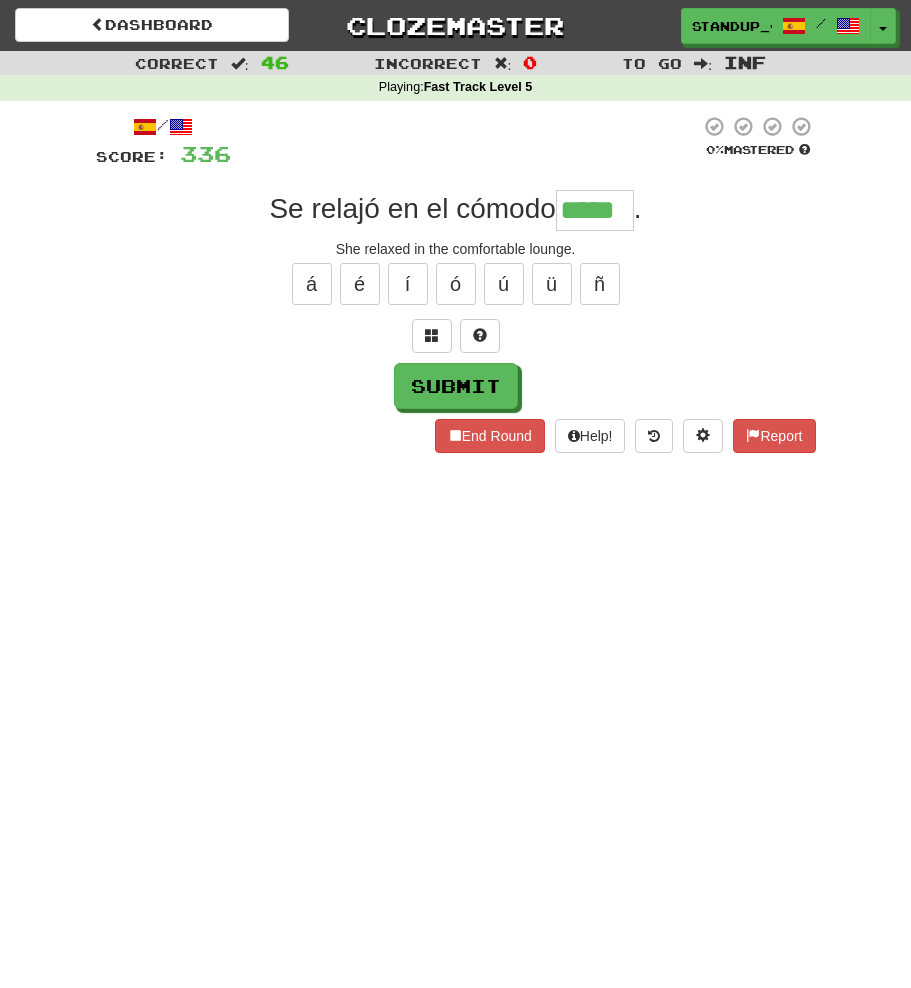 type on "*****" 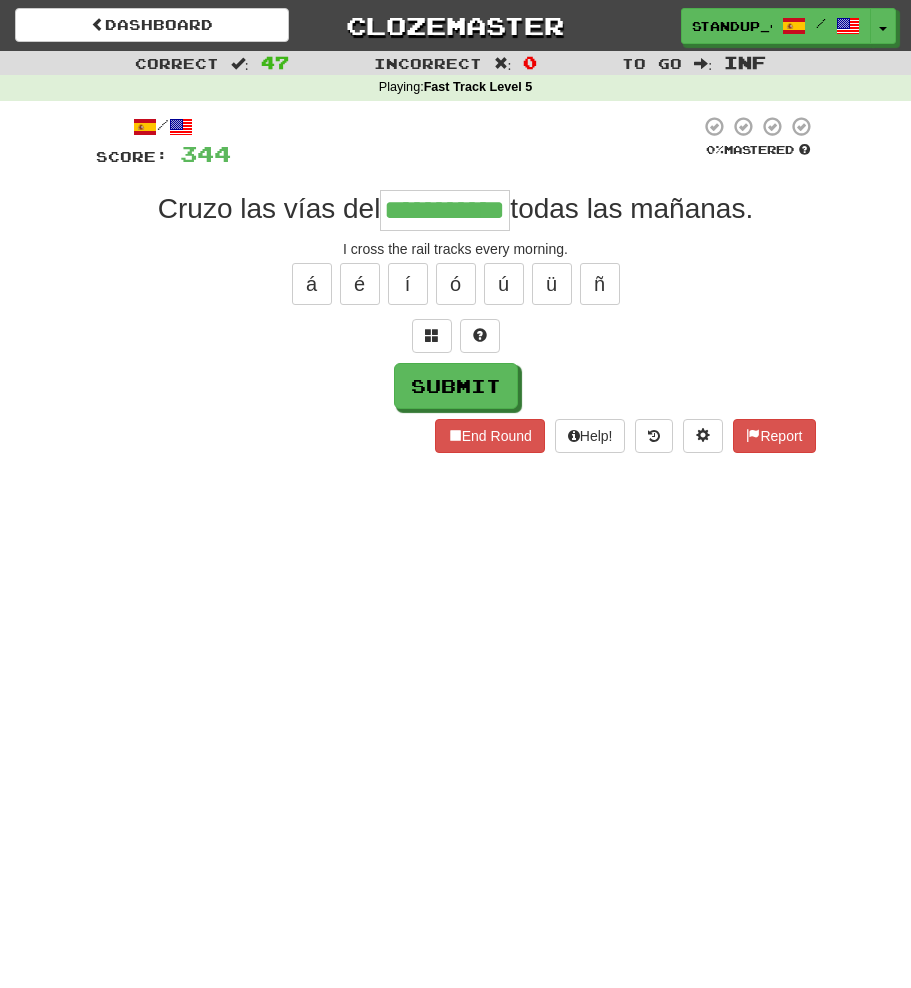 type on "**********" 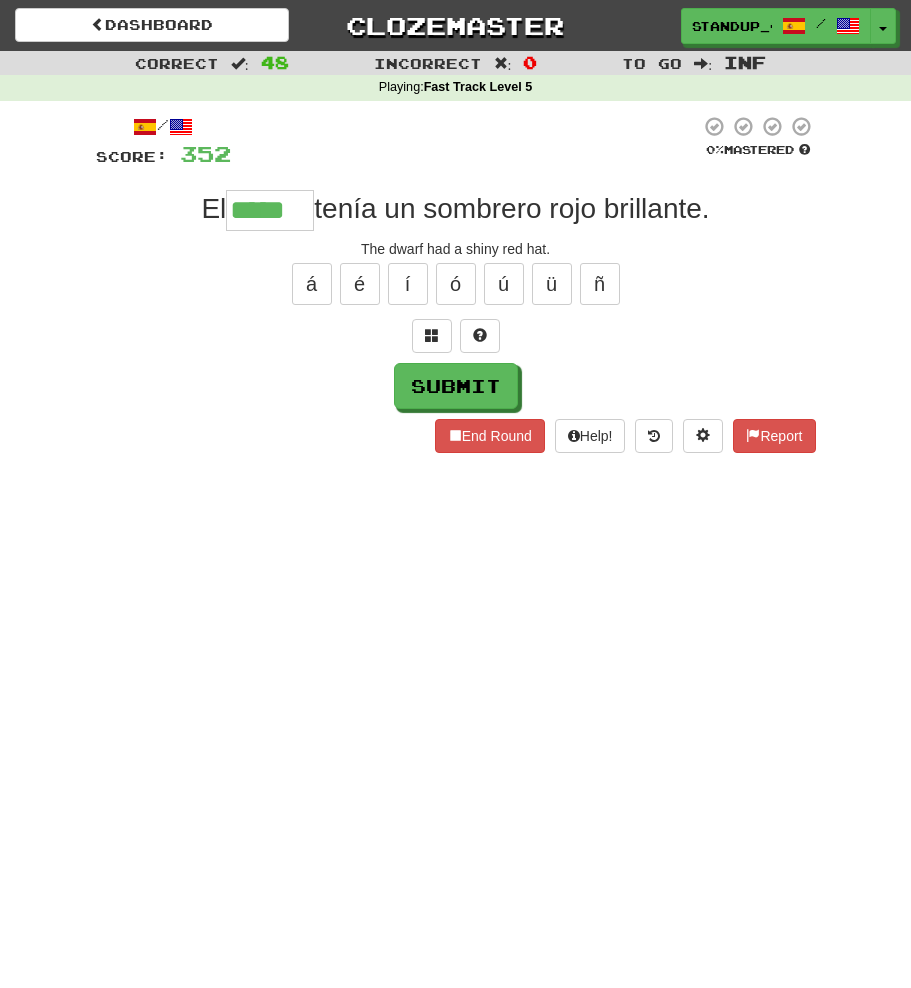 type on "*****" 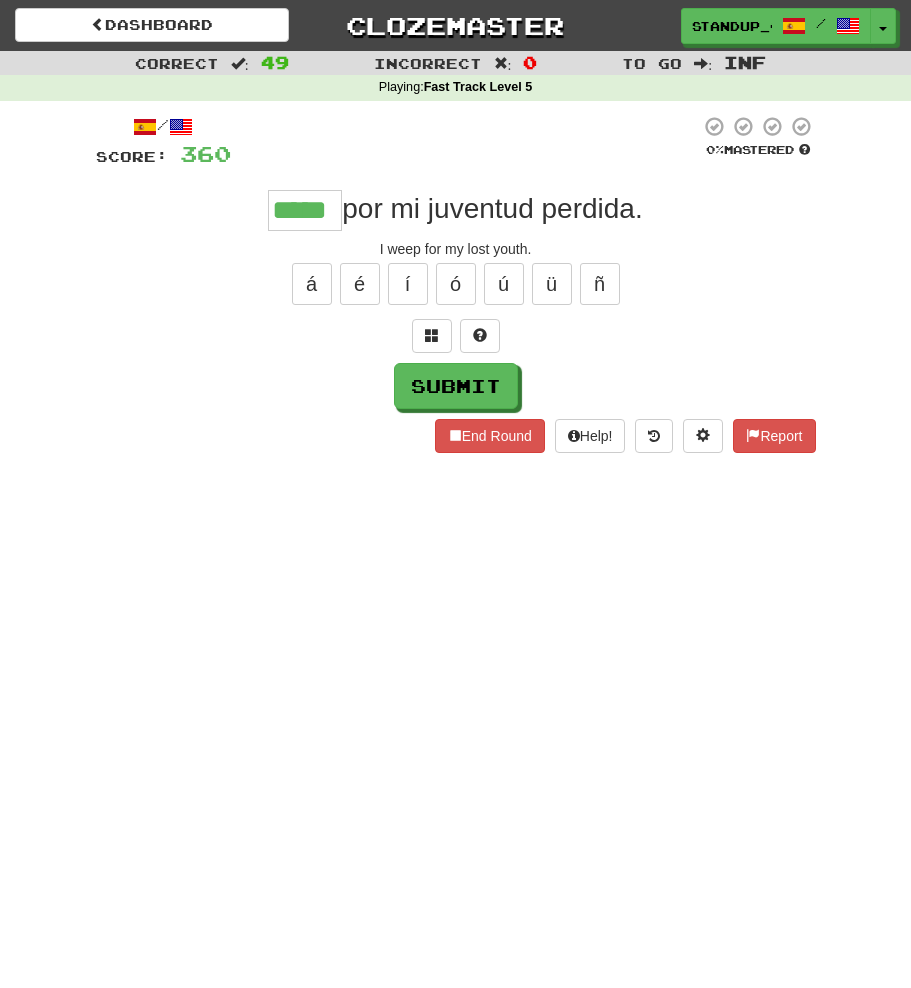 type on "*****" 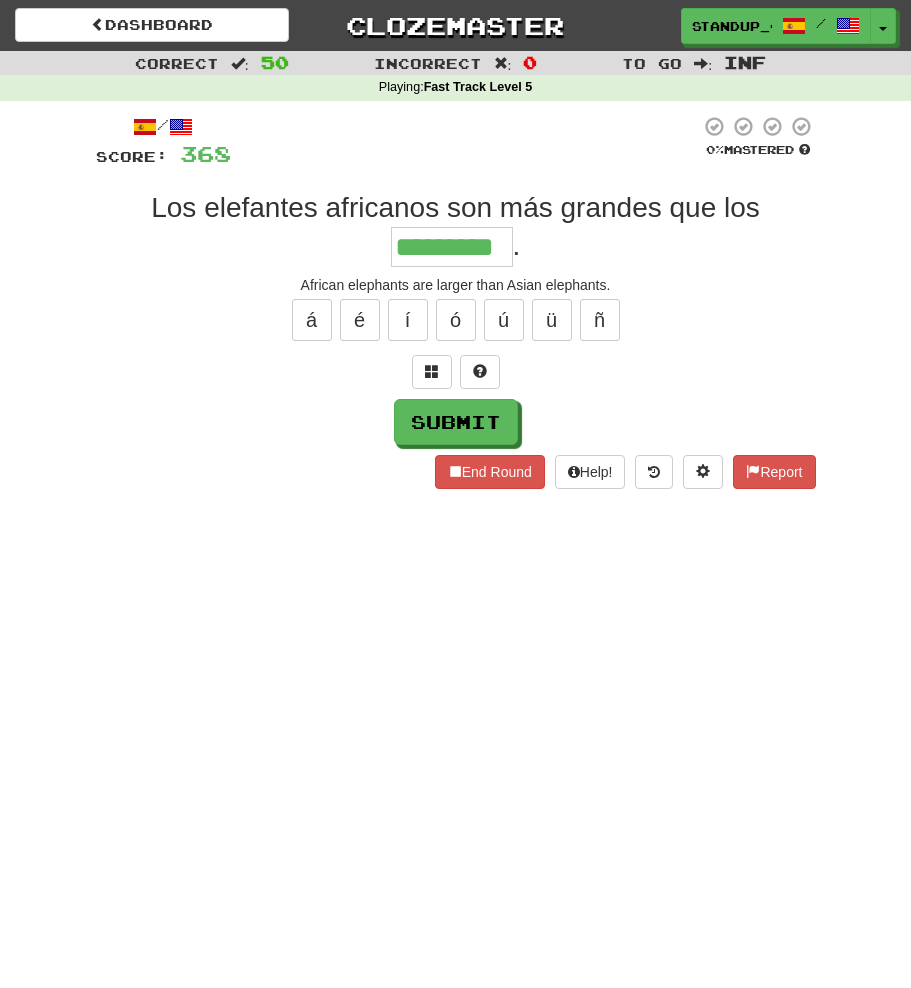 type on "*********" 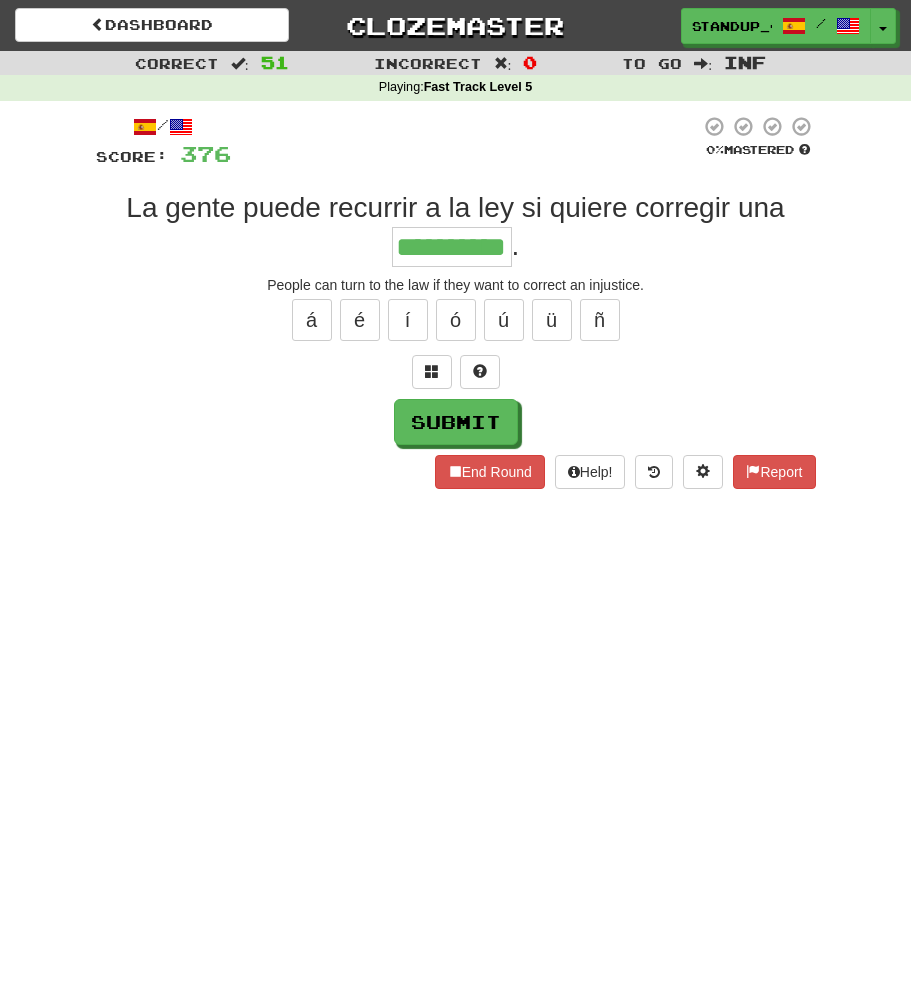 type on "**********" 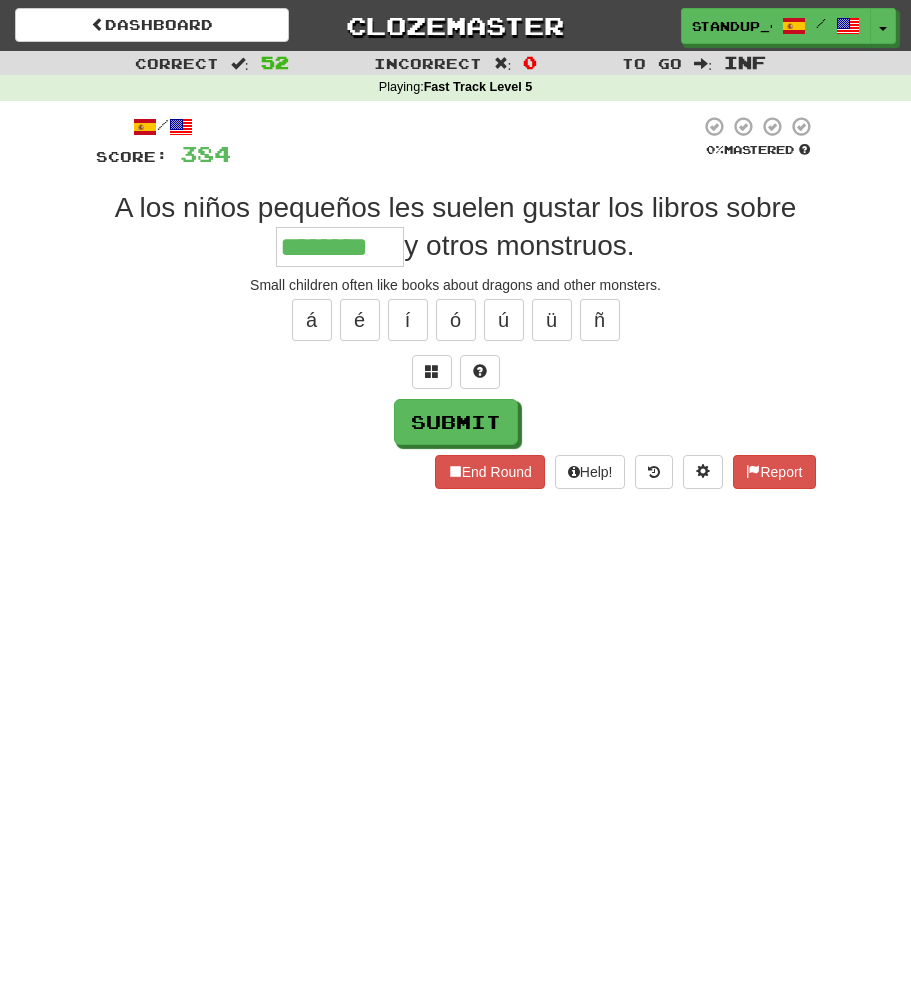 type on "********" 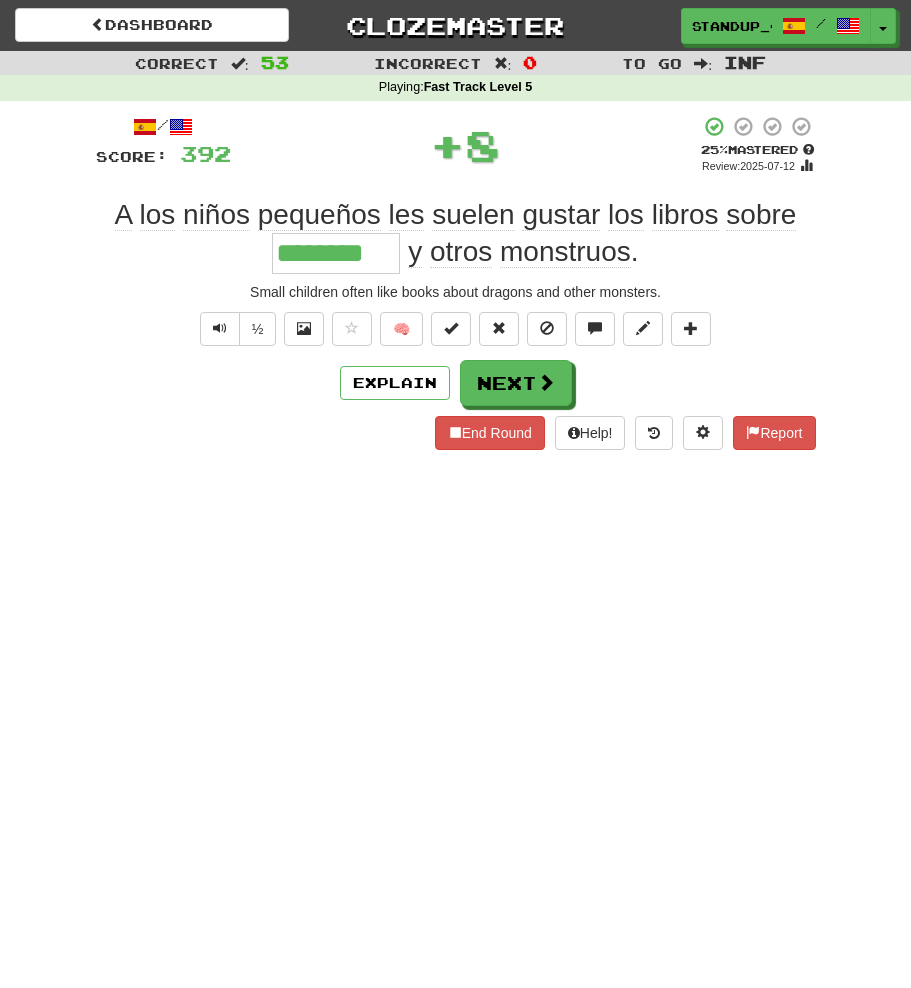 type 